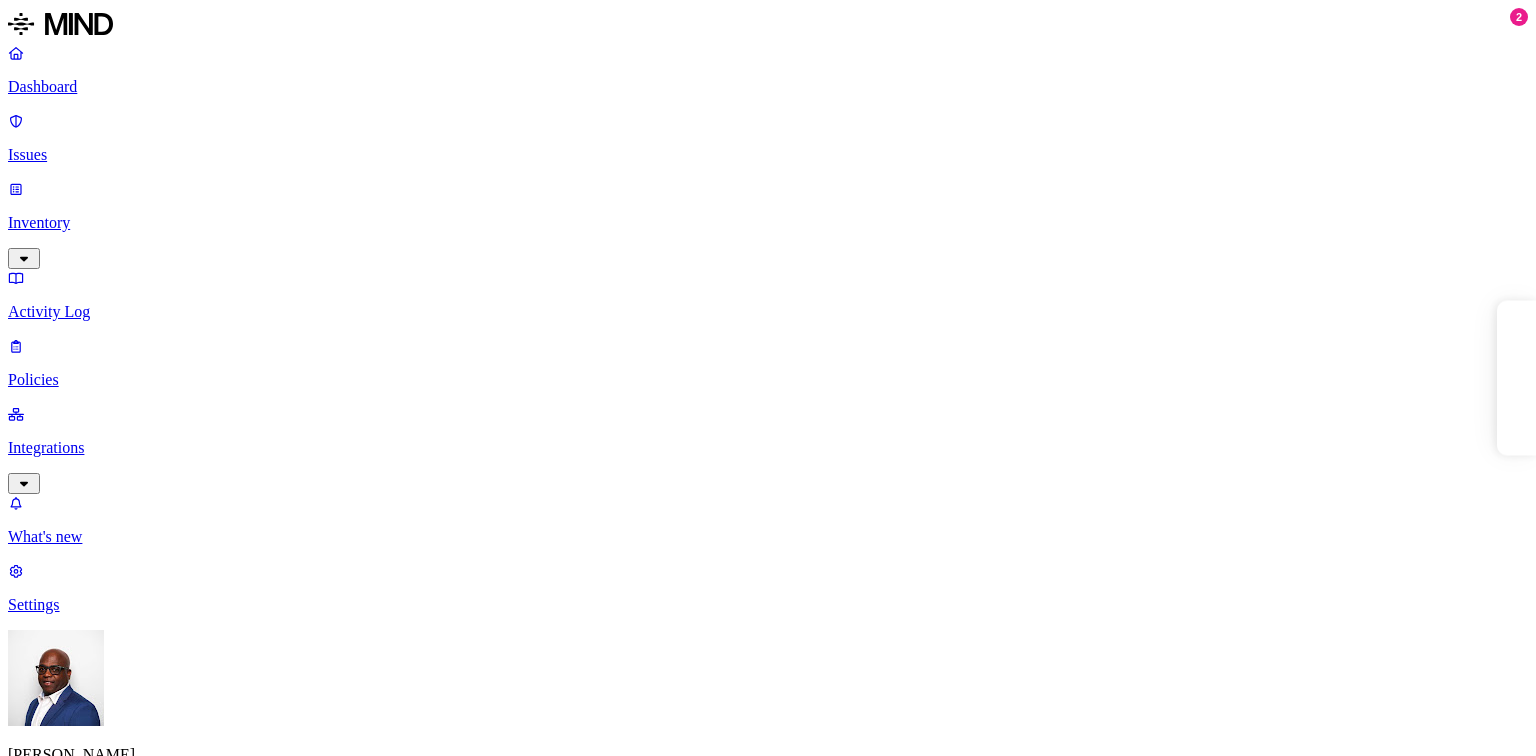 scroll, scrollTop: 0, scrollLeft: 0, axis: both 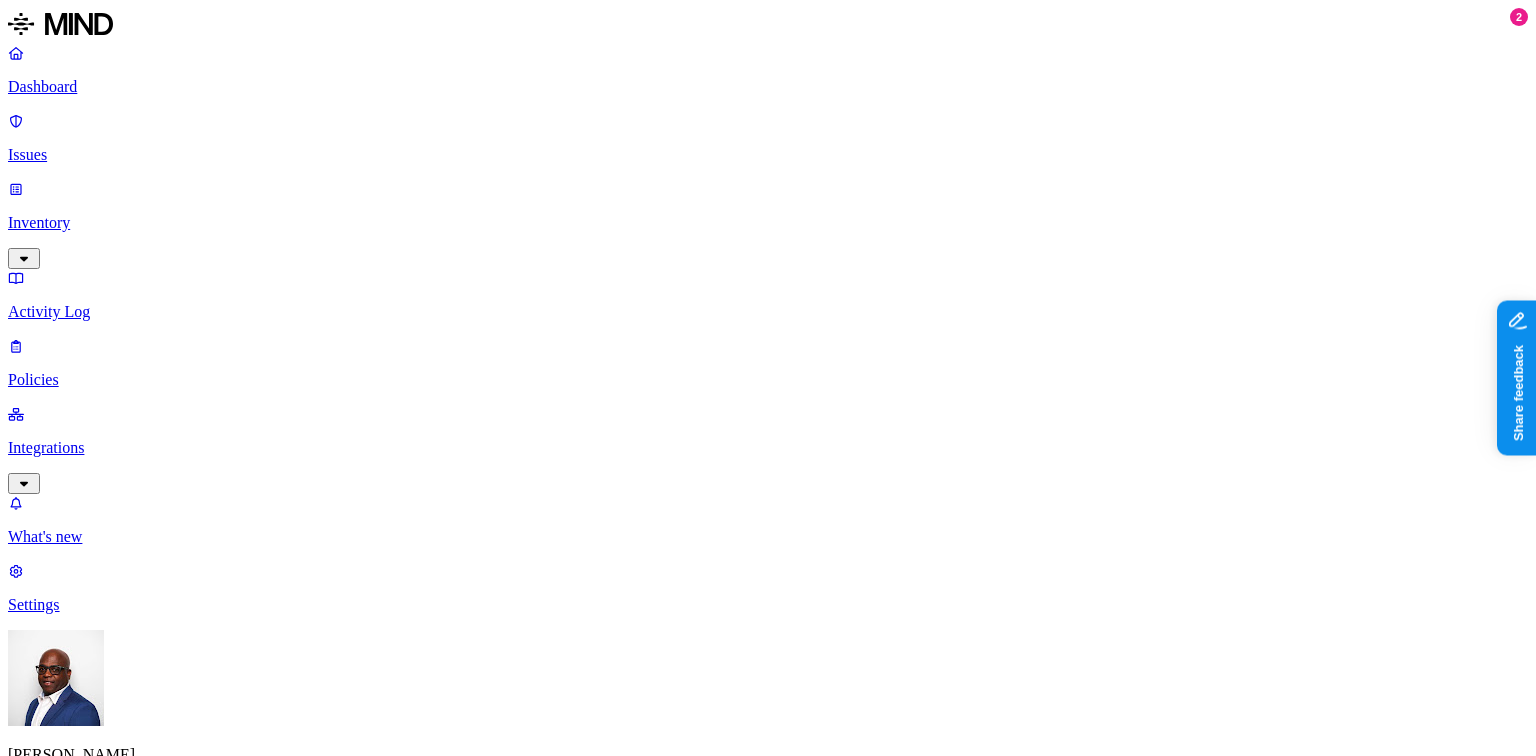 click on "Dashboard Issues Inventory Activity Log Policies Integrations What's new 2 Settings Gregory Thomas Southern Illinois Health Issues: All issues Status :  Open ,  In Progress Discovered Severity Action taken Environment Risk category Assignee 0 Issues Policy Subject Environment Severity Risk category Discovered Assignee Status Action taken No matching issues found" at bounding box center (768, 752) 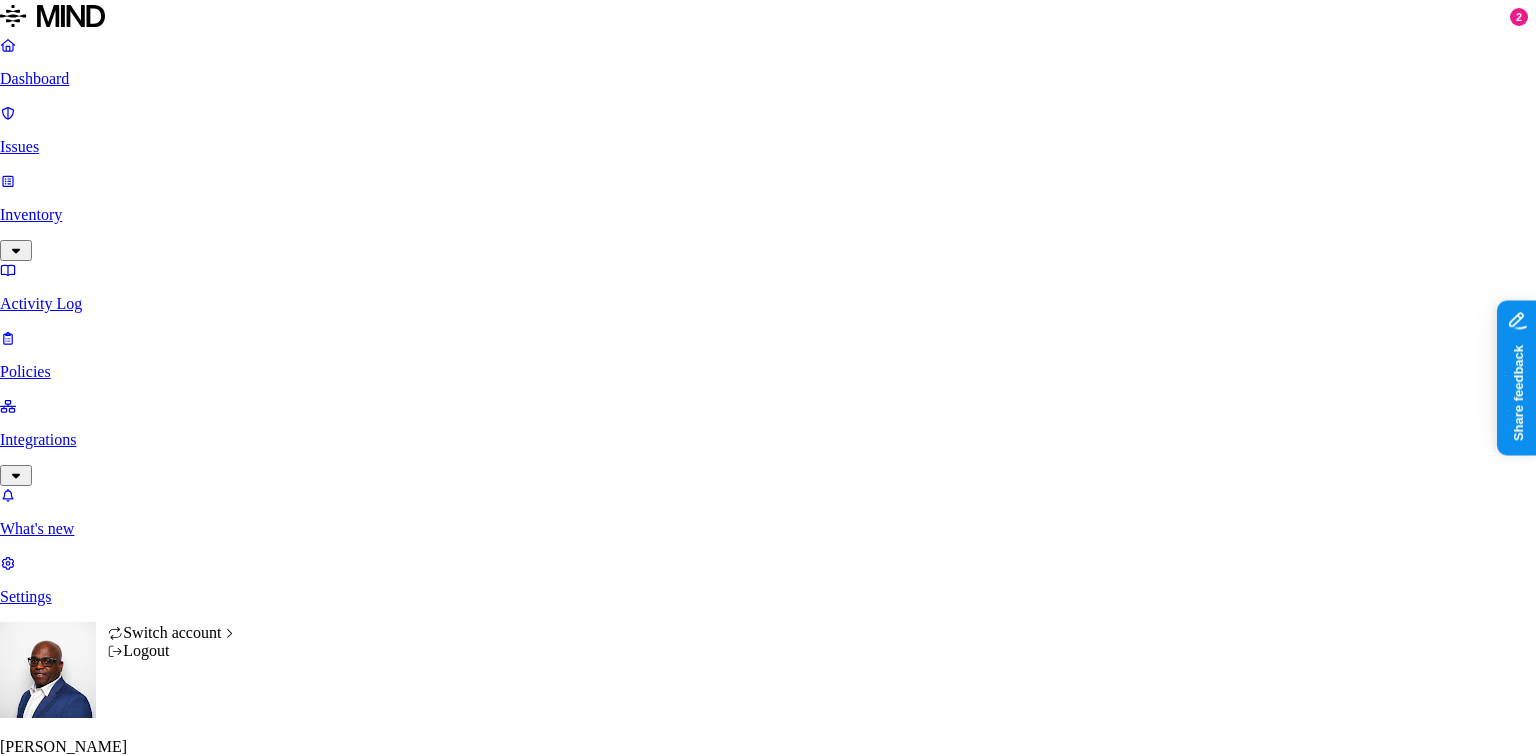 click on "Dashboard Issues Inventory Activity Log Policies Integrations What's new 2 Settings Gregory Thomas Southern Illinois Health Issues: All issues Status :  Open ,  In Progress Discovered Severity Action taken Environment Risk category Assignee 0 Issues Policy Subject Environment Severity Risk category Discovered Assignee Status Action taken No matching issues found
Switch account Logout" at bounding box center (768, 748) 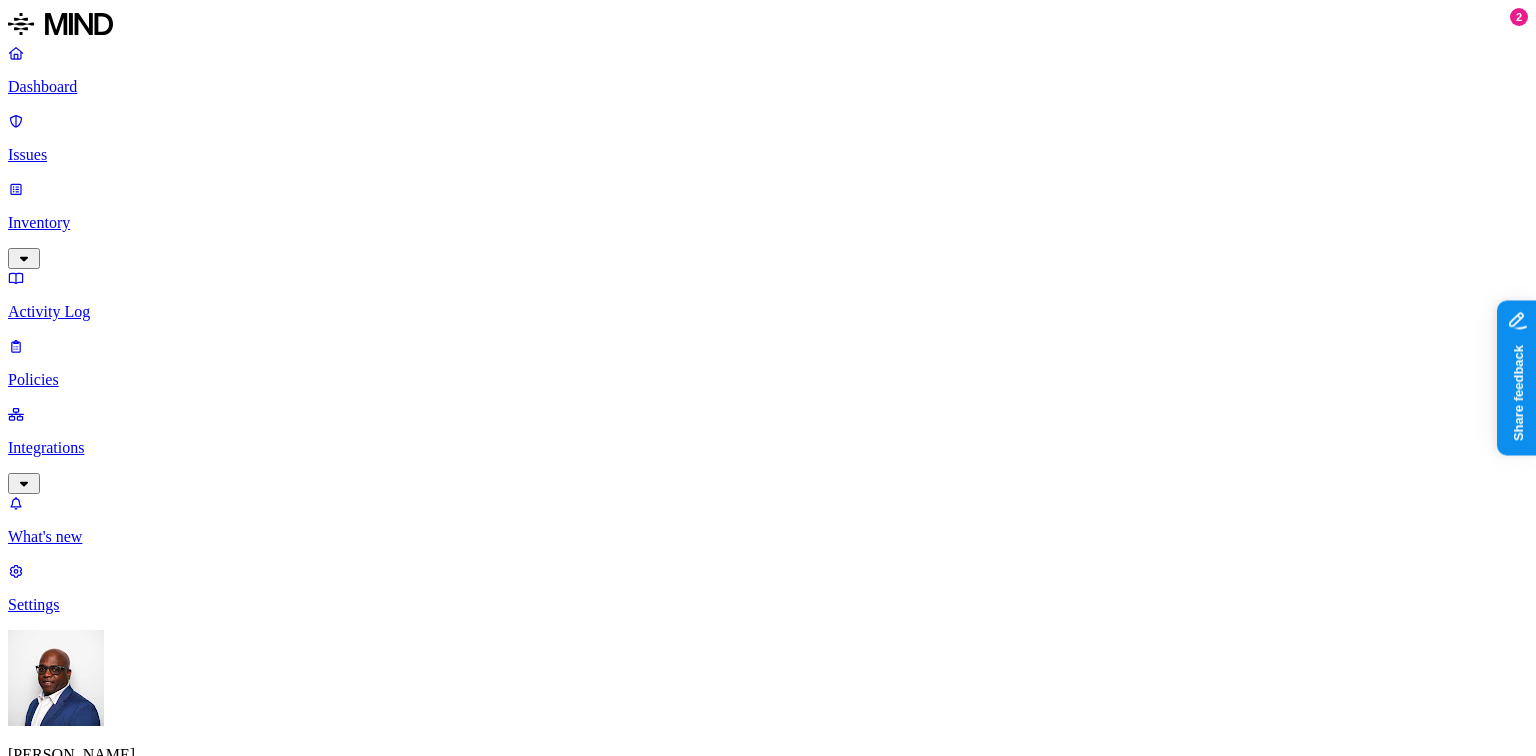 click on "Settings" at bounding box center [768, 605] 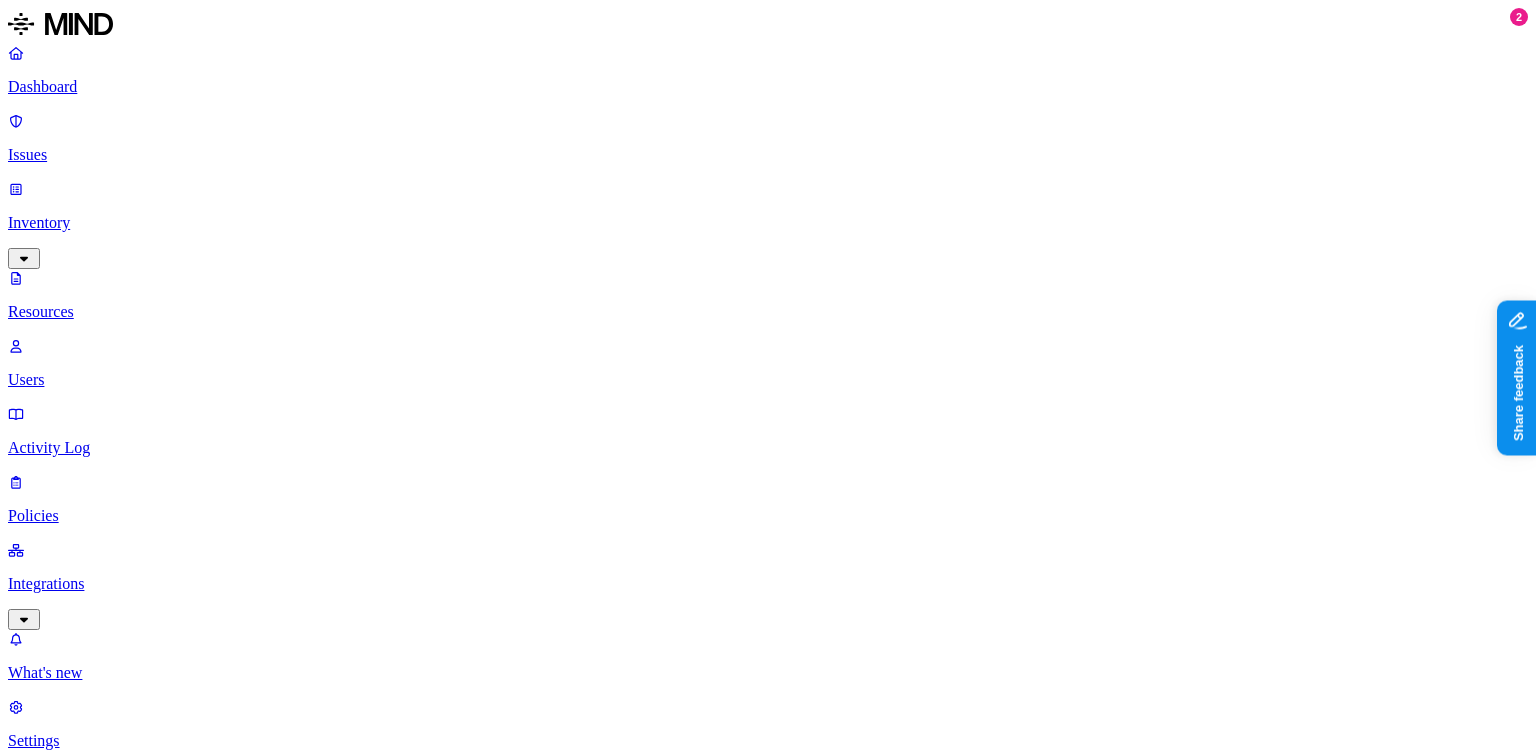 scroll, scrollTop: 0, scrollLeft: 0, axis: both 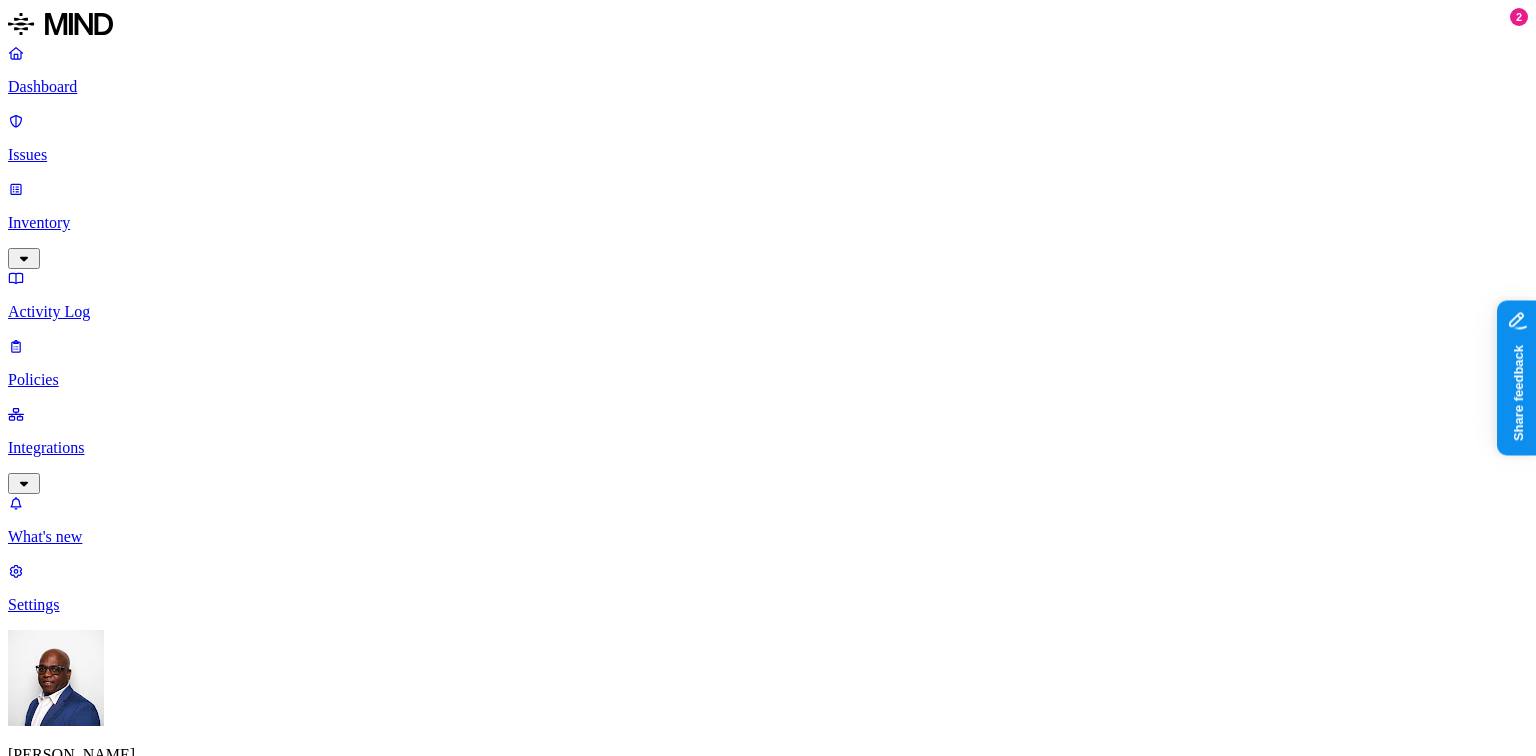 click on "Policies" at bounding box center (768, 380) 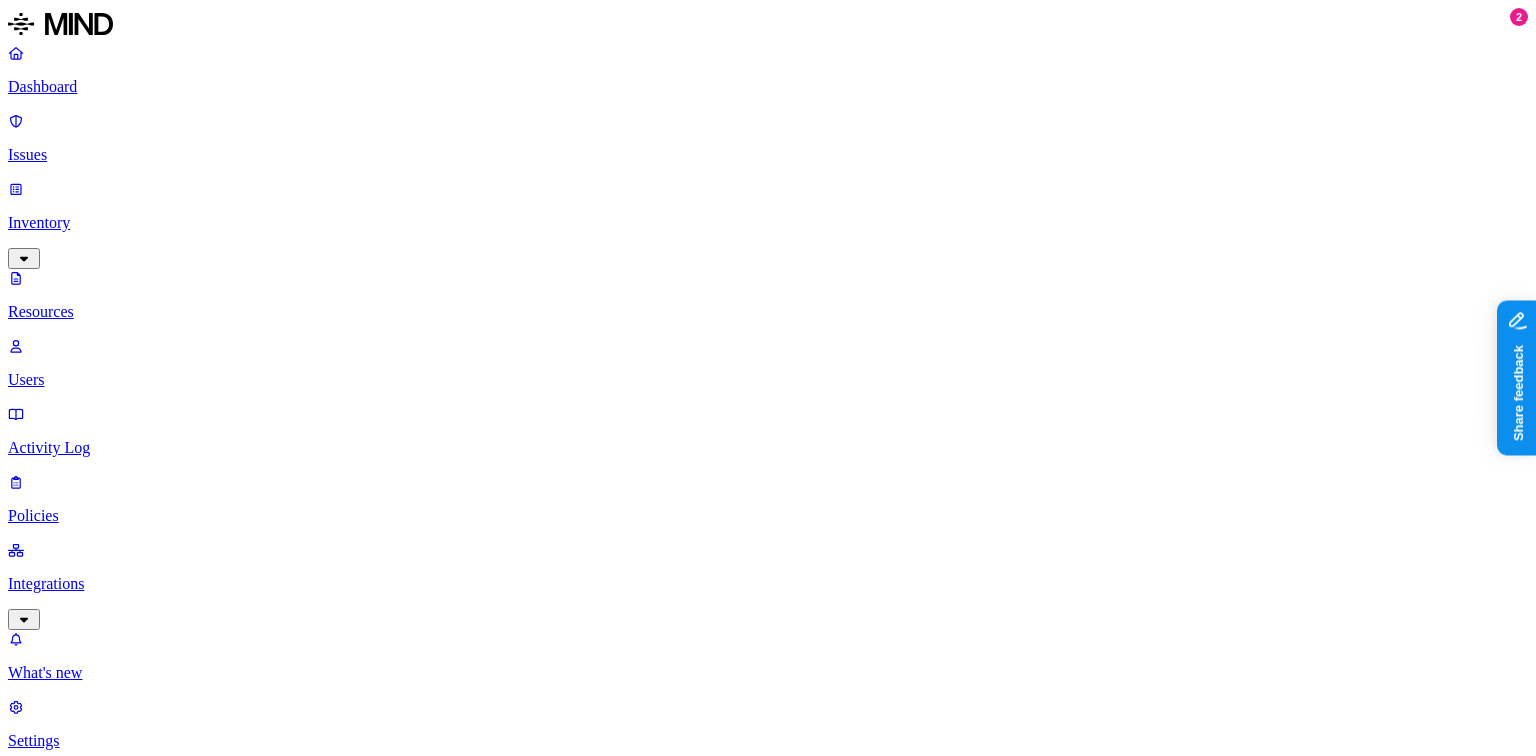 click 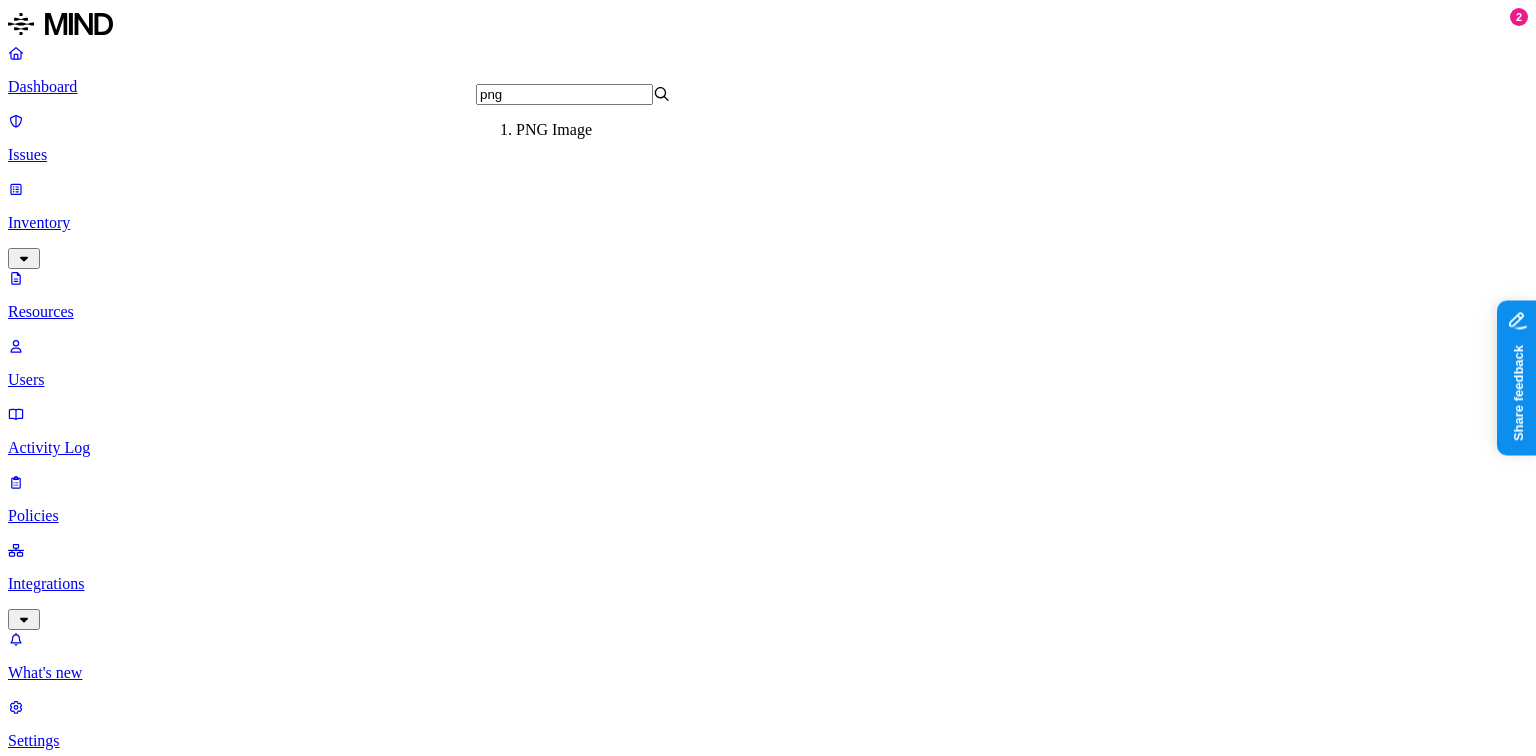 type on "png" 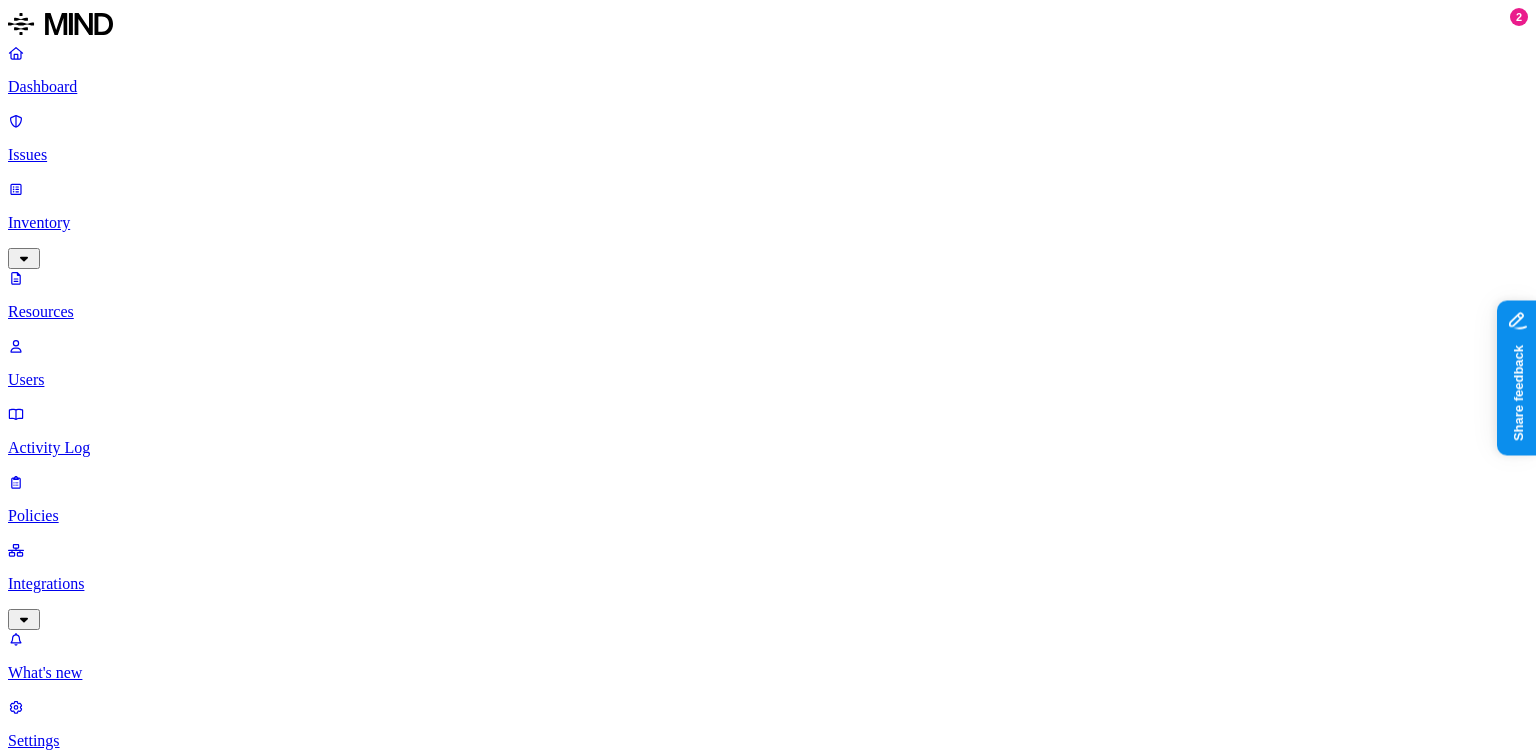 drag, startPoint x: 508, startPoint y: 134, endPoint x: 704, endPoint y: 134, distance: 196 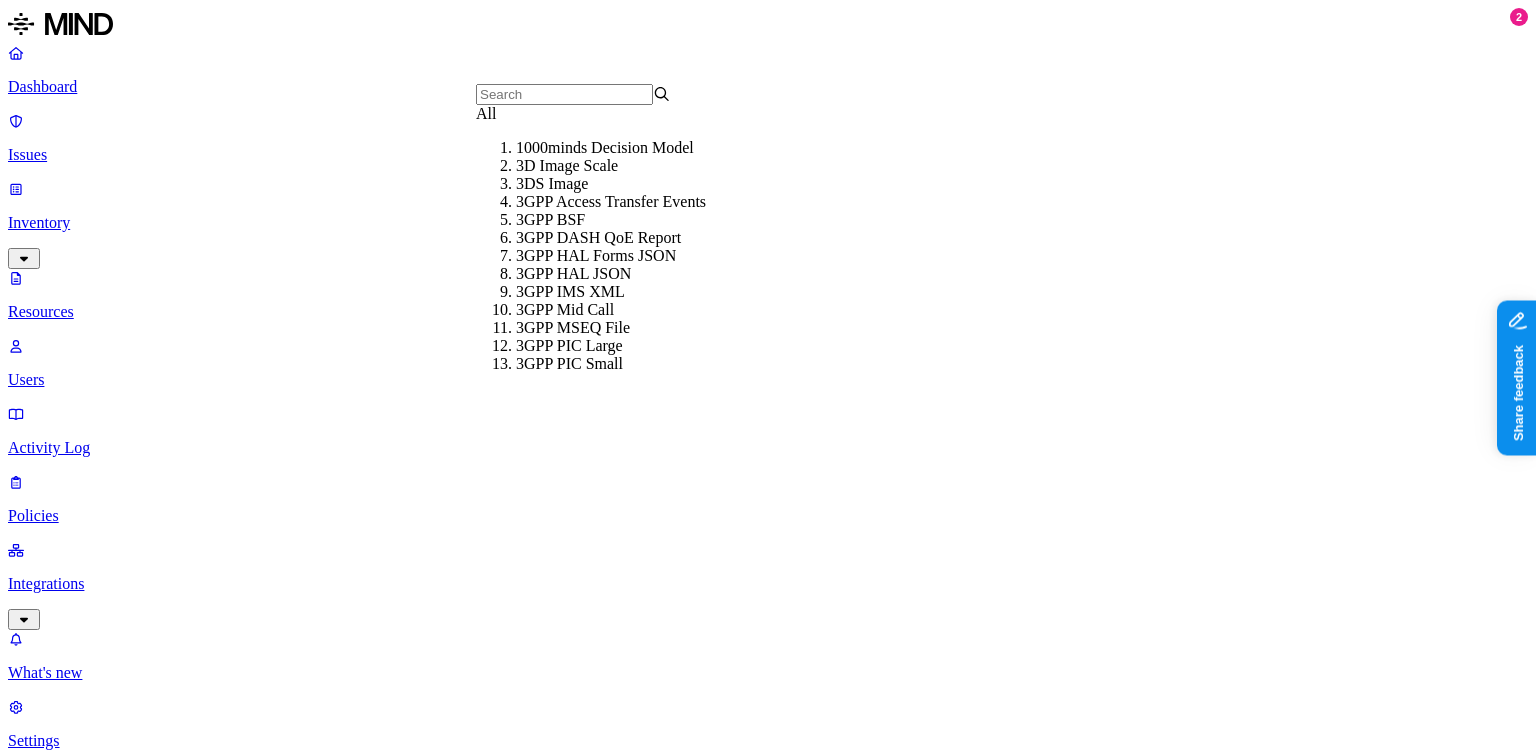 click on "Resources" at bounding box center (768, 1004) 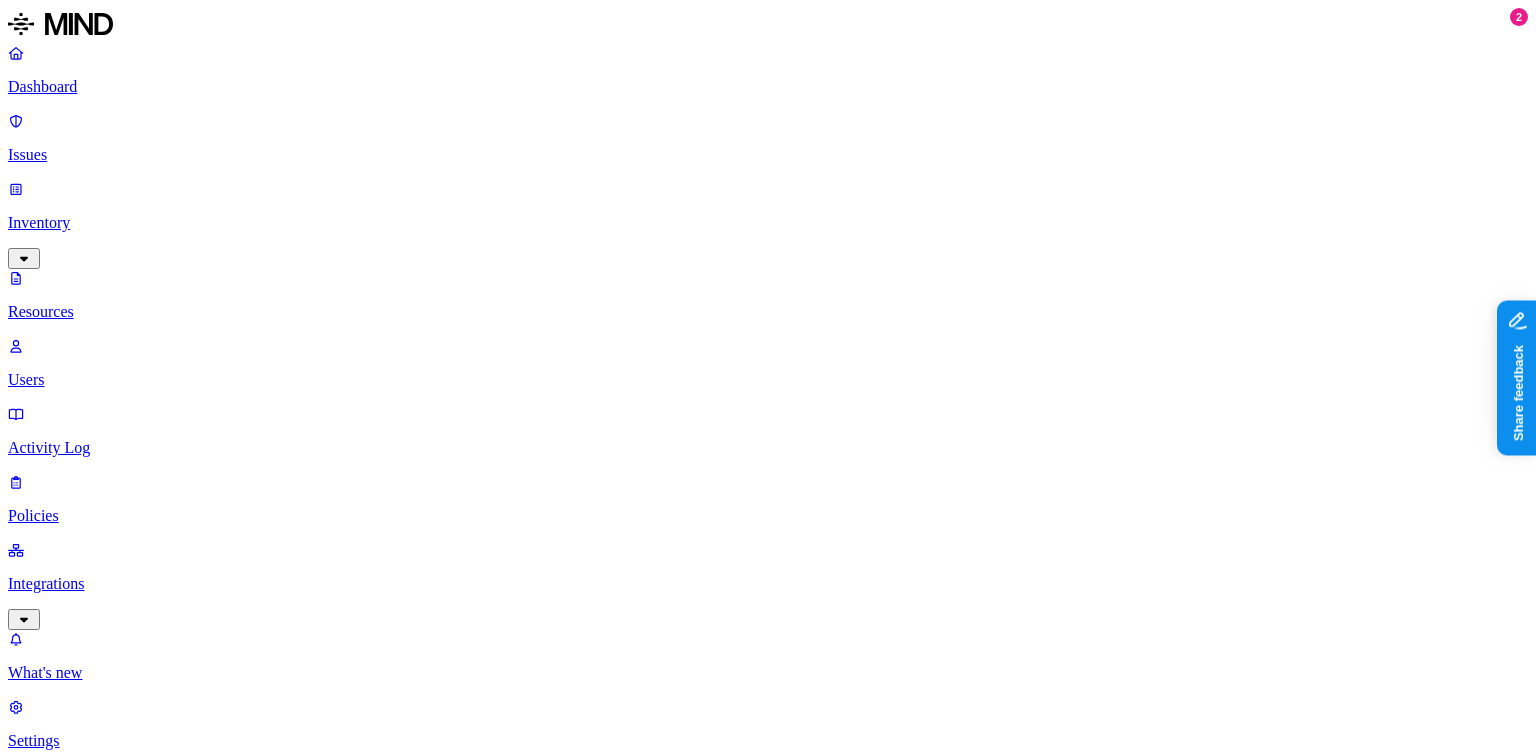 click 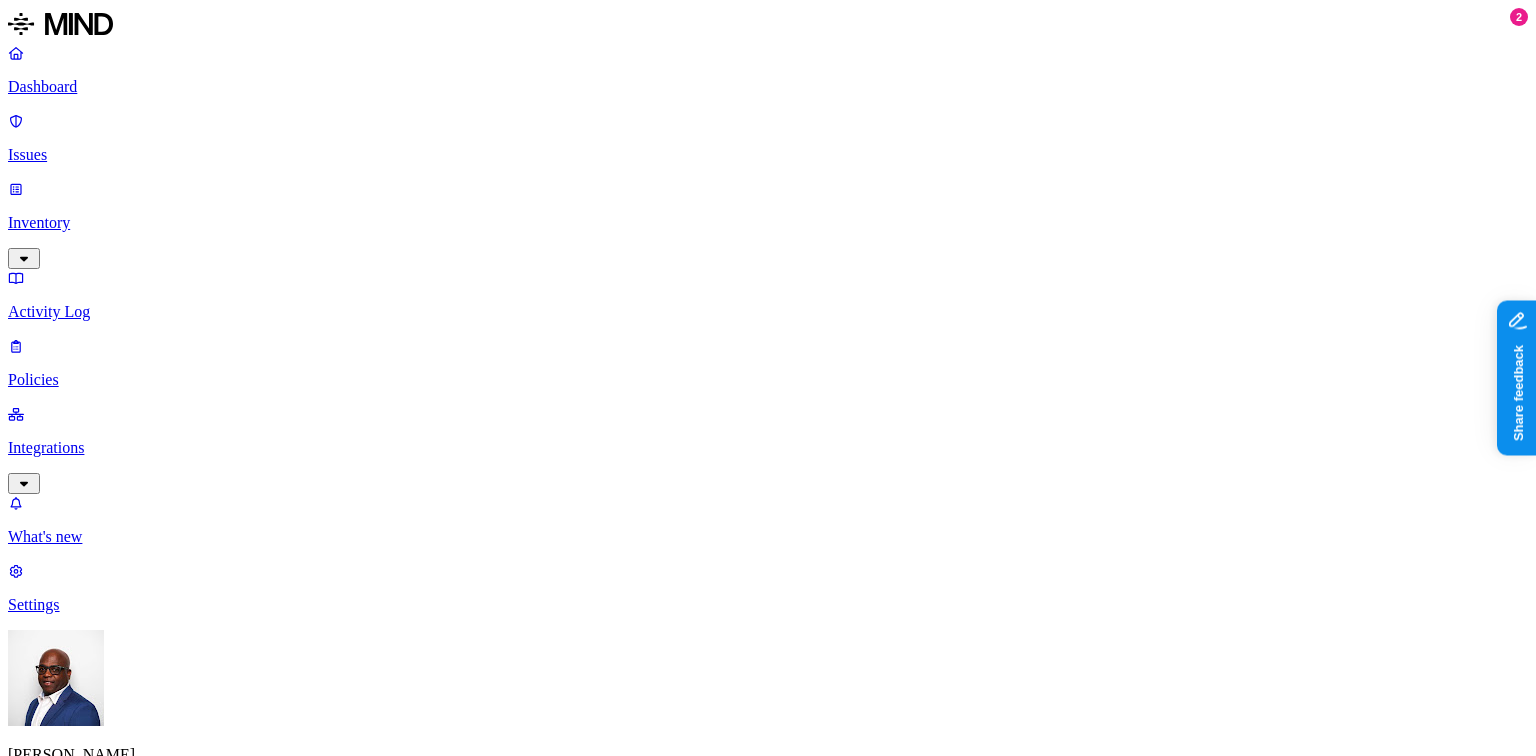 scroll, scrollTop: 0, scrollLeft: 0, axis: both 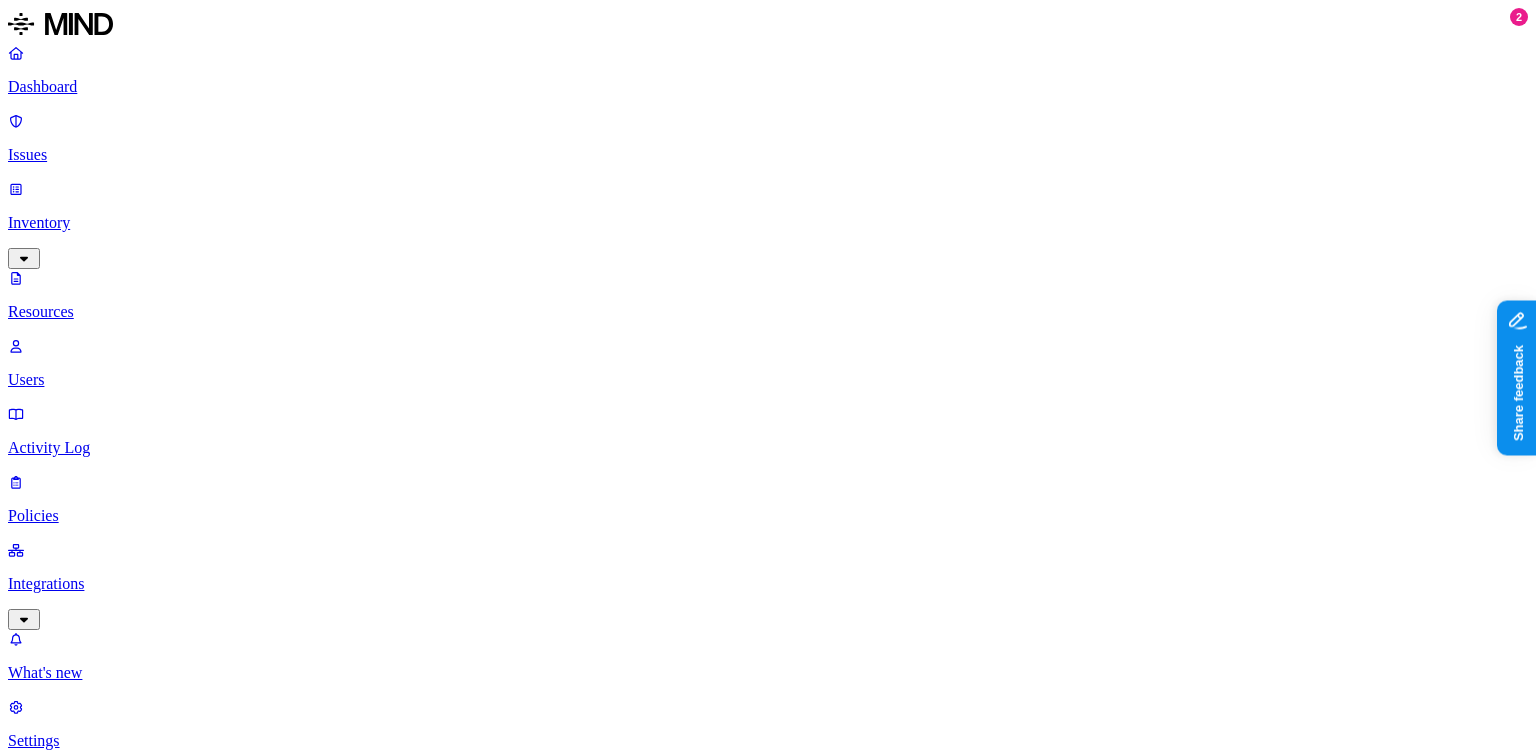 click on "Policies" at bounding box center (768, 516) 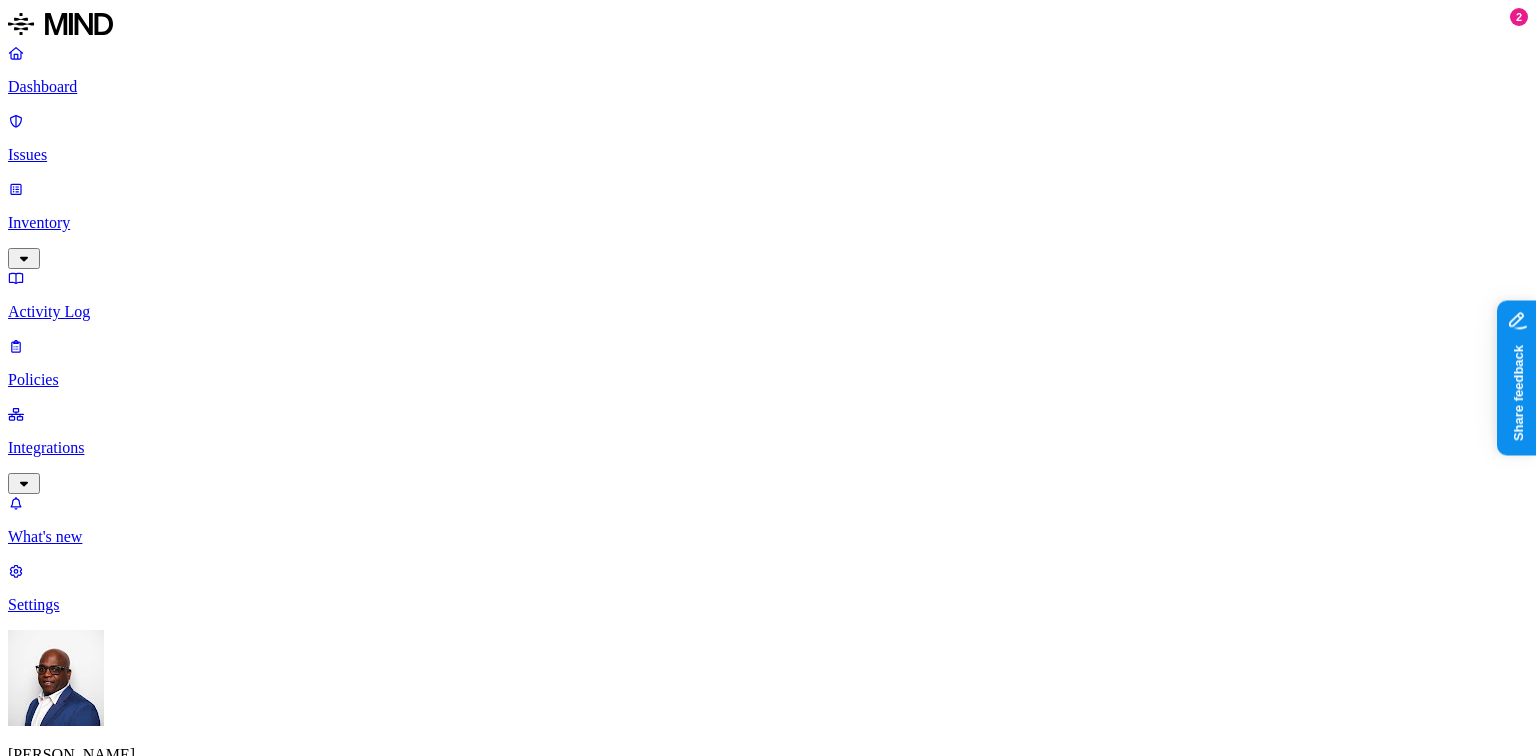 scroll, scrollTop: 0, scrollLeft: 0, axis: both 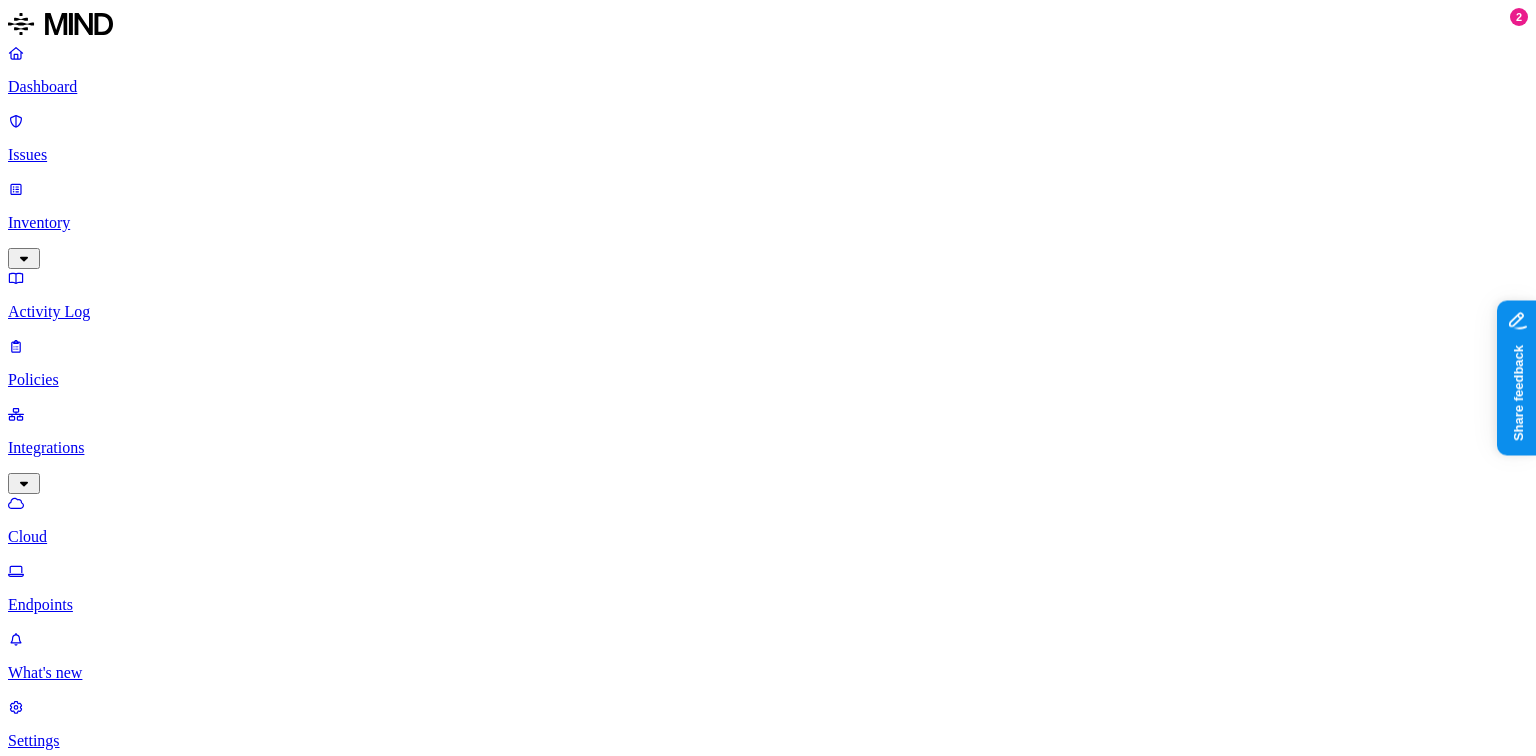 click on "Dashboard" at bounding box center [768, 87] 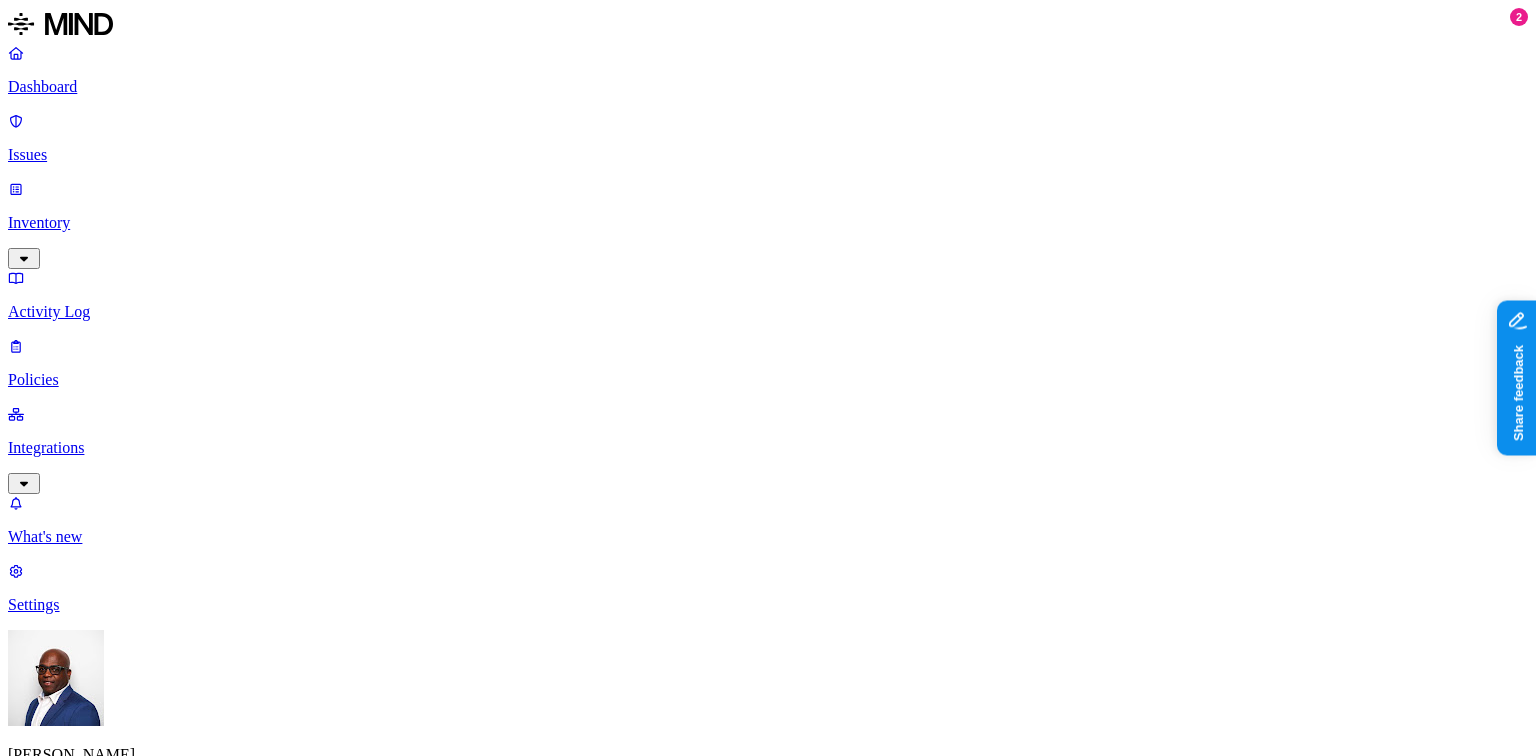 click 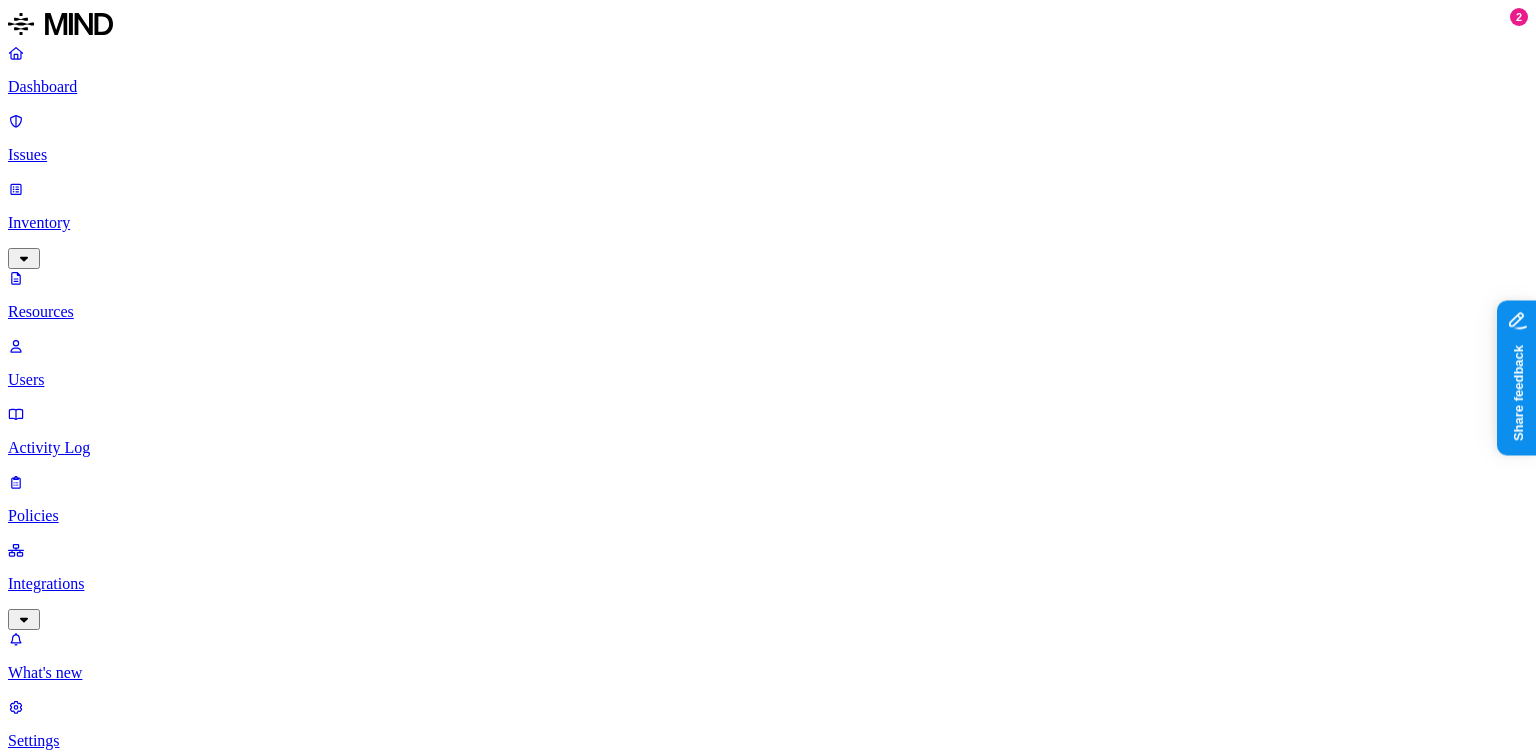 click 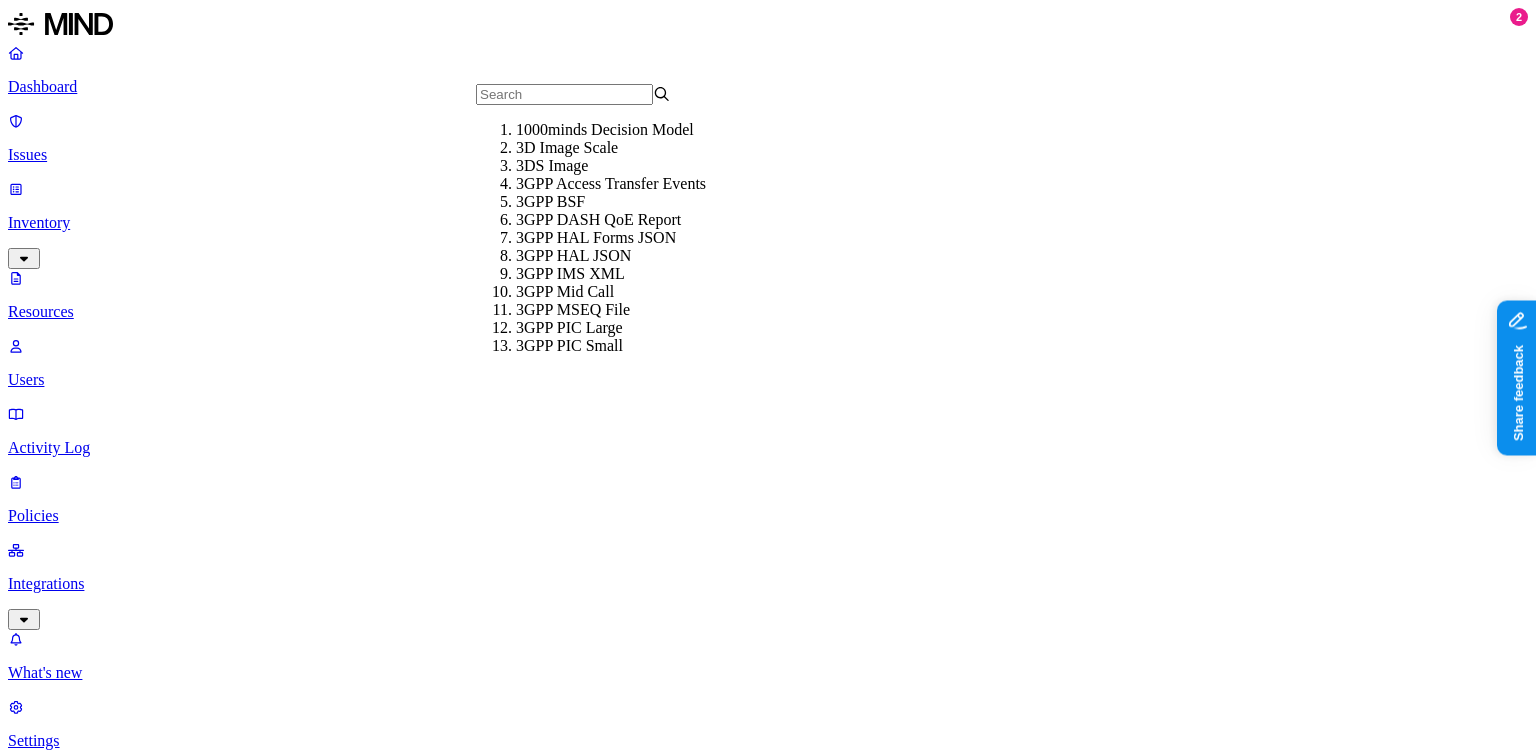click on "Resources" at bounding box center [768, 1004] 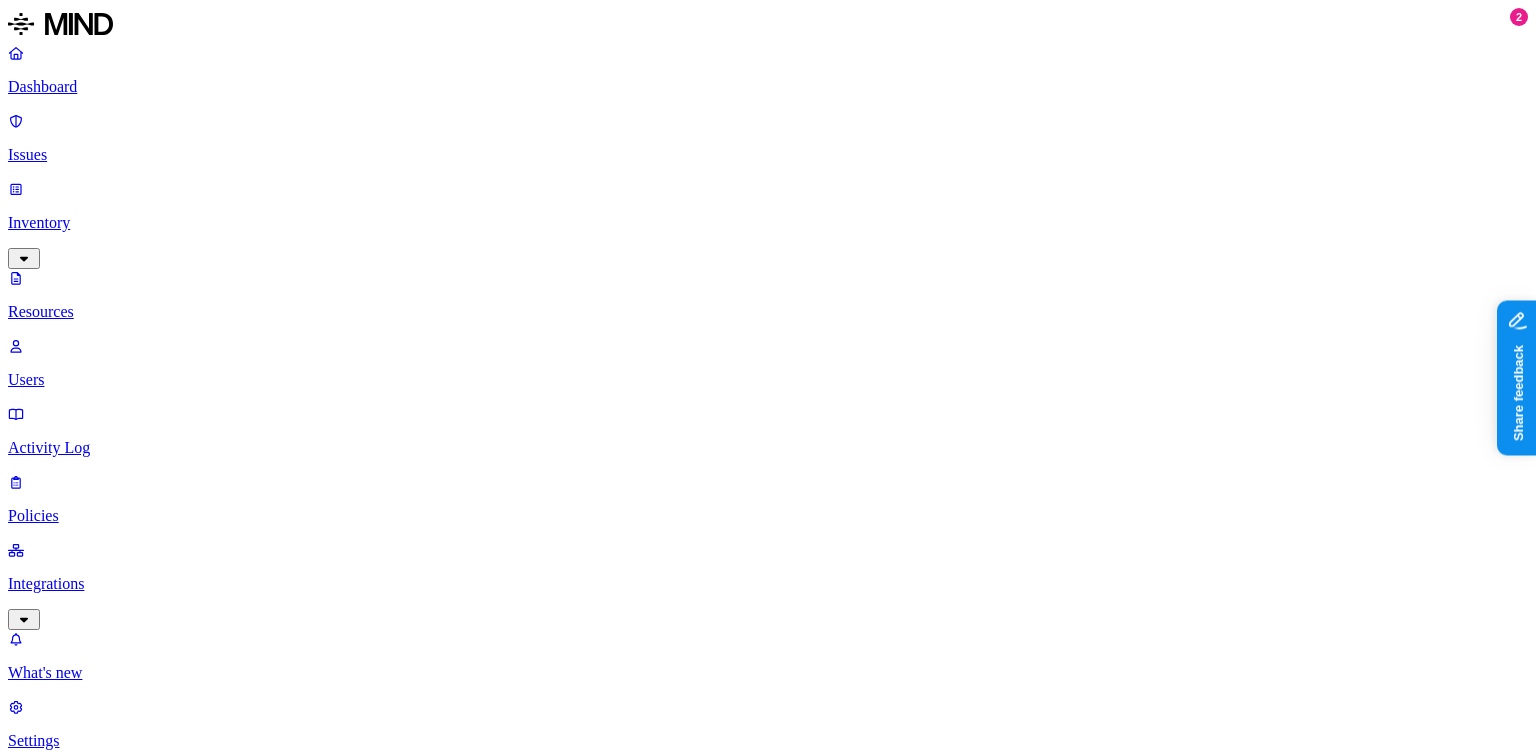 click on "Dashboard" at bounding box center [768, 87] 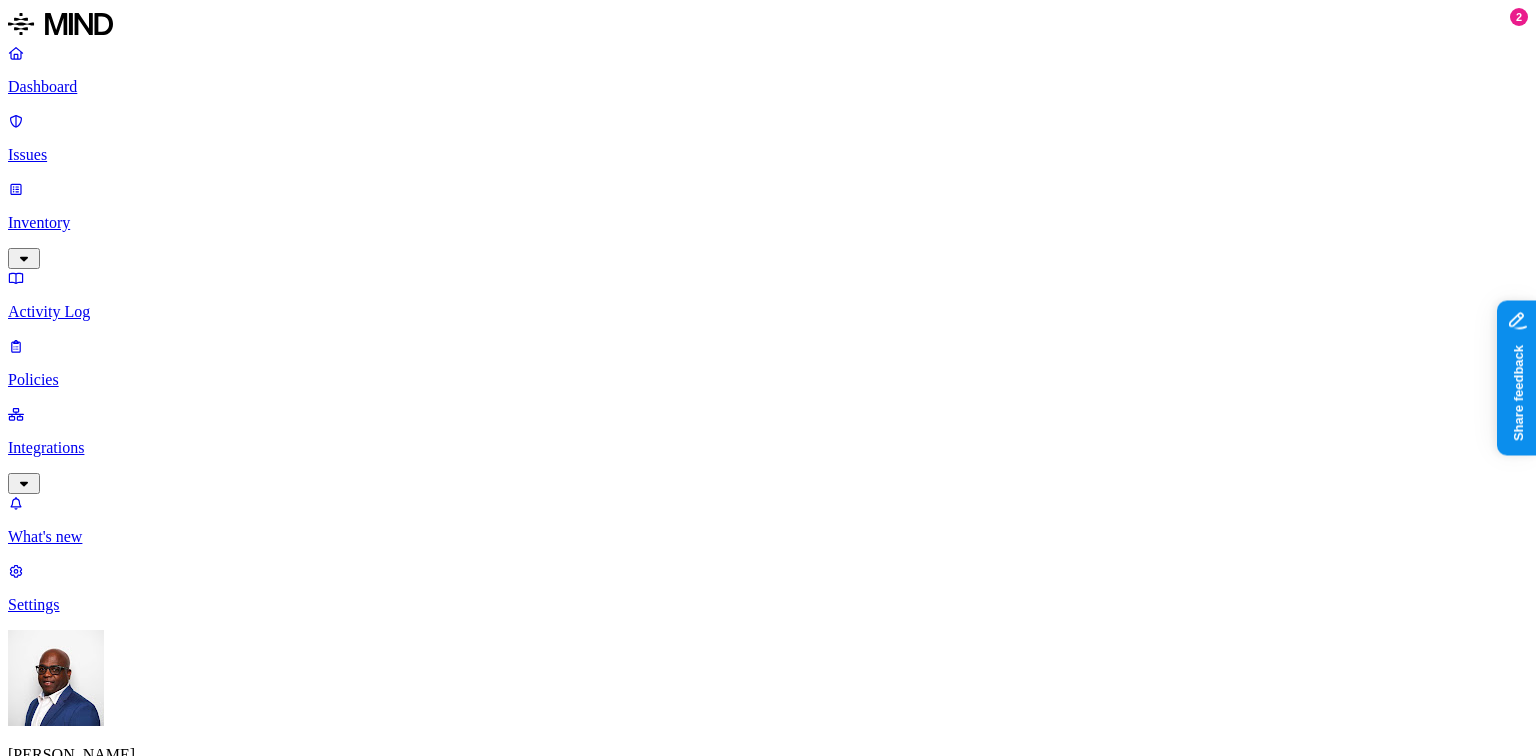 click on "Integrations" at bounding box center (768, 448) 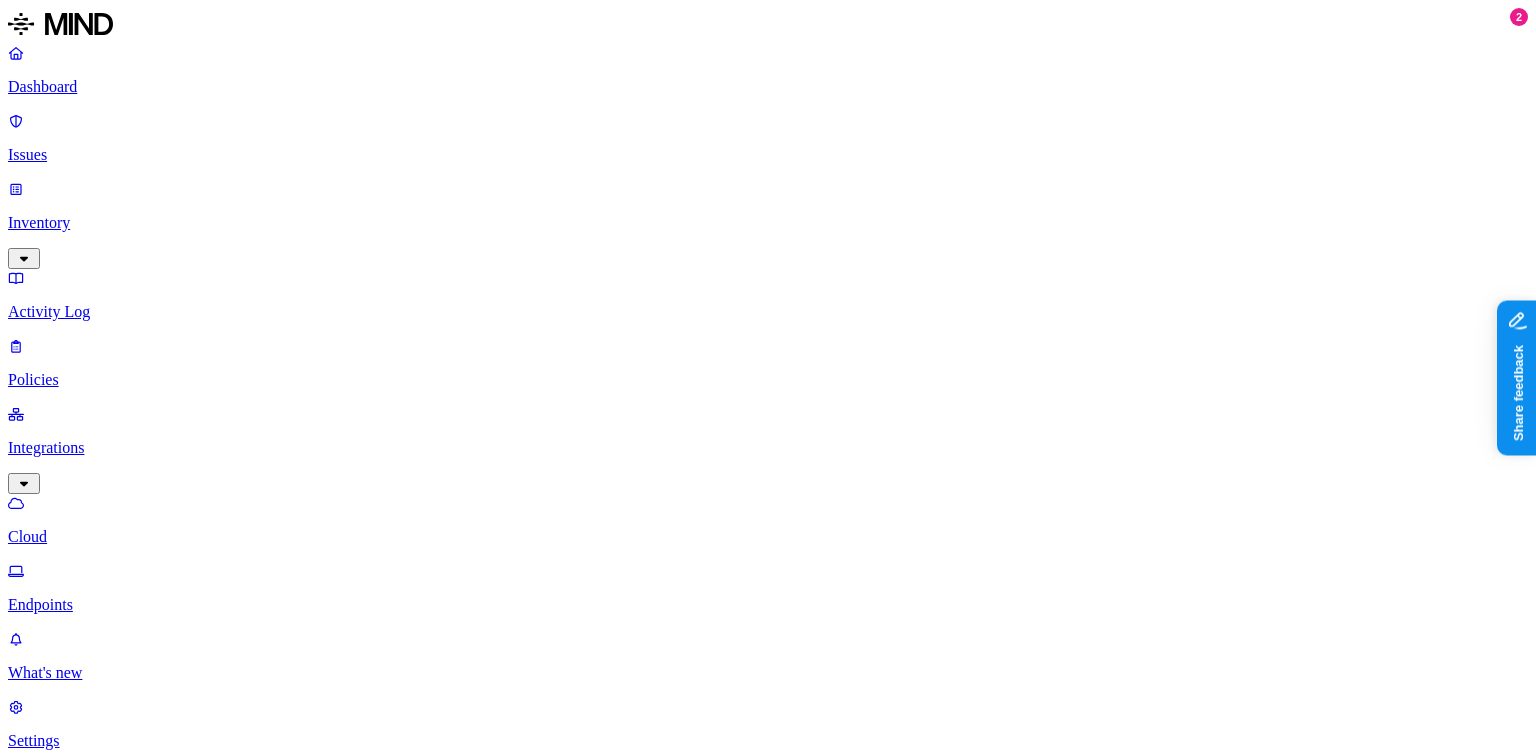click on "Endpoints" at bounding box center [768, 605] 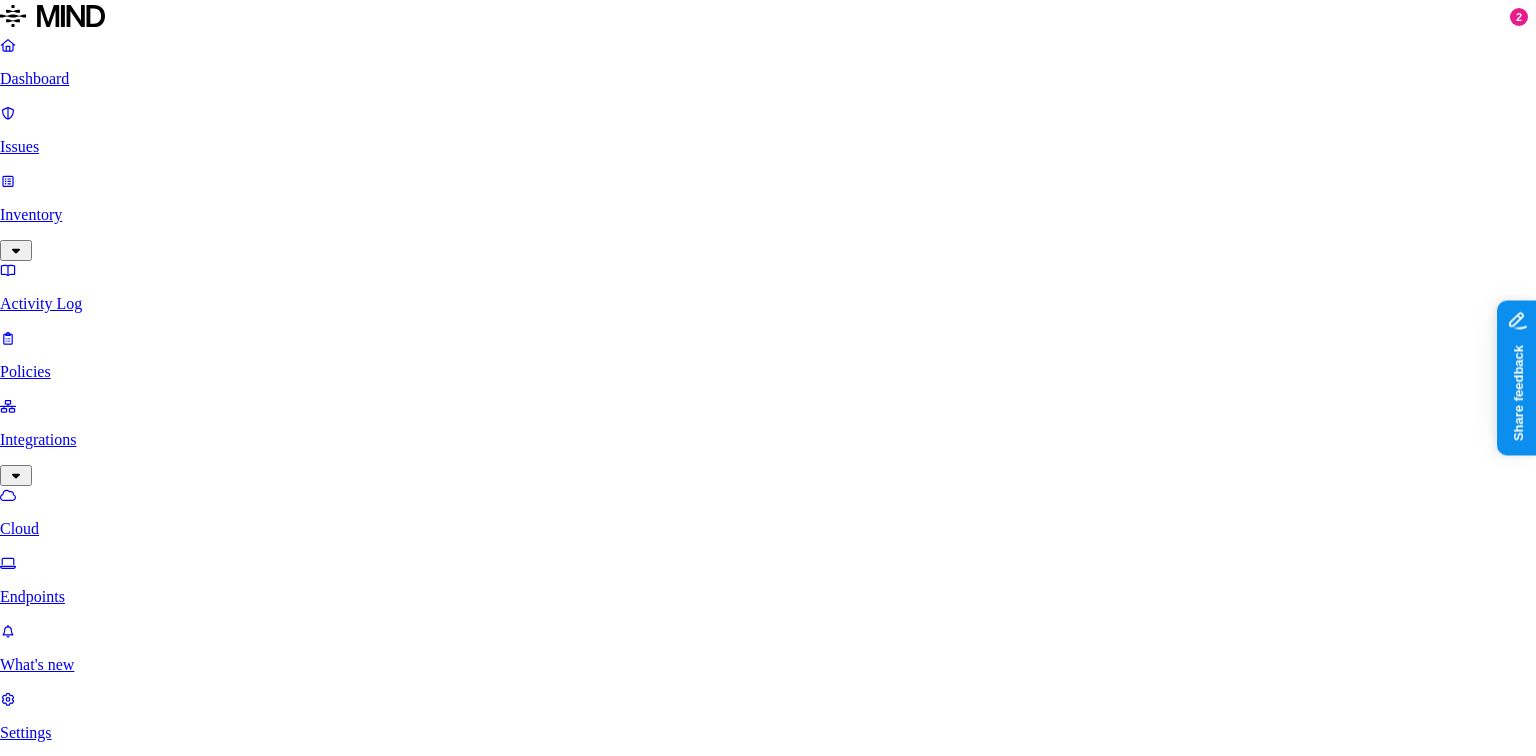 click on "Data systems" at bounding box center (744, 1363) 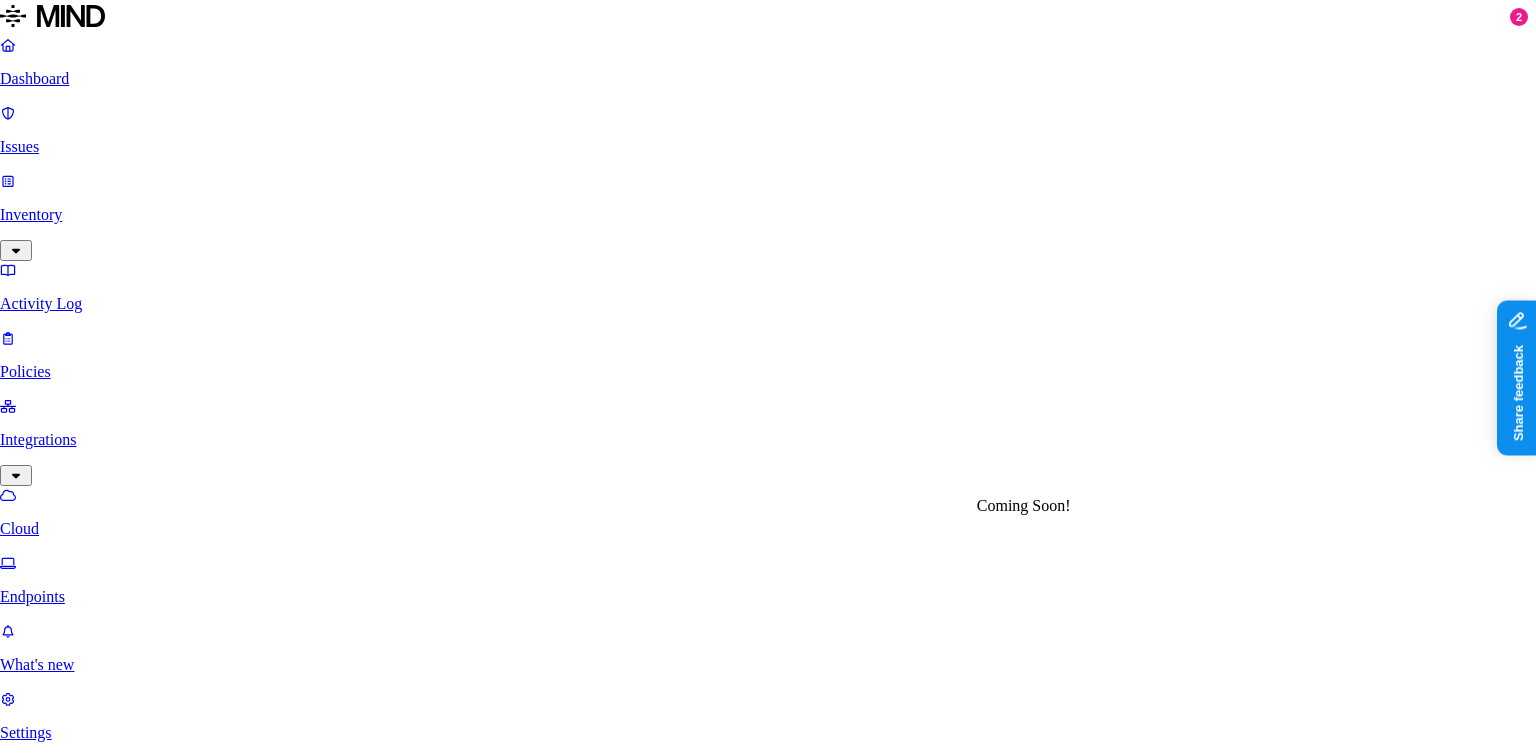 click on "SMB file share." at bounding box center (788, 7572) 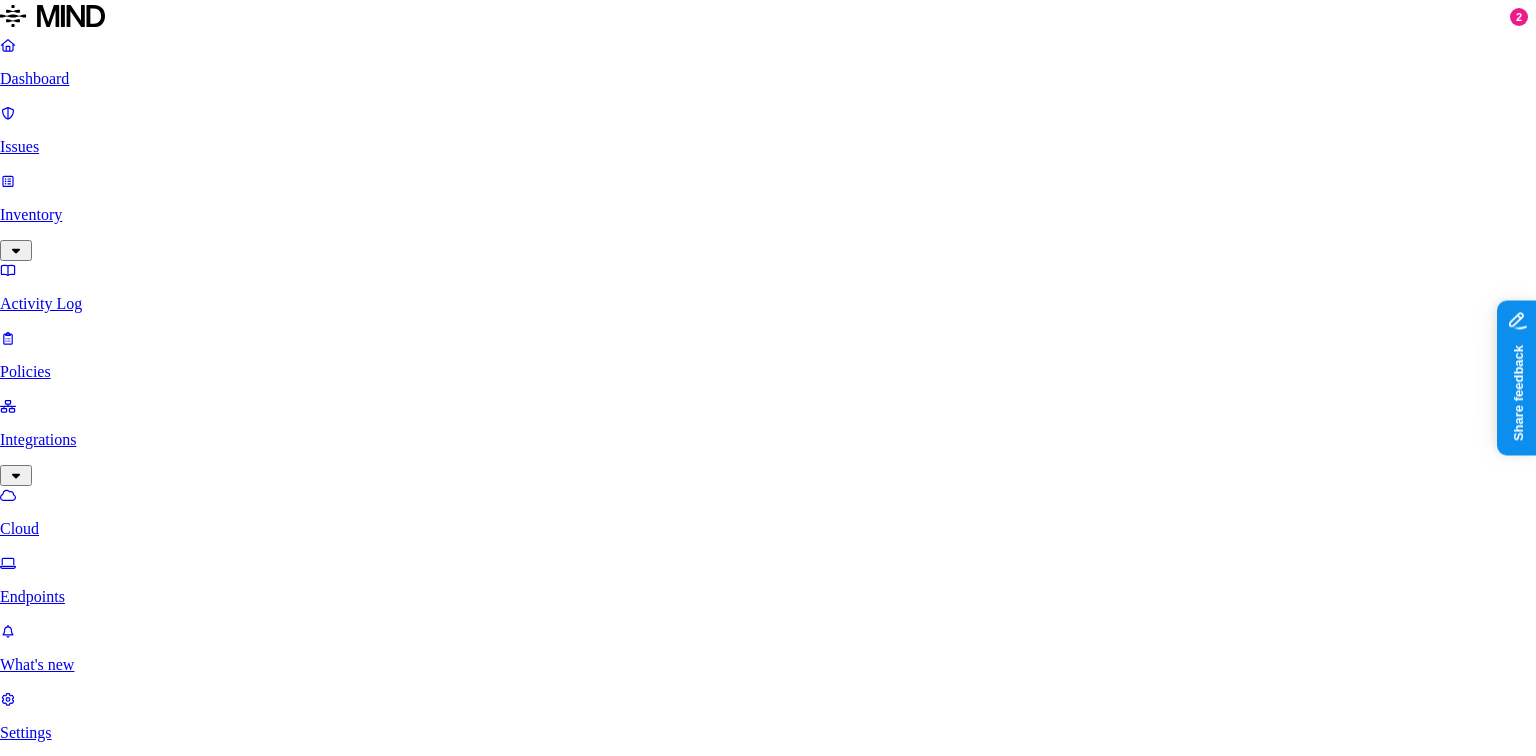 click on "SMB file share." at bounding box center [788, 7572] 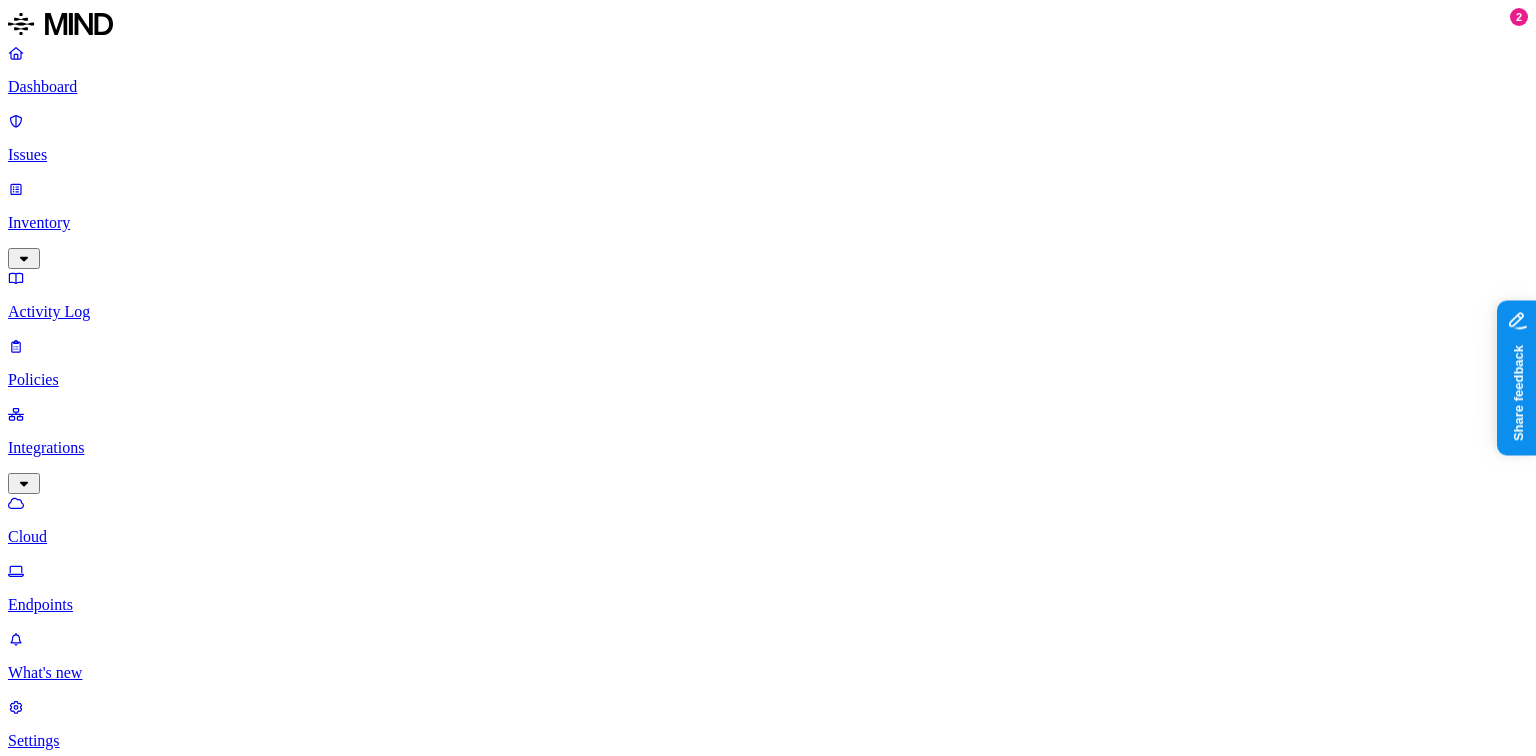 click on "Cloud integrations Add Integration Cloud applications Office 365 Online SIH1 O365" at bounding box center [768, 1124] 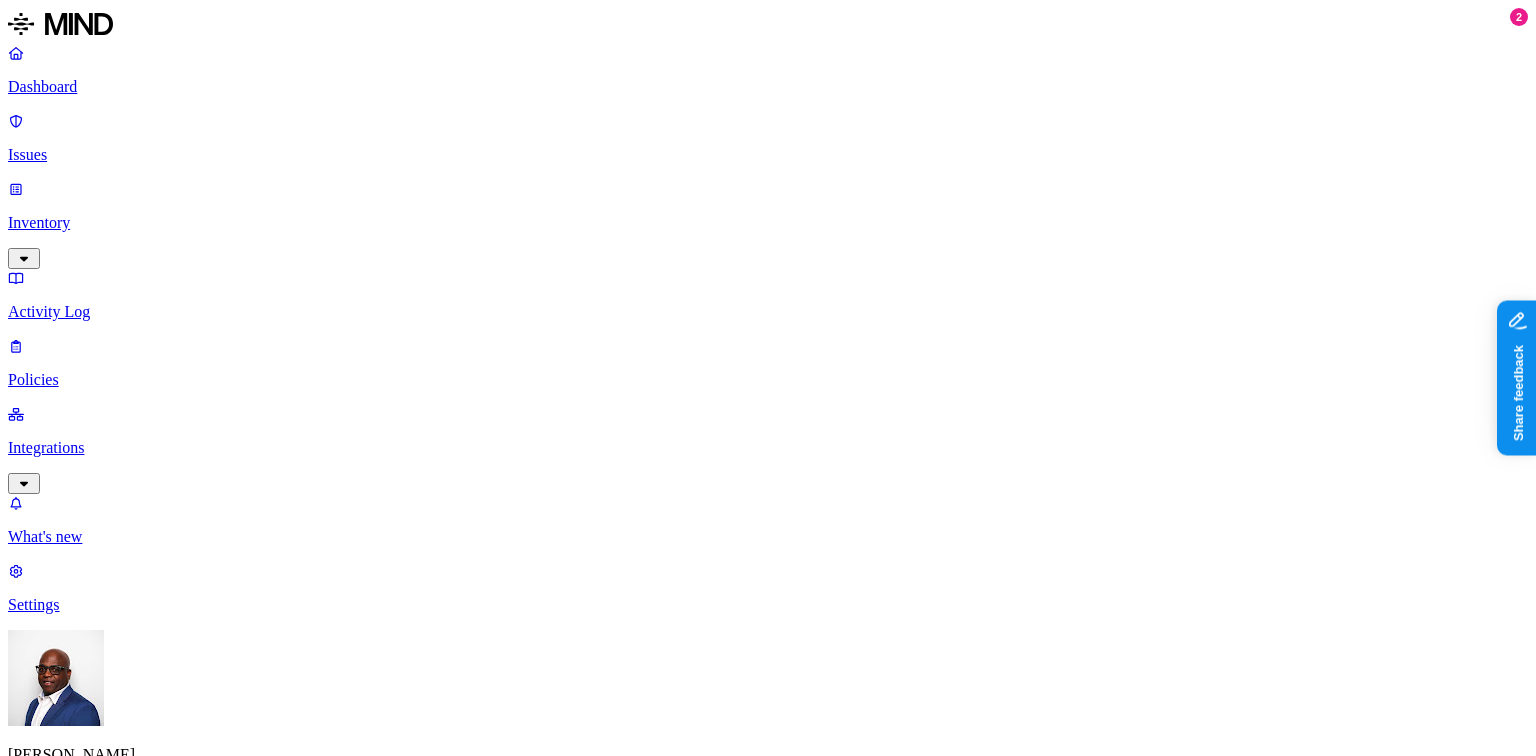 click on "Issues" at bounding box center [768, 155] 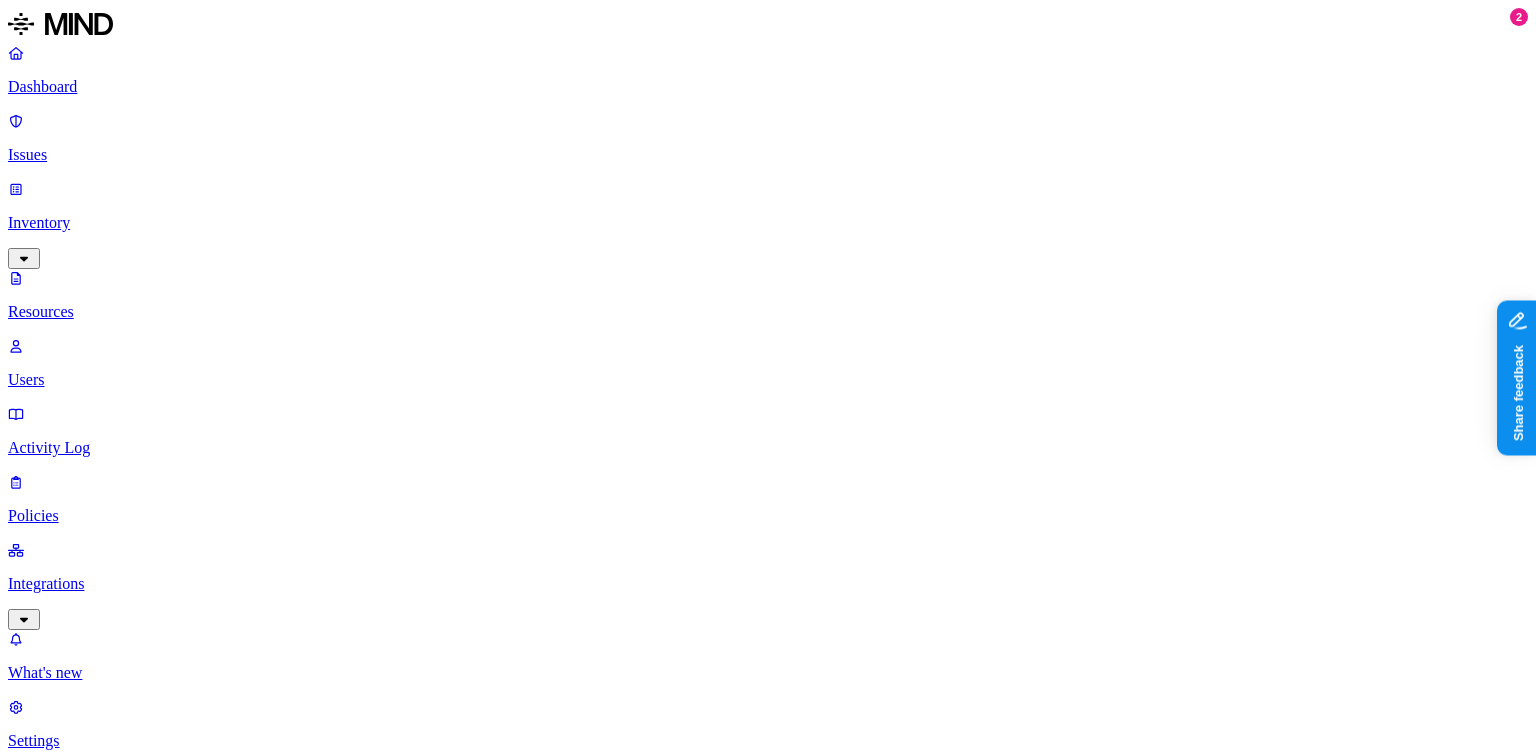 click on "Users" at bounding box center [768, 380] 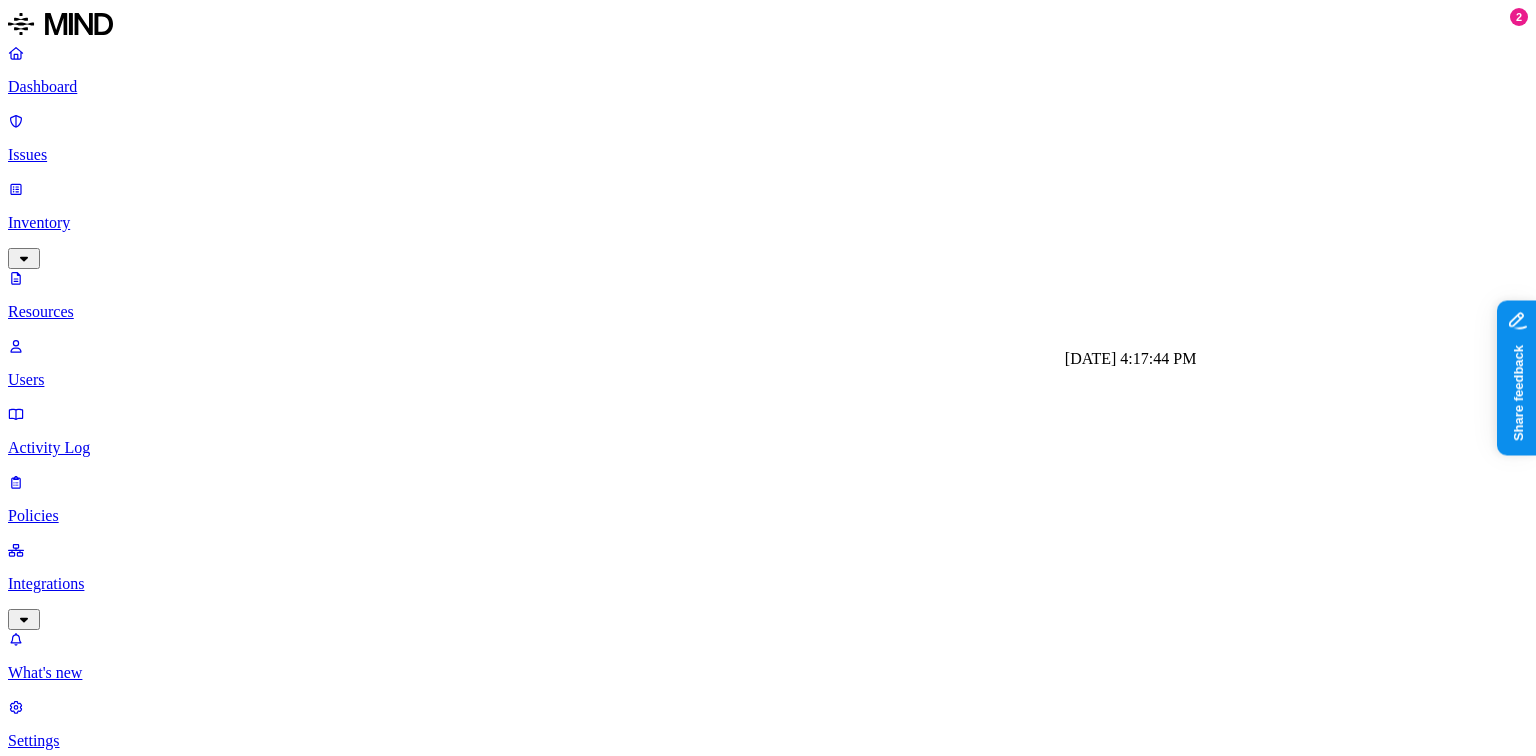 scroll, scrollTop: 0, scrollLeft: 0, axis: both 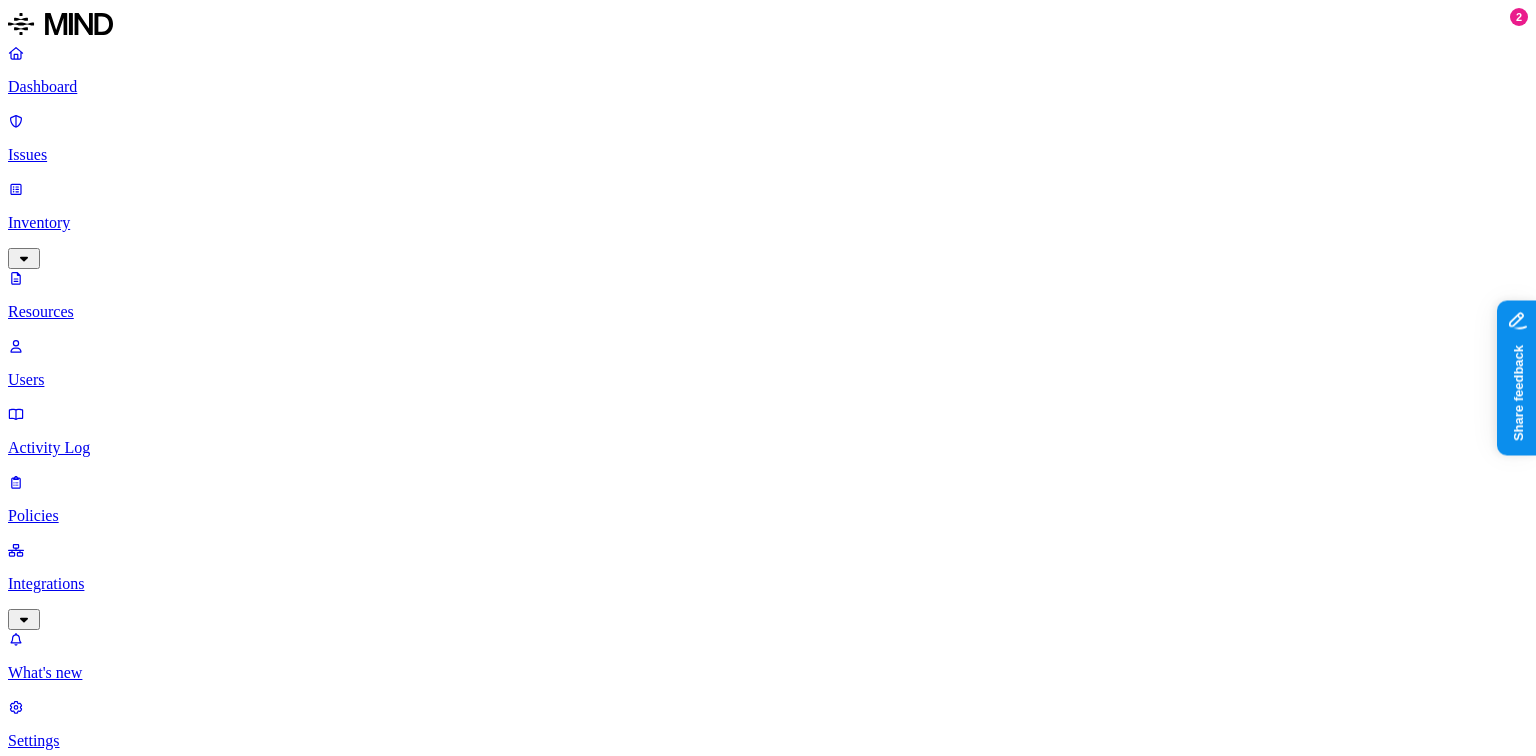 click on "Users" at bounding box center (768, 380) 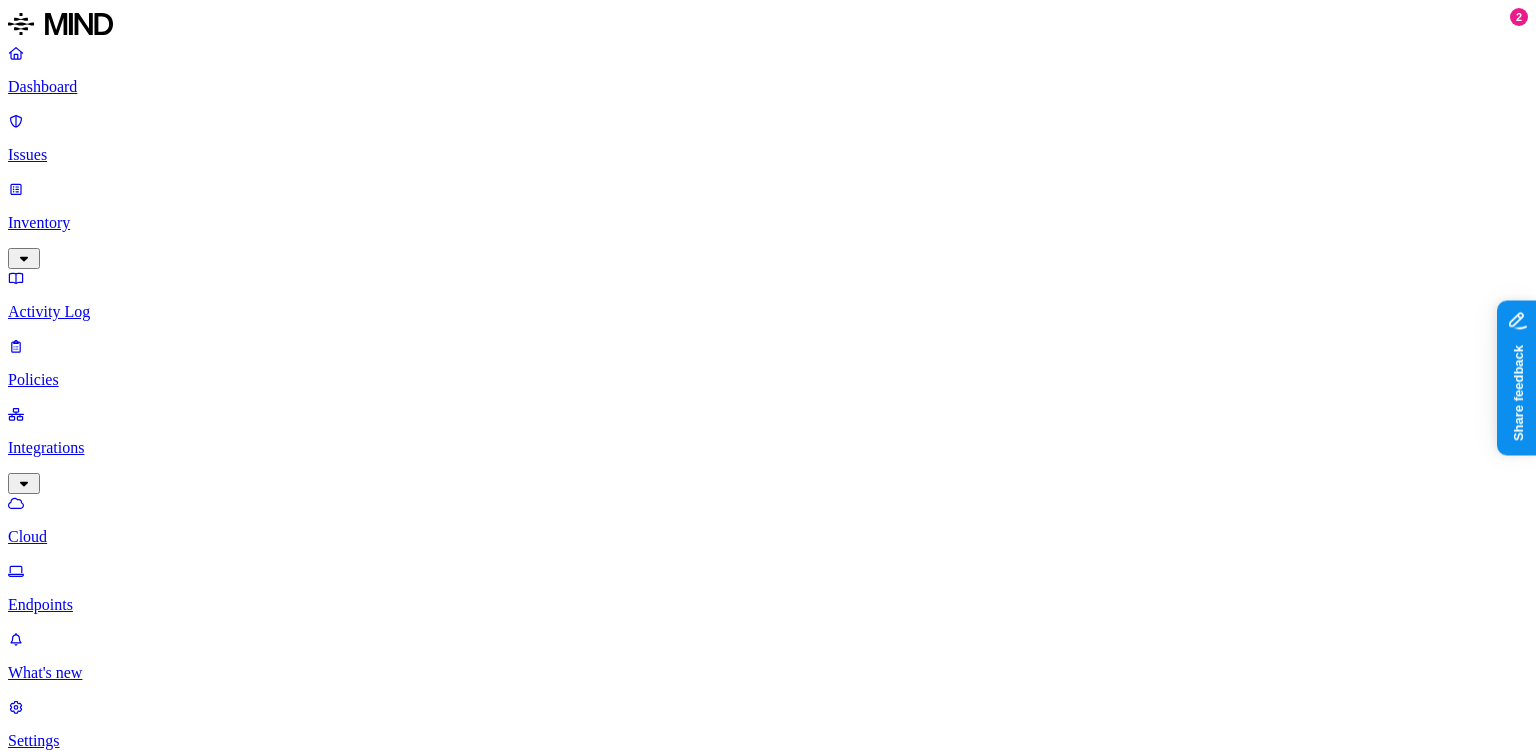 click on "Endpoints" at bounding box center (768, 605) 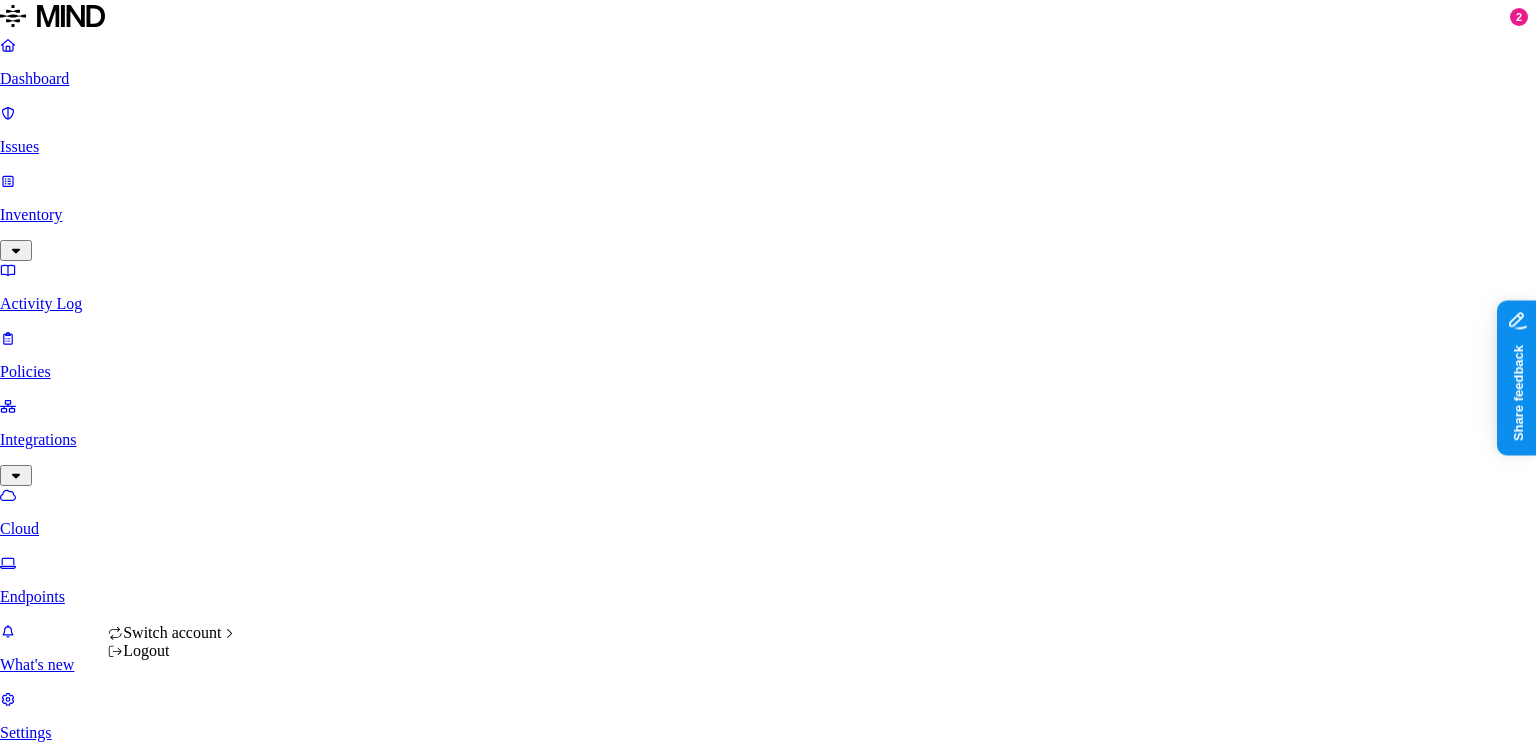click on "Dashboard Issues Inventory Activity Log Policies Integrations Cloud Endpoints What's new 2 Settings Gregory Thomas Southern Illinois Health Endpoints Deploy Deployment status Agent status Browser Last seen 1 Endpoint Hostname Deployment status Agent status Browsers Users Last seen Agent version p202204884 Deployed Offline – – 1.226.2
Switch account Logout" at bounding box center [768, 635] 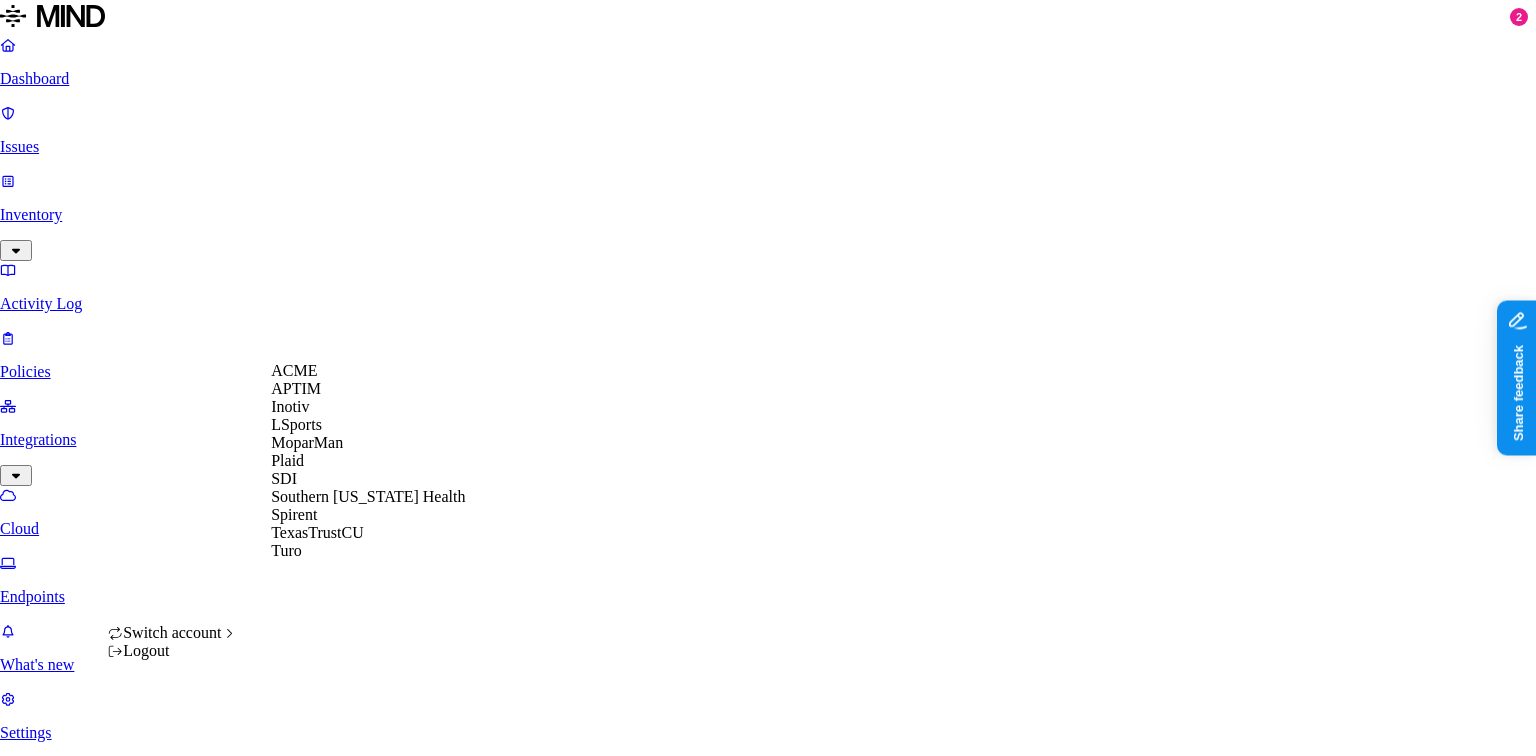 scroll, scrollTop: 20, scrollLeft: 0, axis: vertical 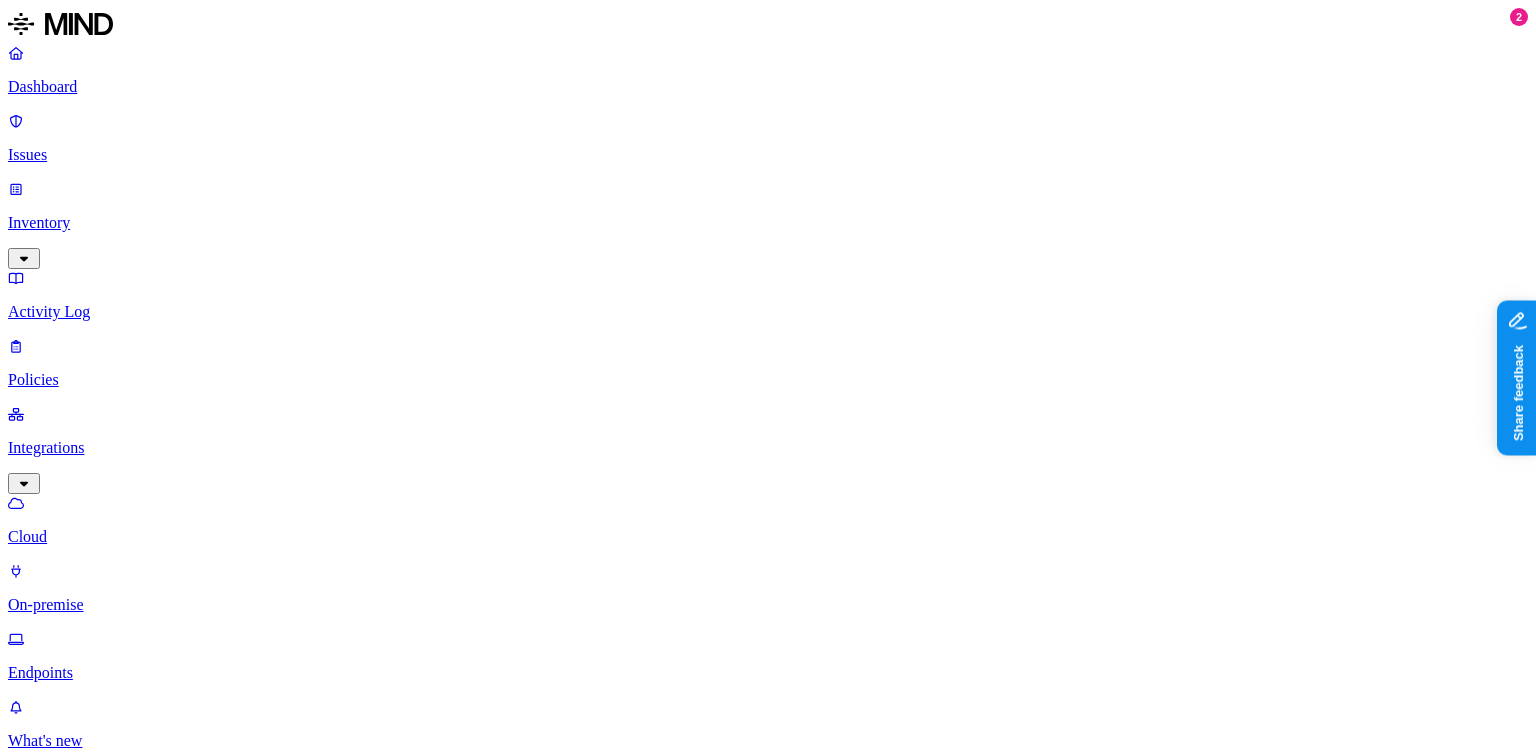 click on "Dashboard" at bounding box center [768, 87] 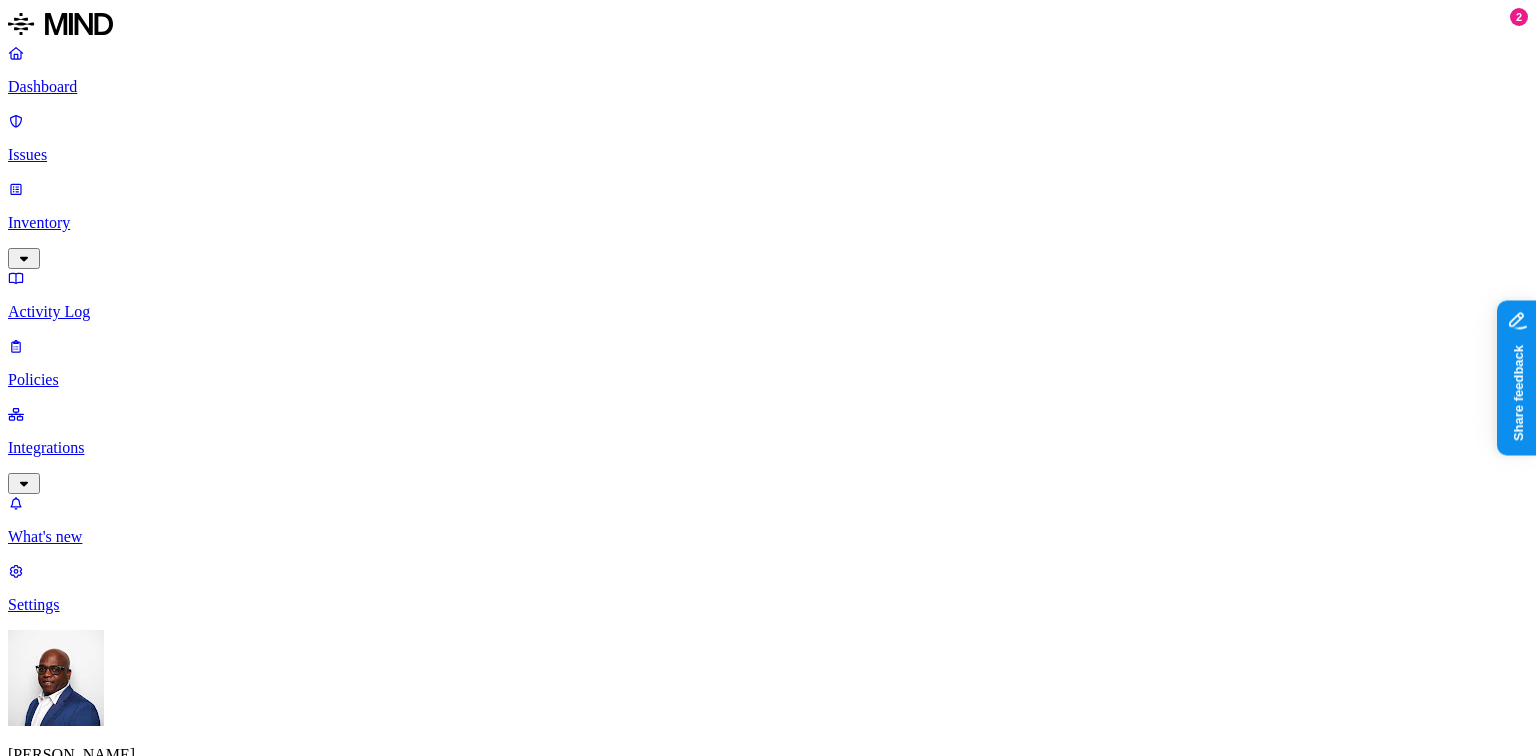 click on "Detection" at bounding box center (119, 2702) 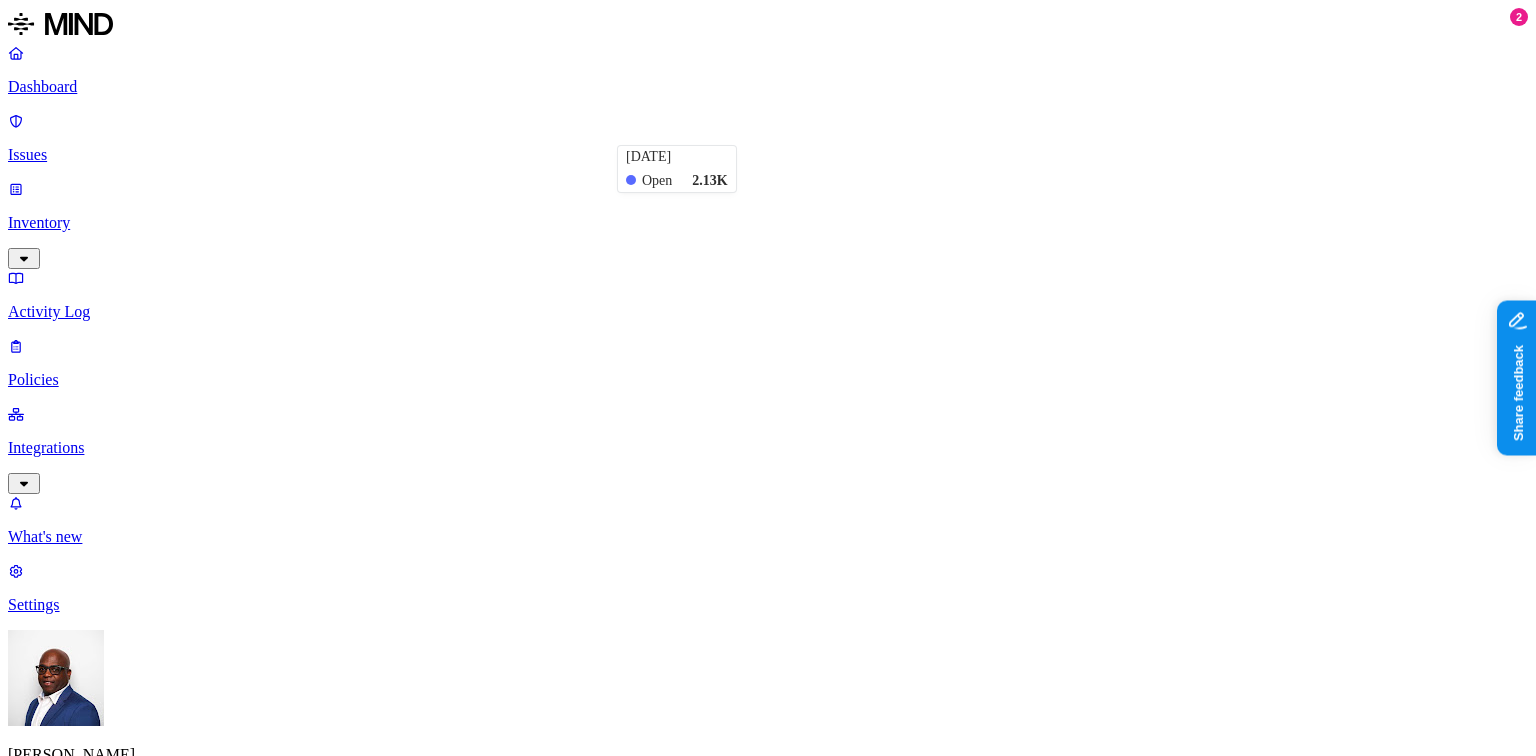 scroll, scrollTop: 240, scrollLeft: 0, axis: vertical 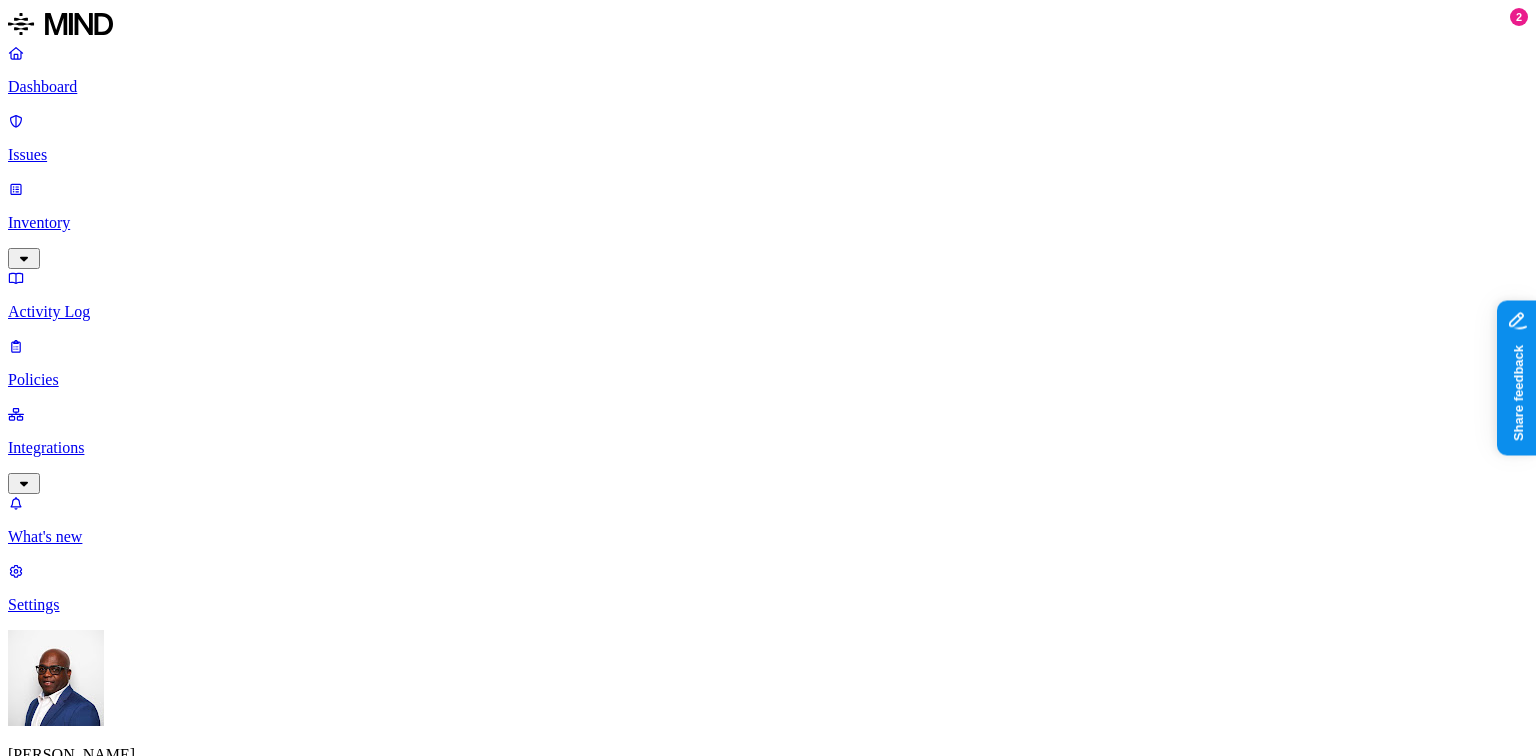 click on "Prevention" at bounding box center [195, 2702] 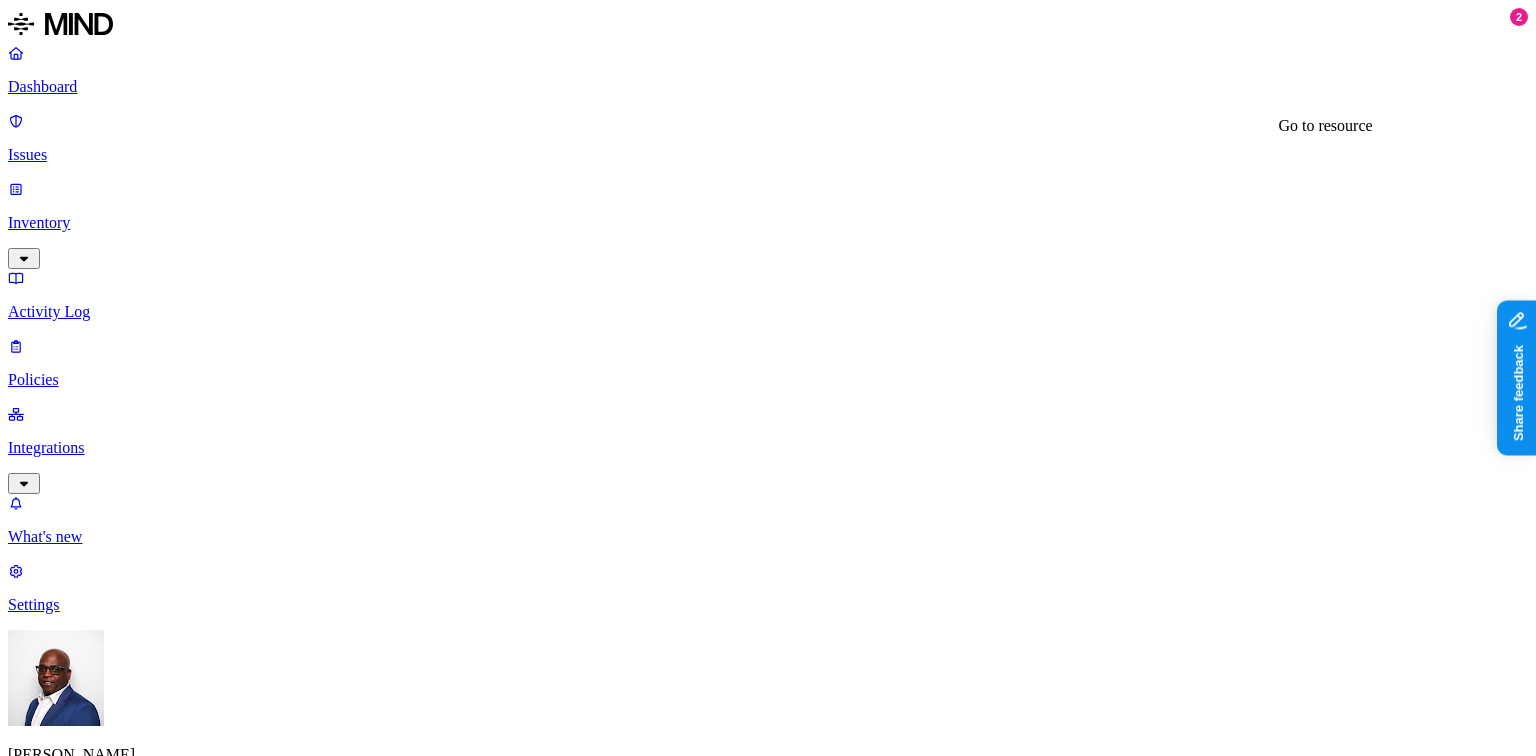 click on "important transaction.docx" at bounding box center (110, 2171) 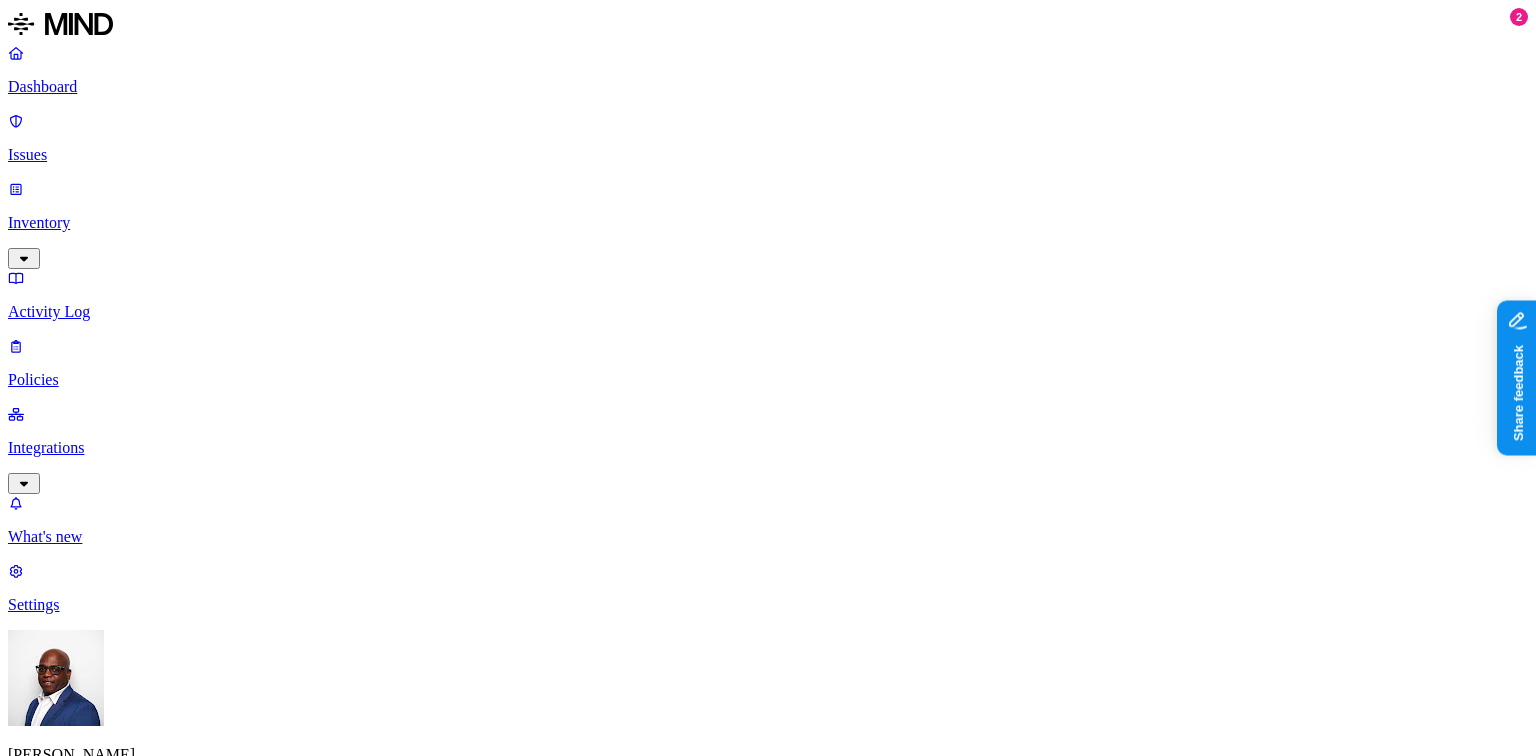 scroll, scrollTop: 240, scrollLeft: 0, axis: vertical 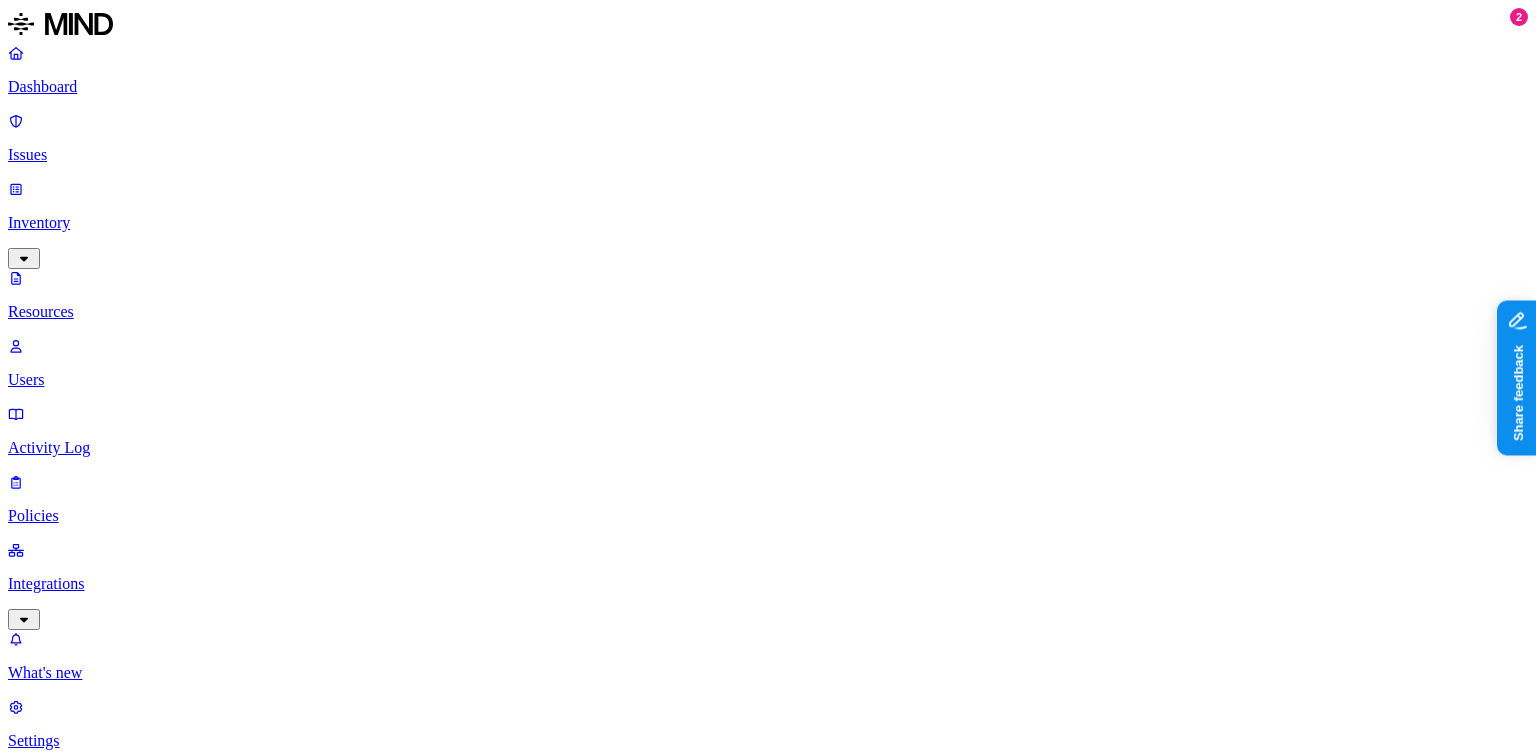 click 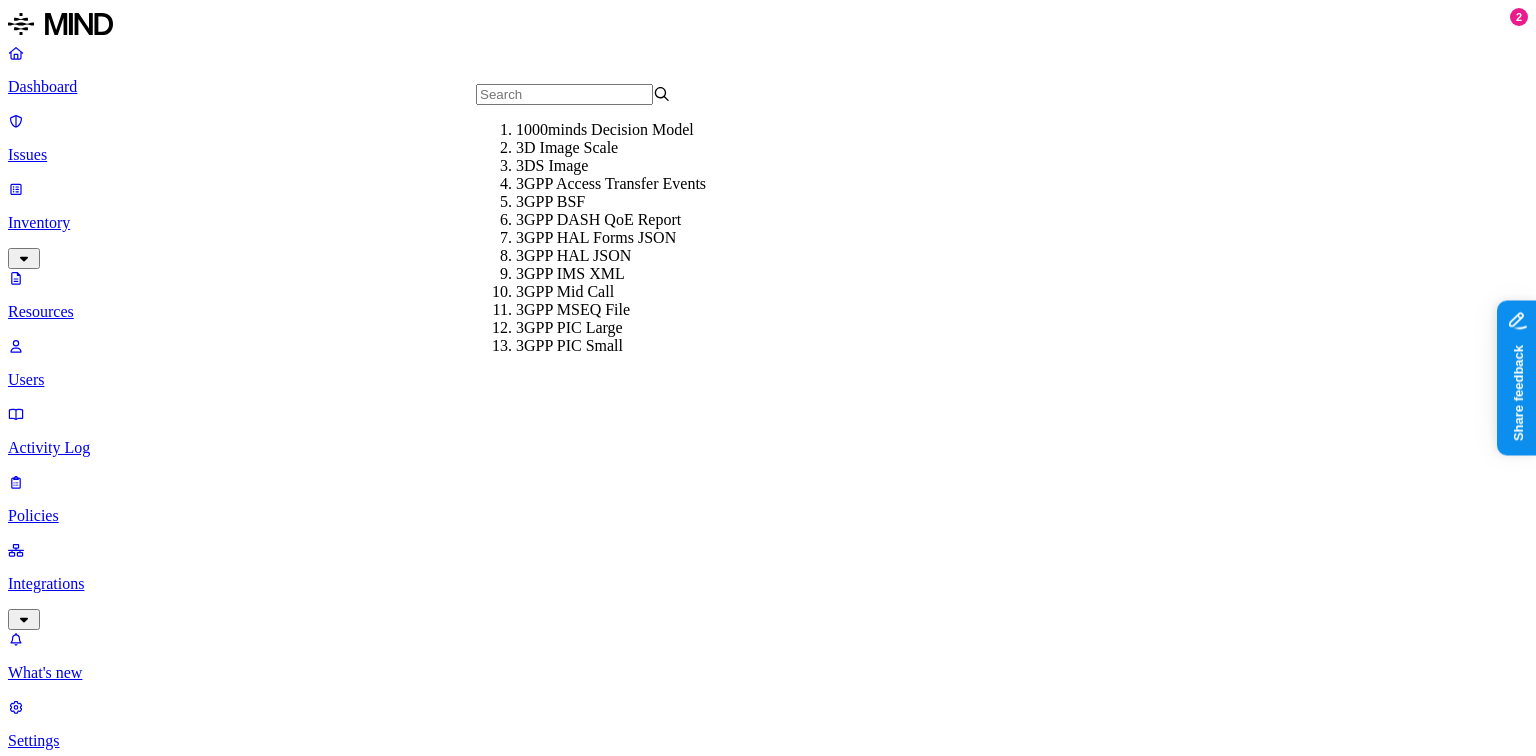click 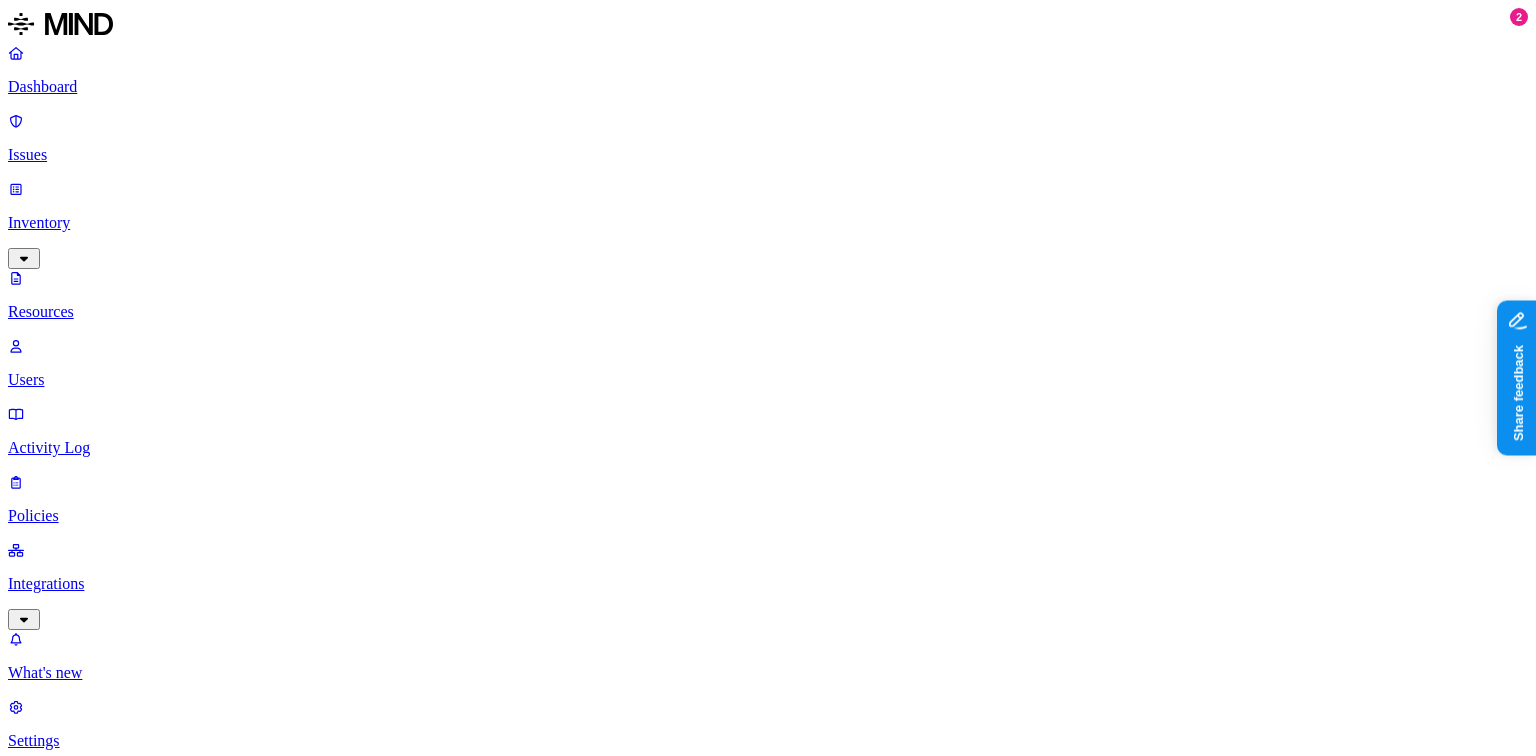 click 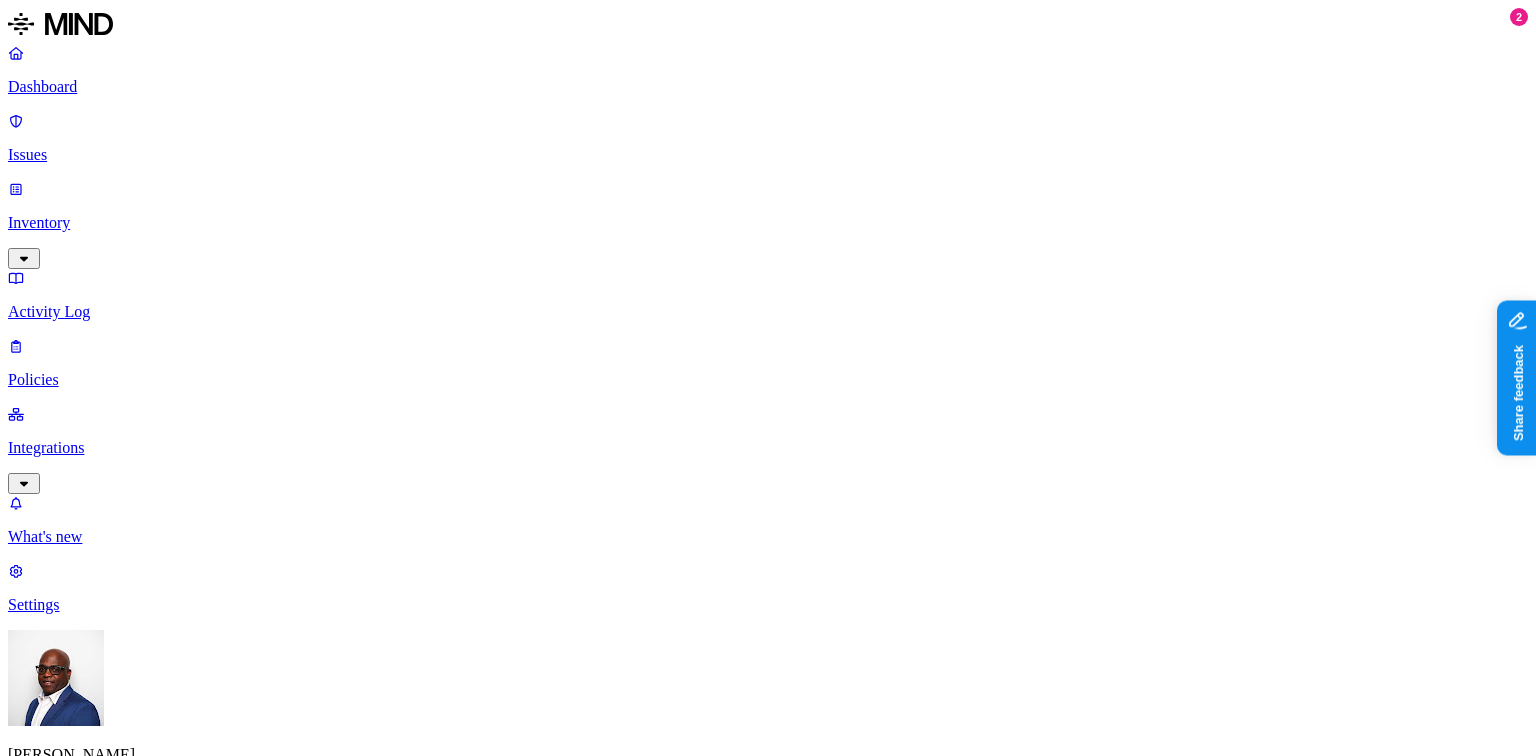 click on "Create Policy" at bounding box center [63, 912] 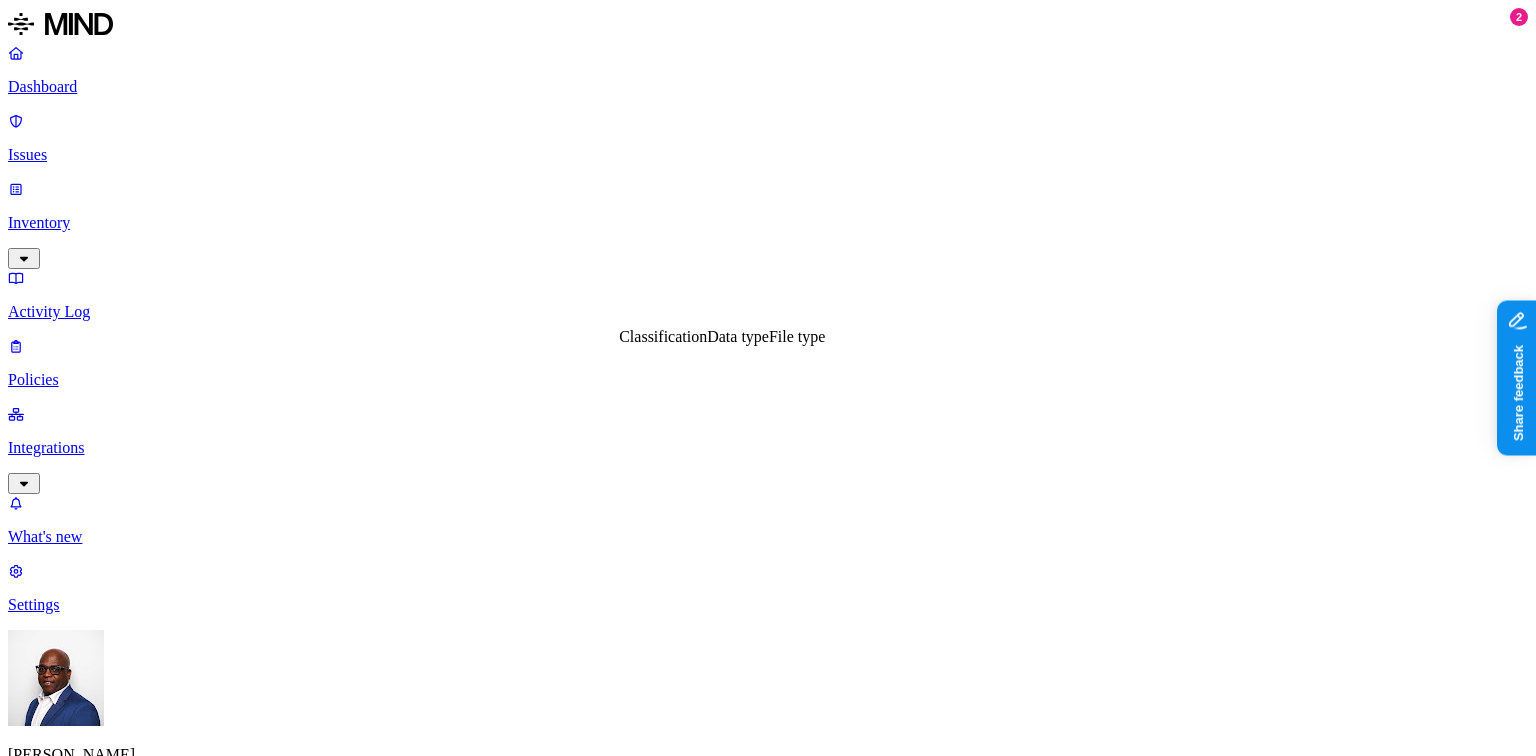 click on "DATA Any UPLOAD Anywhere BY USER Anyone" at bounding box center [768, 1533] 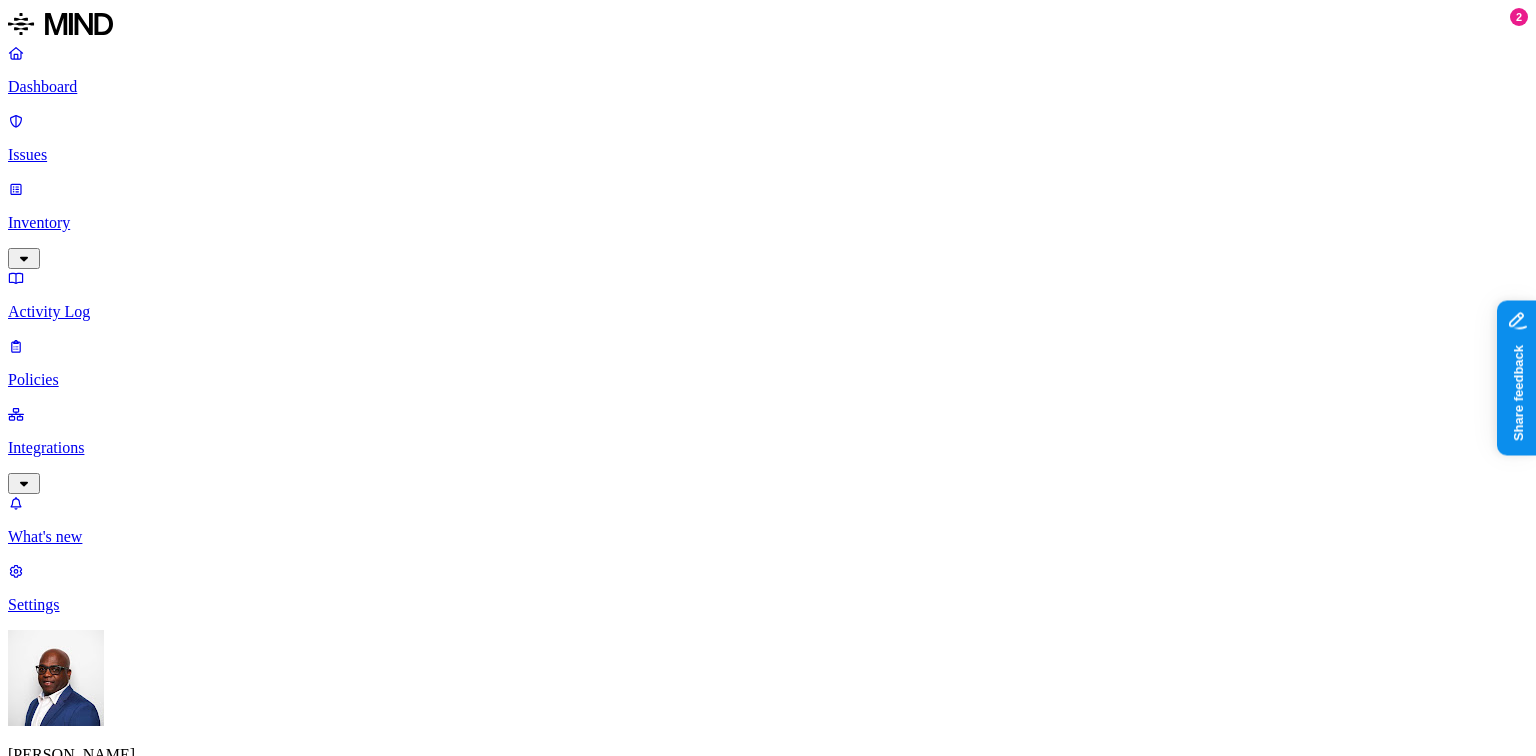 click 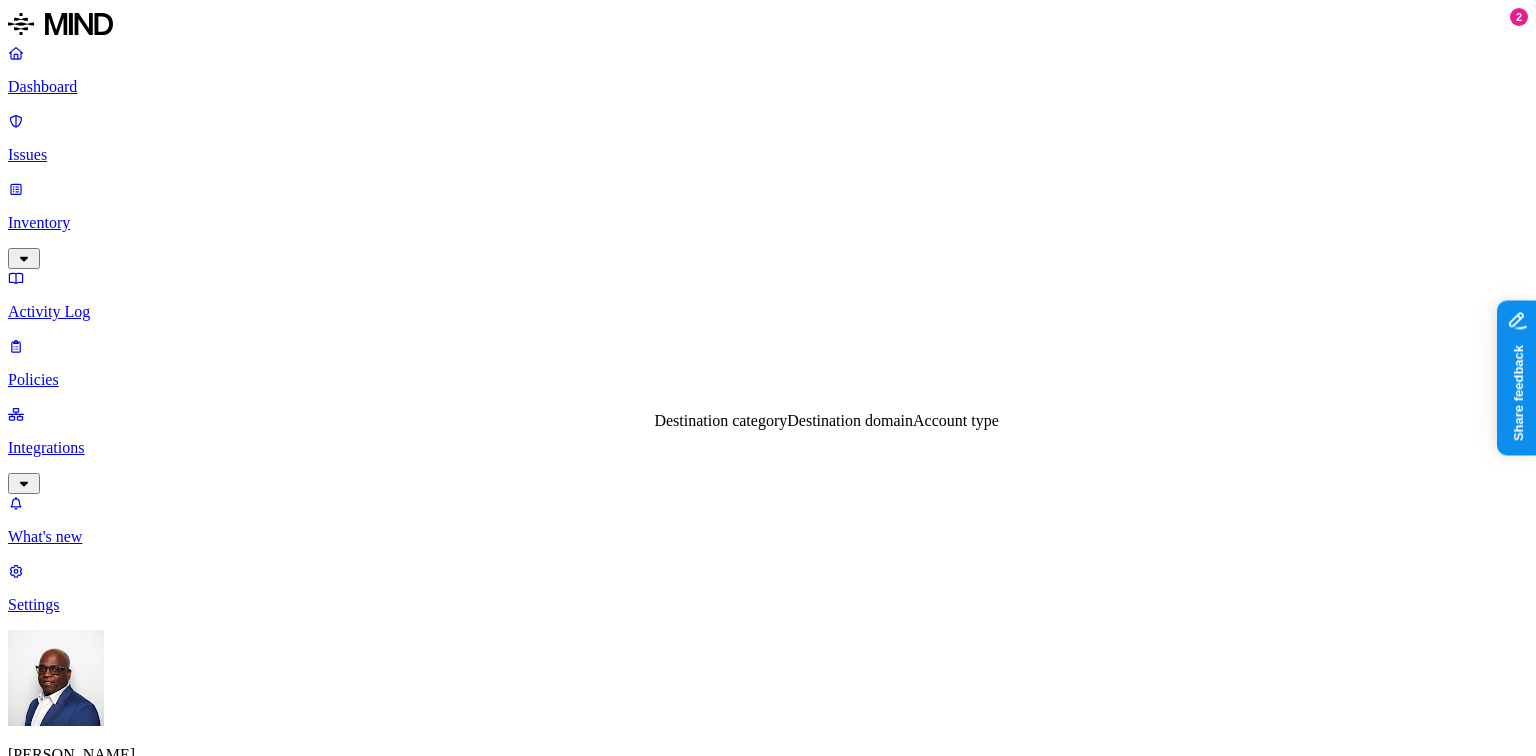 click on "DATA Any UPLOAD Anywhere BY USER Anyone" at bounding box center [768, 1533] 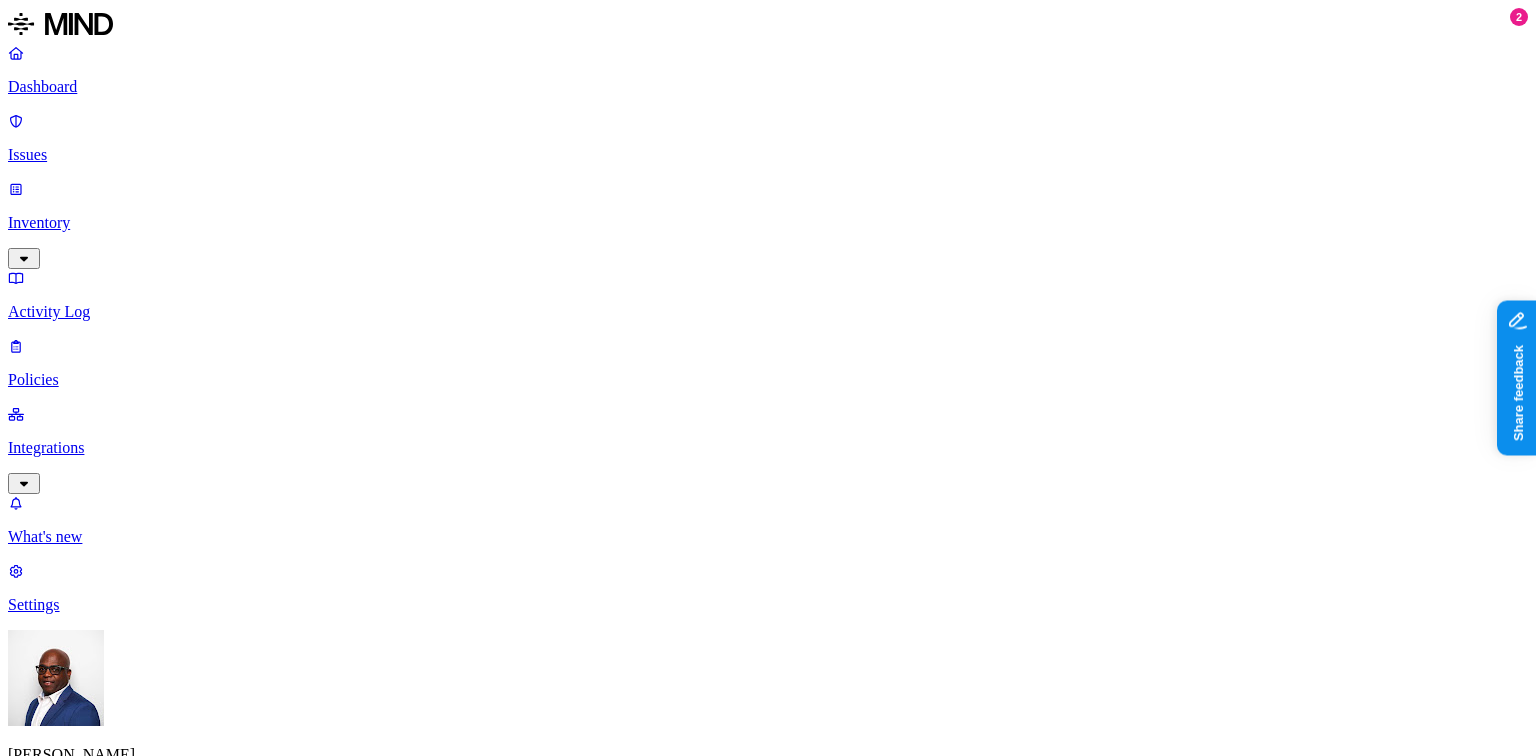 click 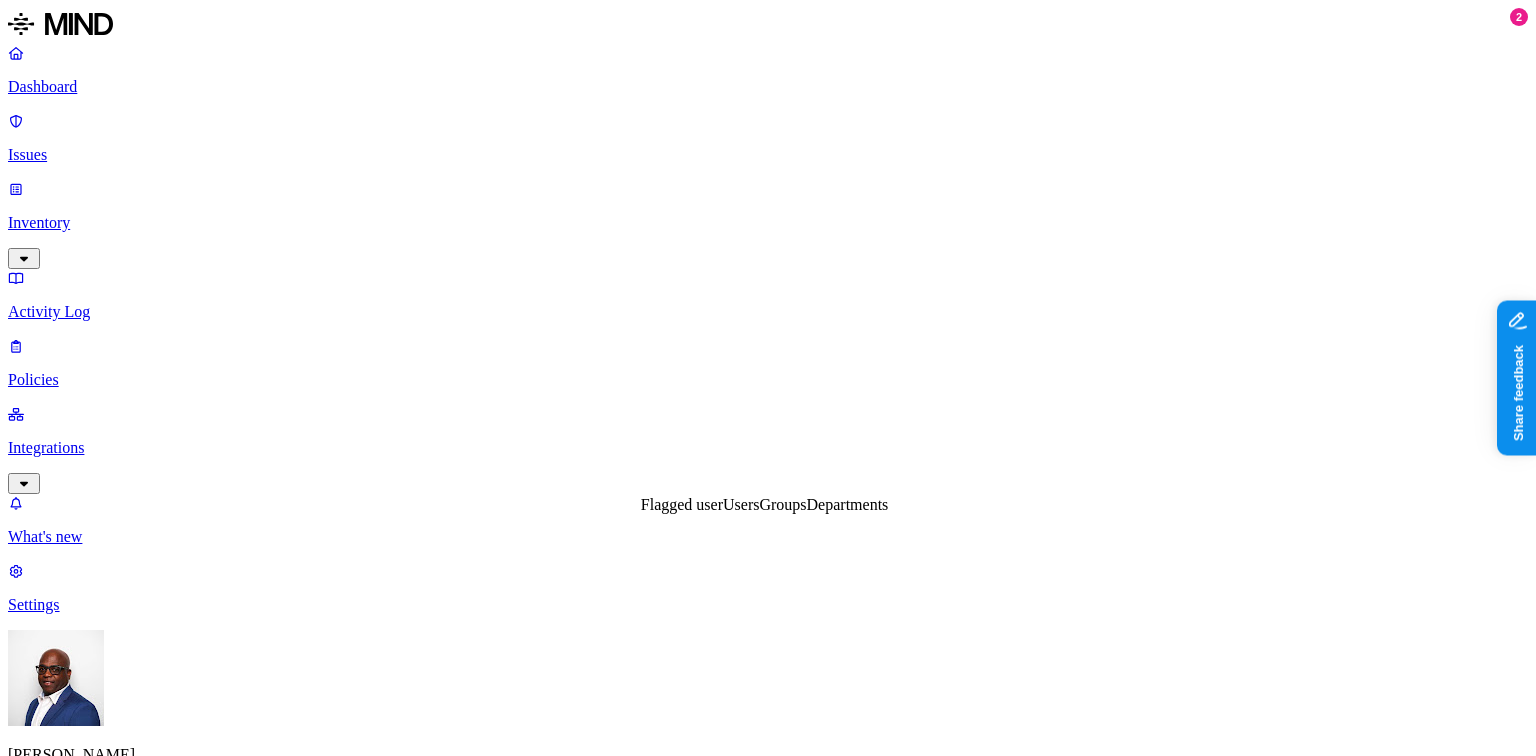 click on "Users" at bounding box center [741, 504] 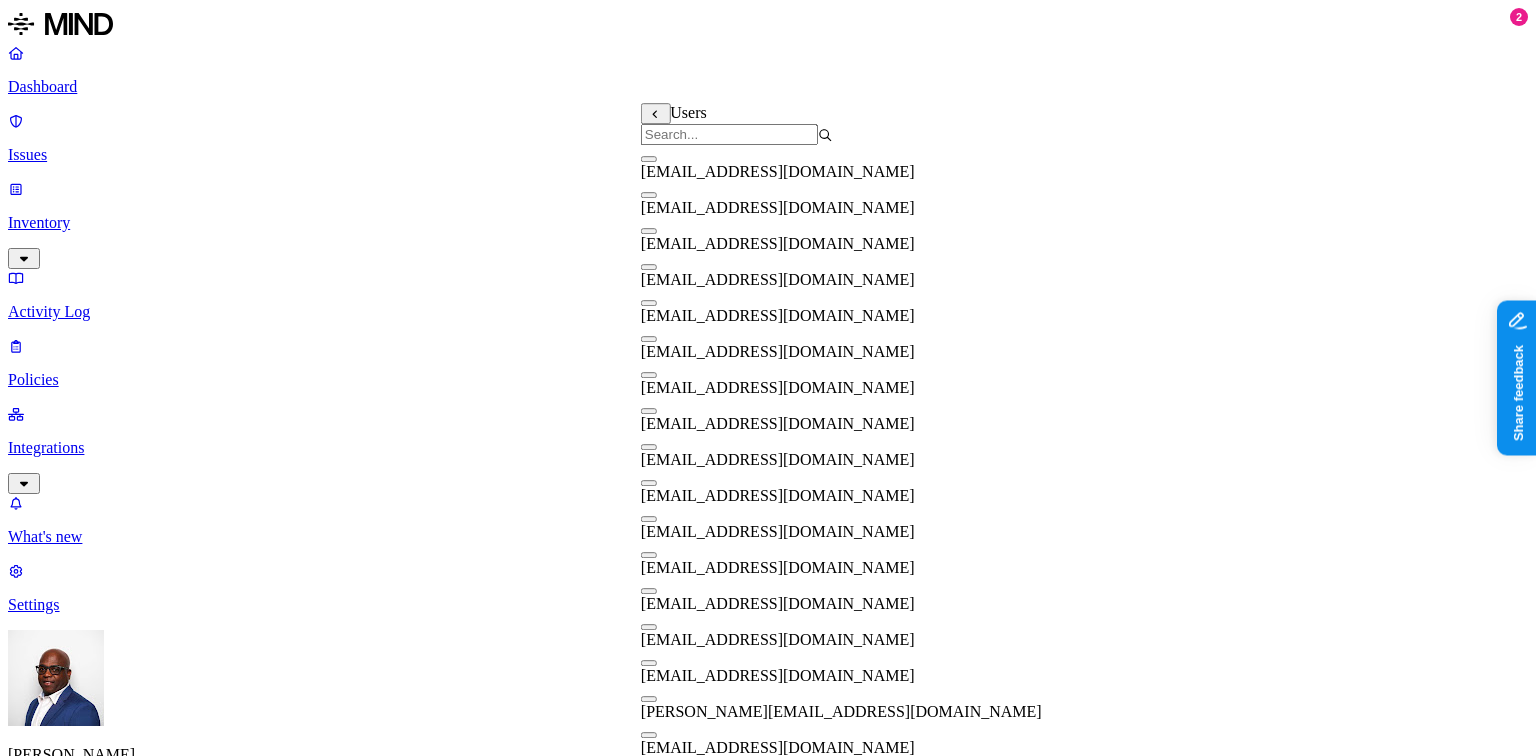 click on "DATA Any UPLOAD Anywhere BY USER Anyone" at bounding box center (768, 1533) 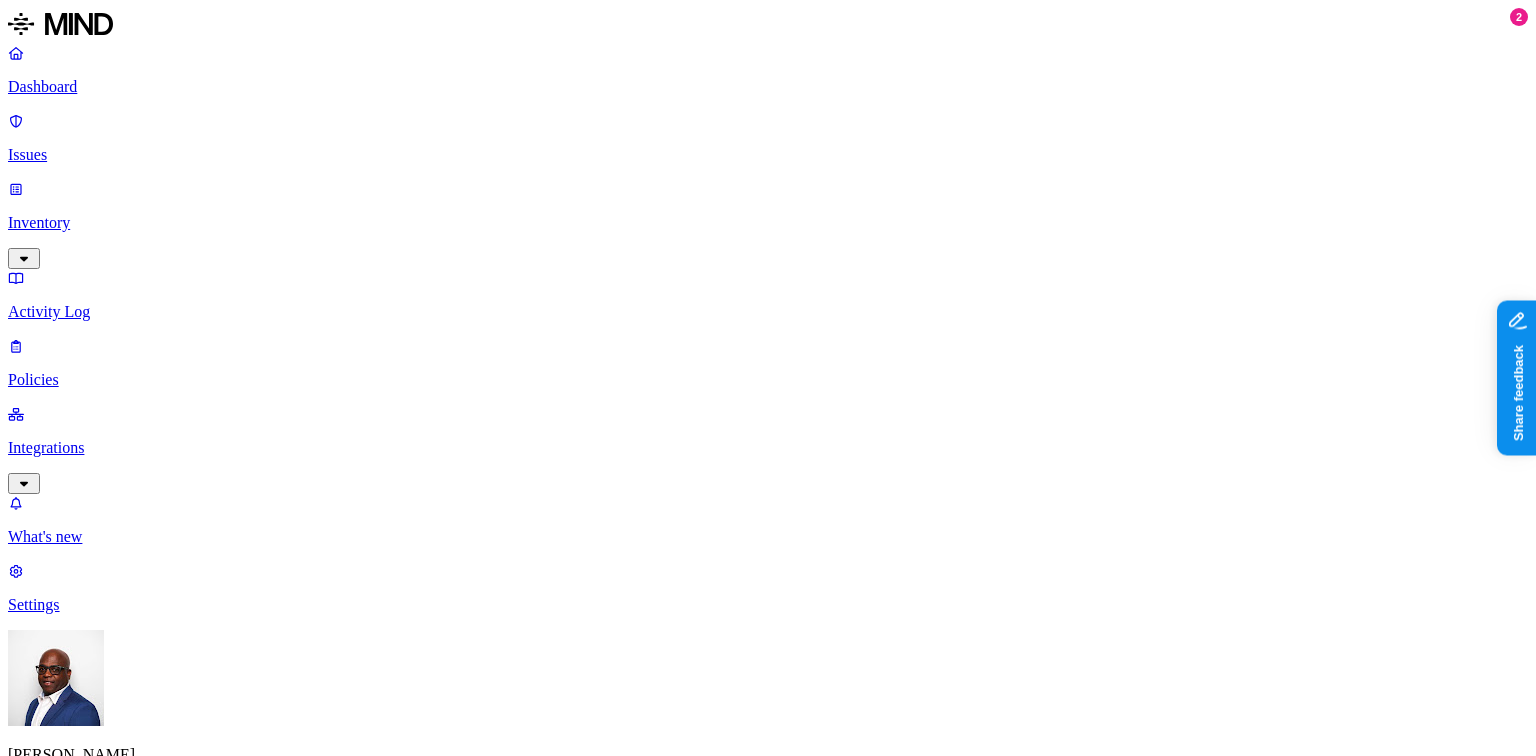 click at bounding box center [31, 1668] 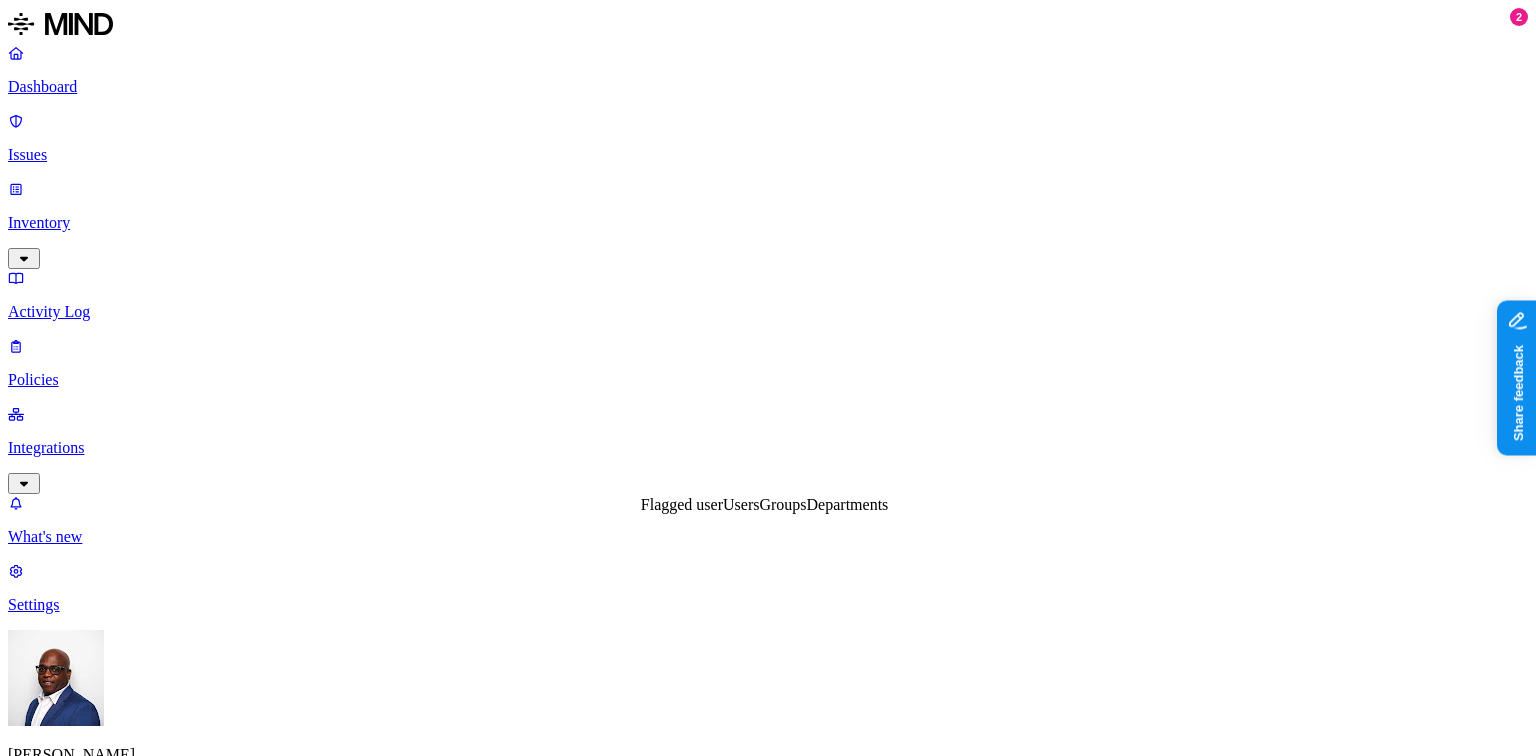click on "DATA Any UPLOAD Anywhere BY USER Anyone" at bounding box center (768, 1533) 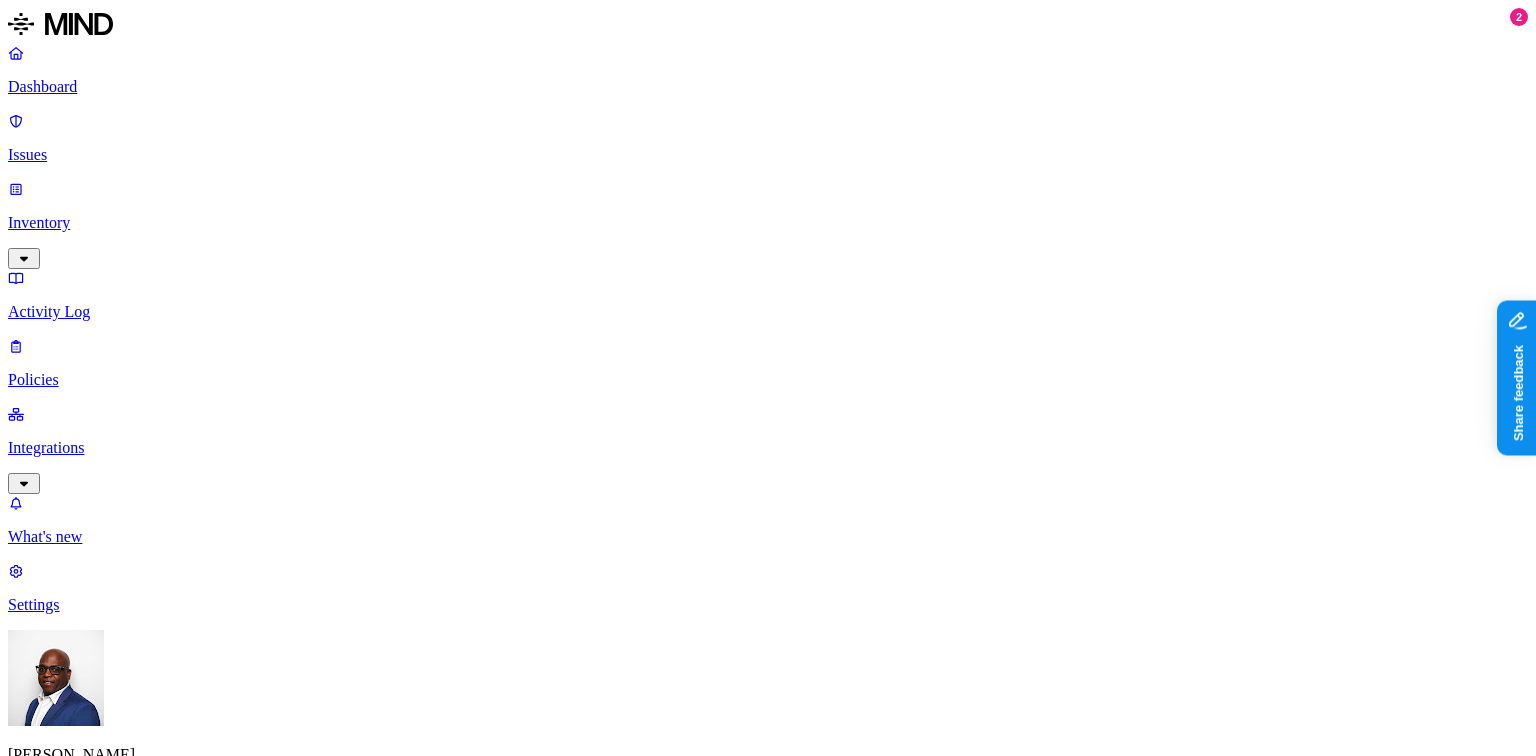 scroll, scrollTop: 800, scrollLeft: 0, axis: vertical 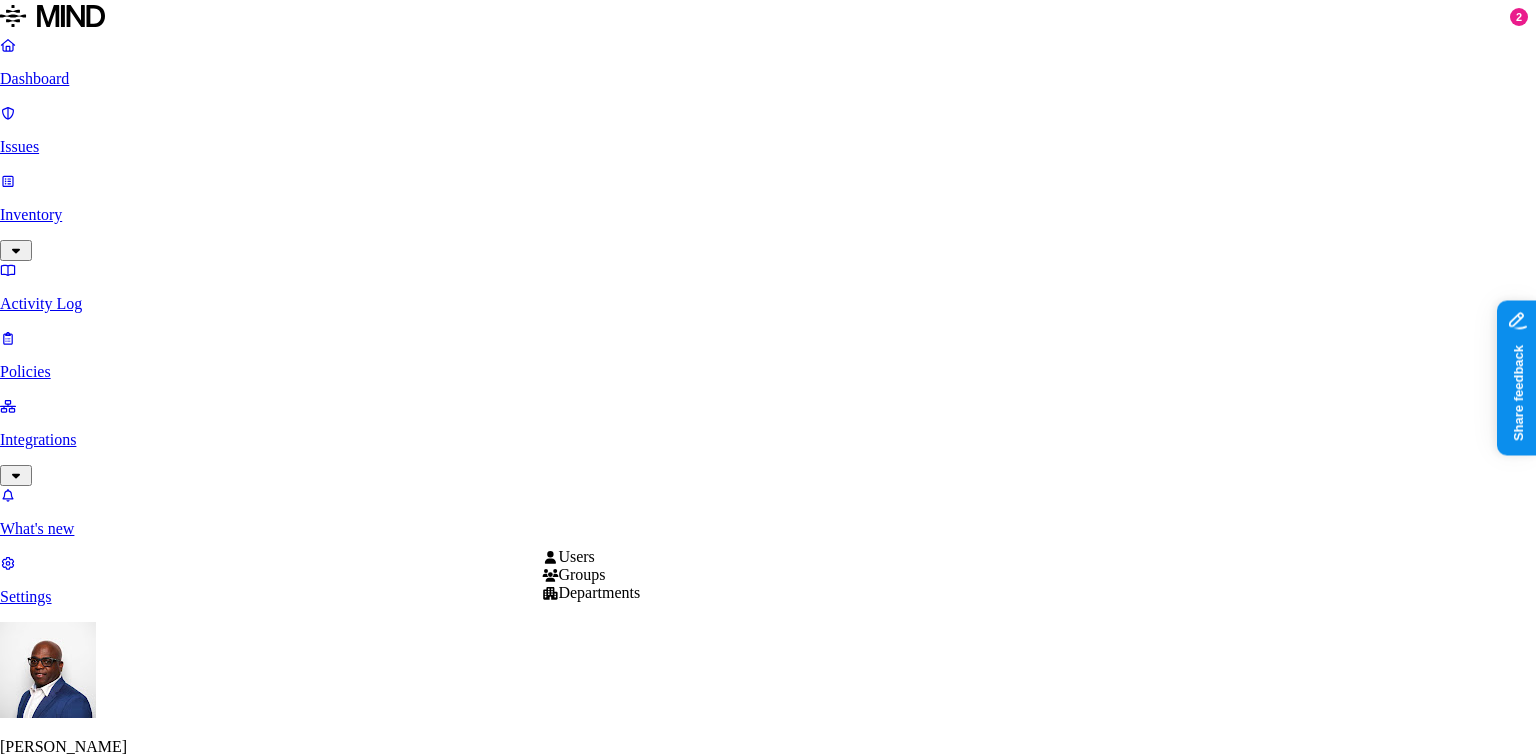 click on "Dashboard Issues Inventory Activity Log Policies Integrations What's new 2 Settings [PERSON_NAME] ACME New policy Policy name   Severity Select severity Low Medium High Critical   Description (Optional) Policy type Exfiltration Prevent sensitive data uploads Endpoint Exposure Detect sensitive data exposure Cloud Condition Define the data attributes, exfiltration destinations, and users that should trigger the policy.  By default, the policy will be triggered by any data uploaded to any destination by any user. For more details on condition guidelines, please refer to the   documentation DATA Any UPLOAD Anywhere BY USER Anyone Action Default action Default action for all users and groups who violate the policy. Block with override BlockDeny all uploads. Block with overrideDeny all uploads with an option to upload anyway. MonitorAllow uploads and create a new issue. AllowAllow all uploads. Exceptions You can add exceptions for specific users or groups. Exceptions are evaluated from the top. Users" at bounding box center (768, 1091) 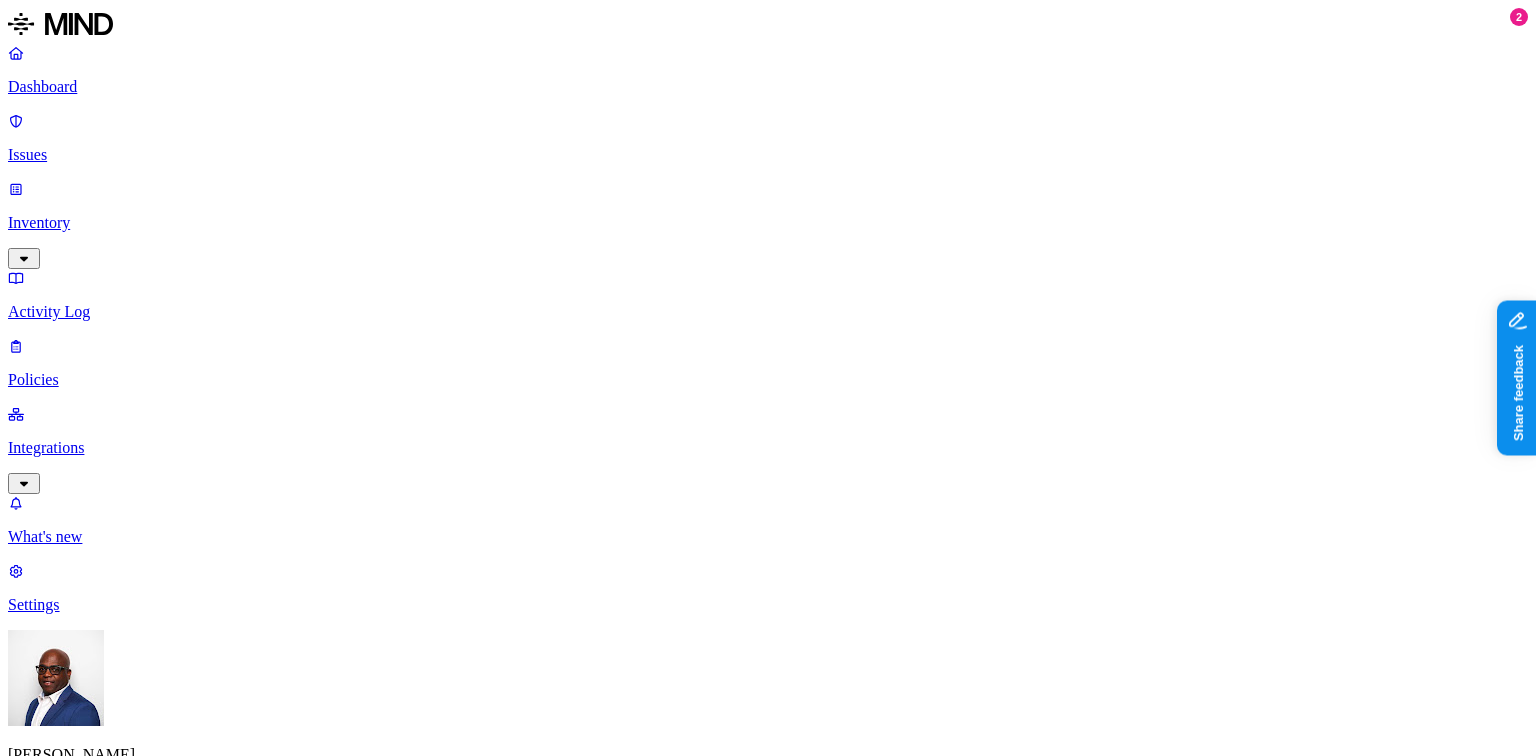drag, startPoint x: 1232, startPoint y: 445, endPoint x: 1158, endPoint y: 552, distance: 130.09612 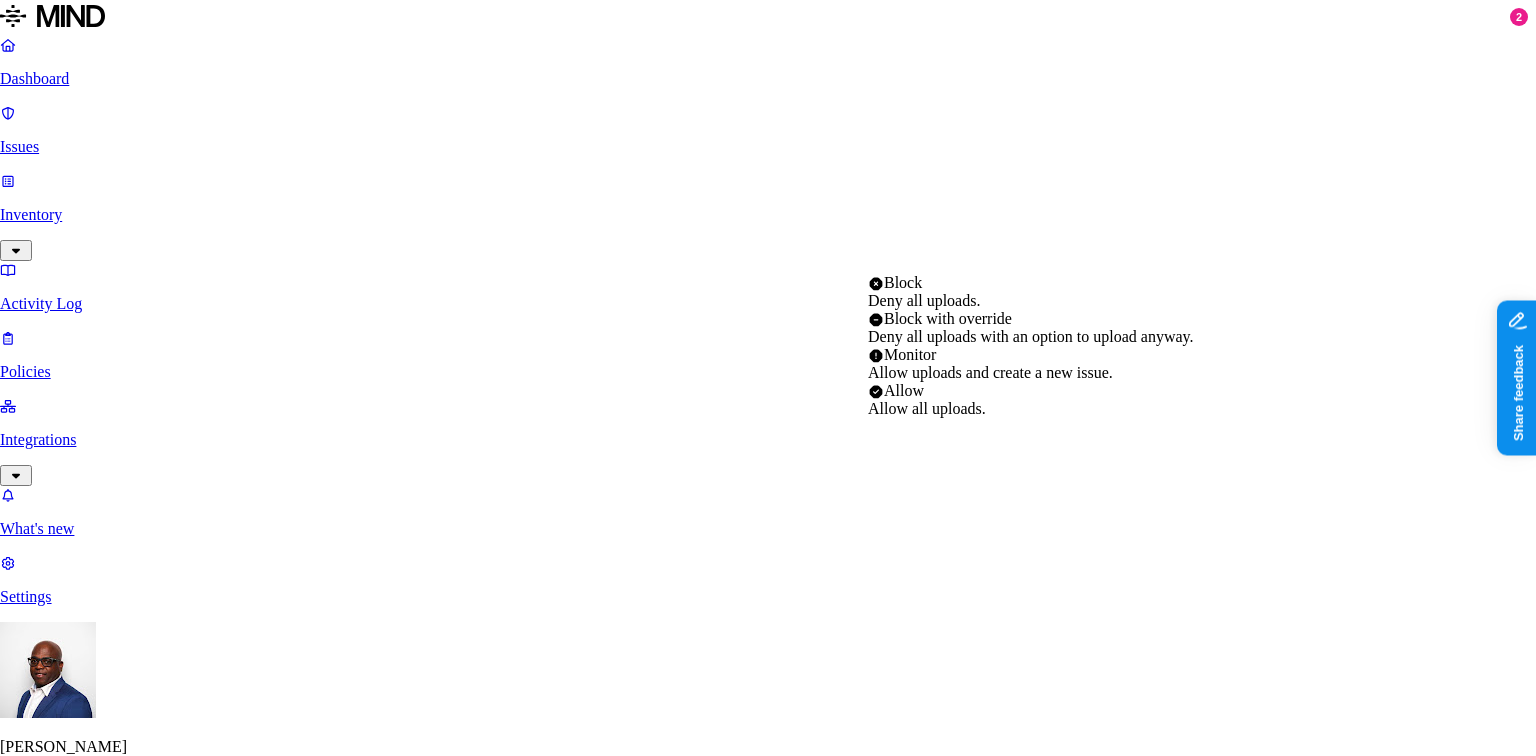 click on "Dashboard Issues Inventory Activity Log Policies Integrations What's new 2 Settings [PERSON_NAME] ACME New policy Policy name   Severity Select severity Low Medium High Critical   Description (Optional) Policy type Exfiltration Prevent sensitive data uploads Endpoint Exposure Detect sensitive data exposure Cloud Condition Define the data attributes, exfiltration destinations, and users that should trigger the policy.  By default, the policy will be triggered by any data uploaded to any destination by any user. For more details on condition guidelines, please refer to the   documentation DATA Any UPLOAD Anywhere BY USER Anyone Action Default action Default action for all users and groups who violate the policy. Block with override BlockDeny all uploads. Block with overrideDeny all uploads with an option to upload anyway. MonitorAllow uploads and create a new issue. AllowAllow all uploads. Exceptions You can add exceptions for specific users or groups. Exceptions are evaluated from the top. Users" at bounding box center [768, 1091] 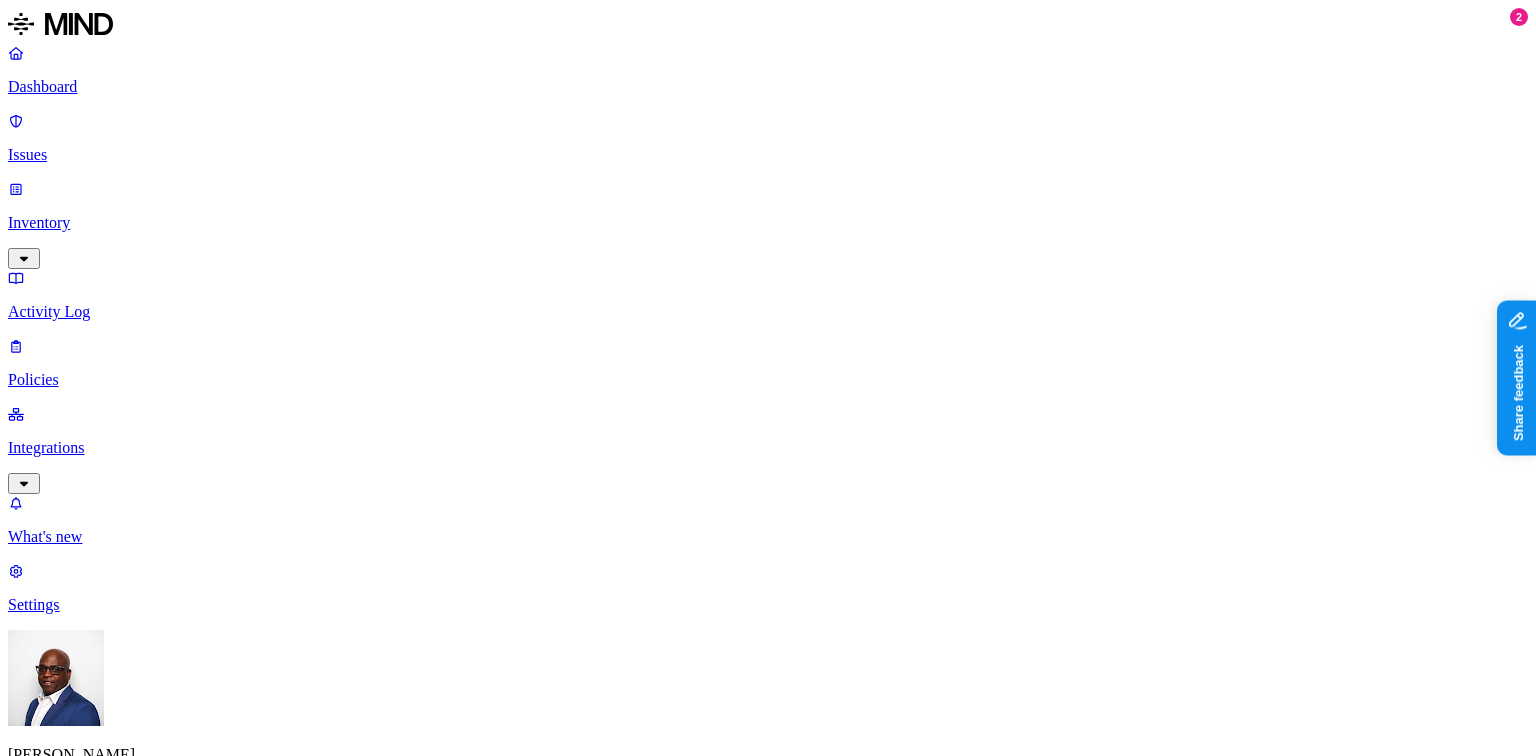 scroll, scrollTop: 720, scrollLeft: 0, axis: vertical 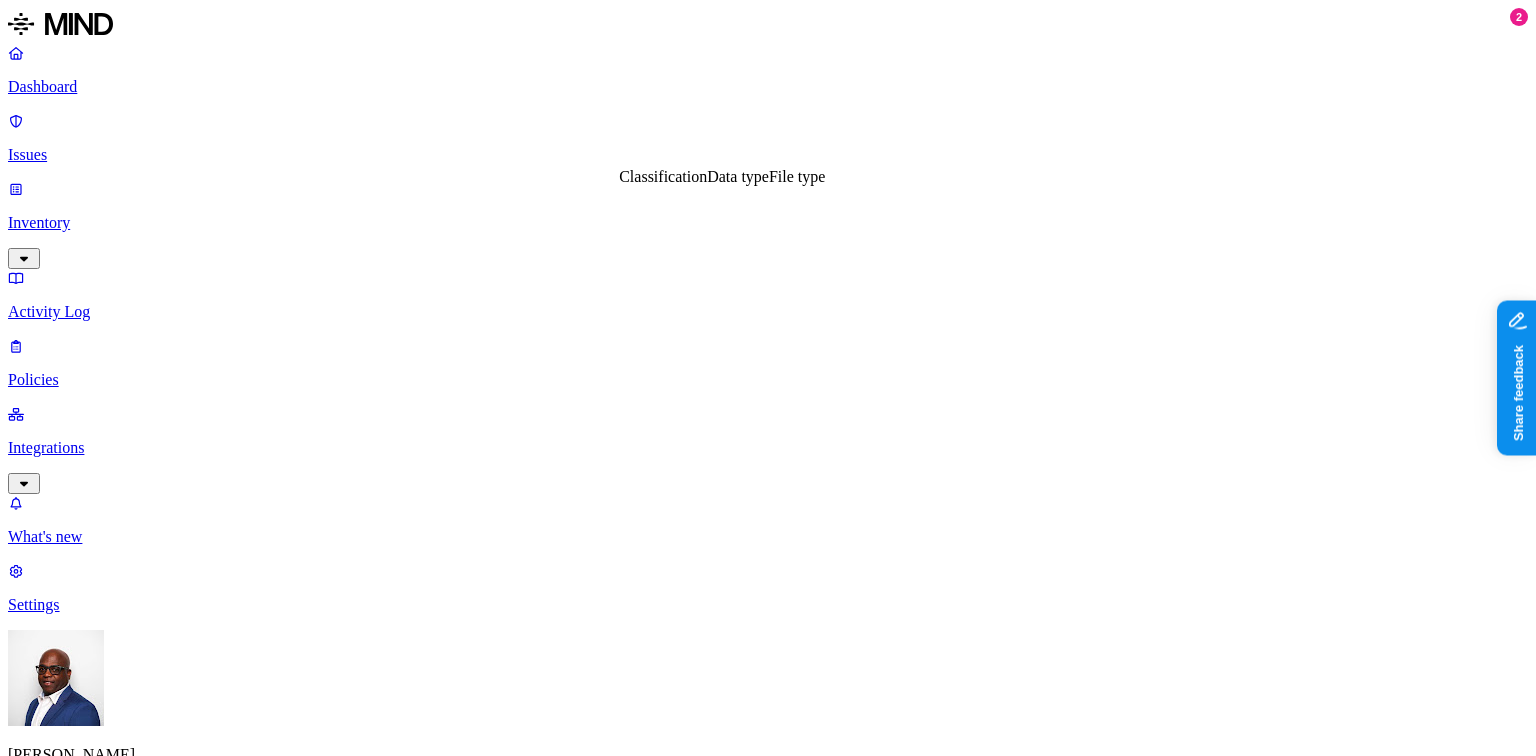 click on "Classification" at bounding box center [663, 176] 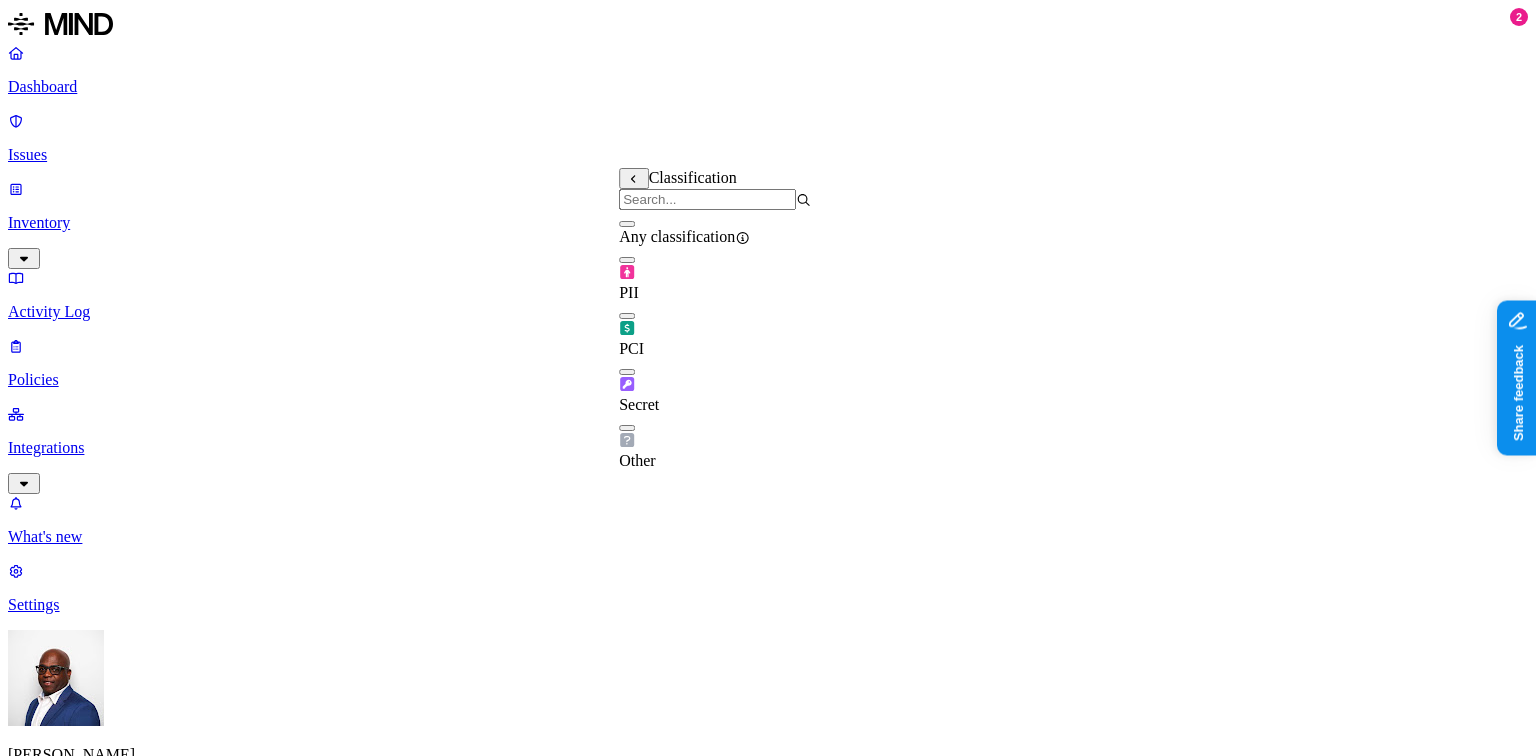 click on "DATA Any UPLOAD Anywhere BY USER Anyone" at bounding box center [768, 1533] 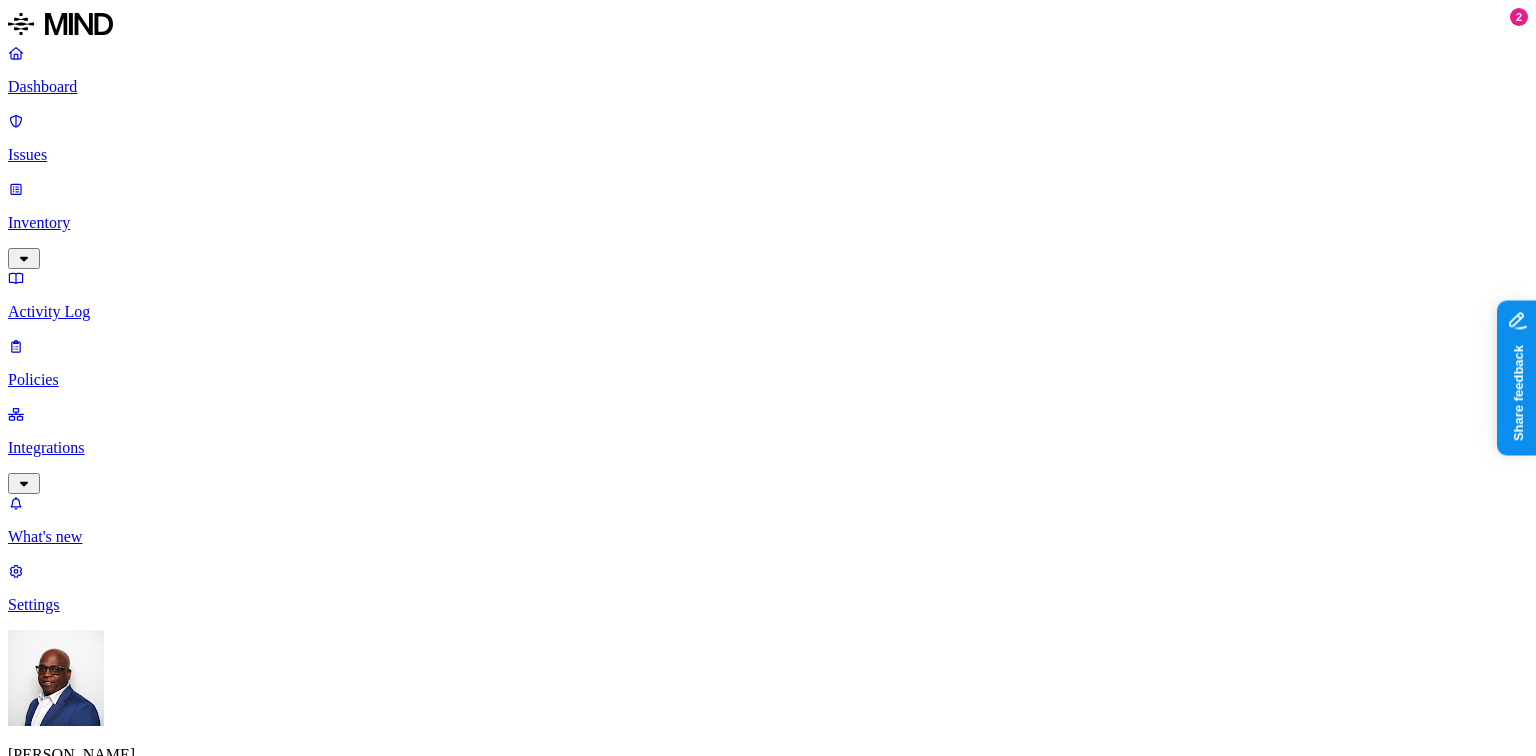 click 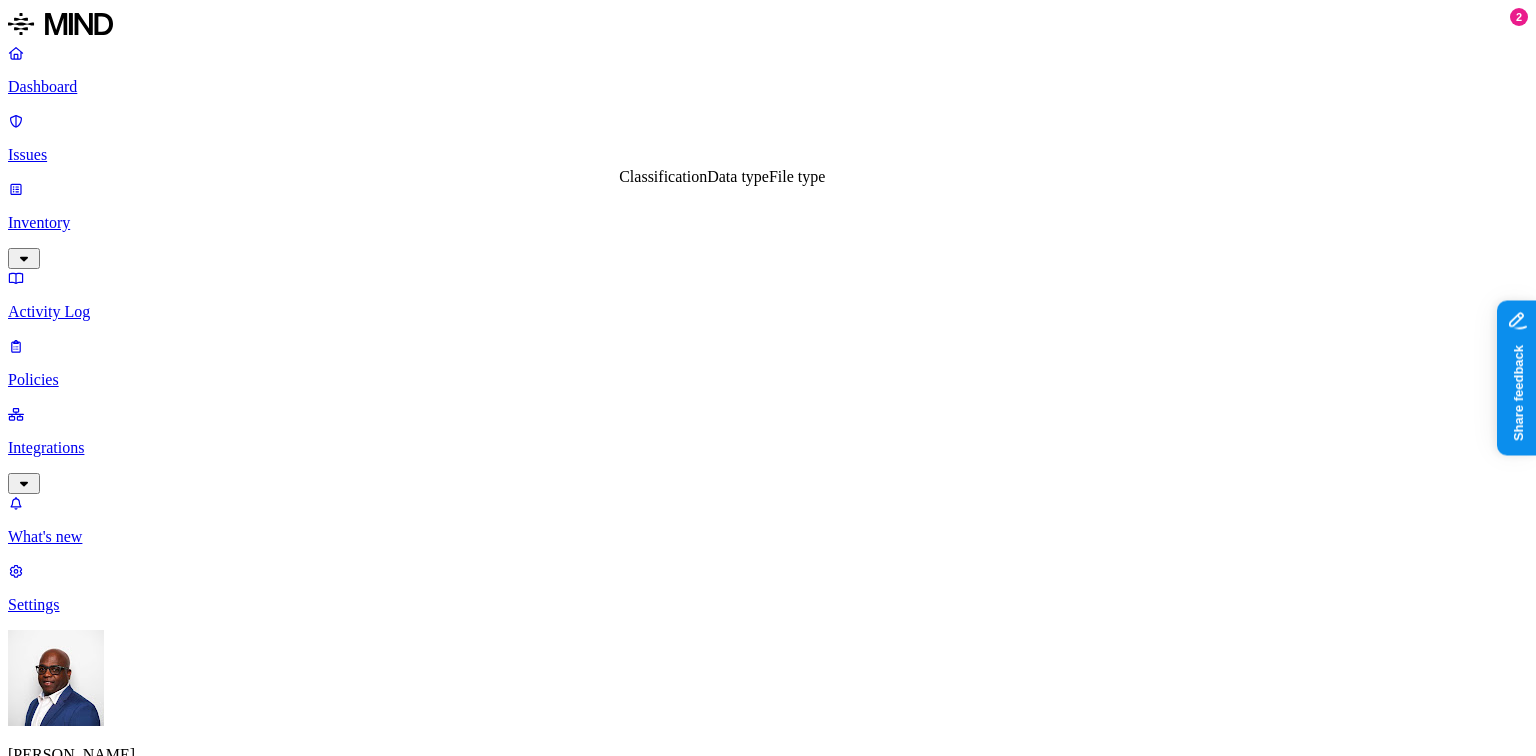 click on "Data type" at bounding box center [738, 176] 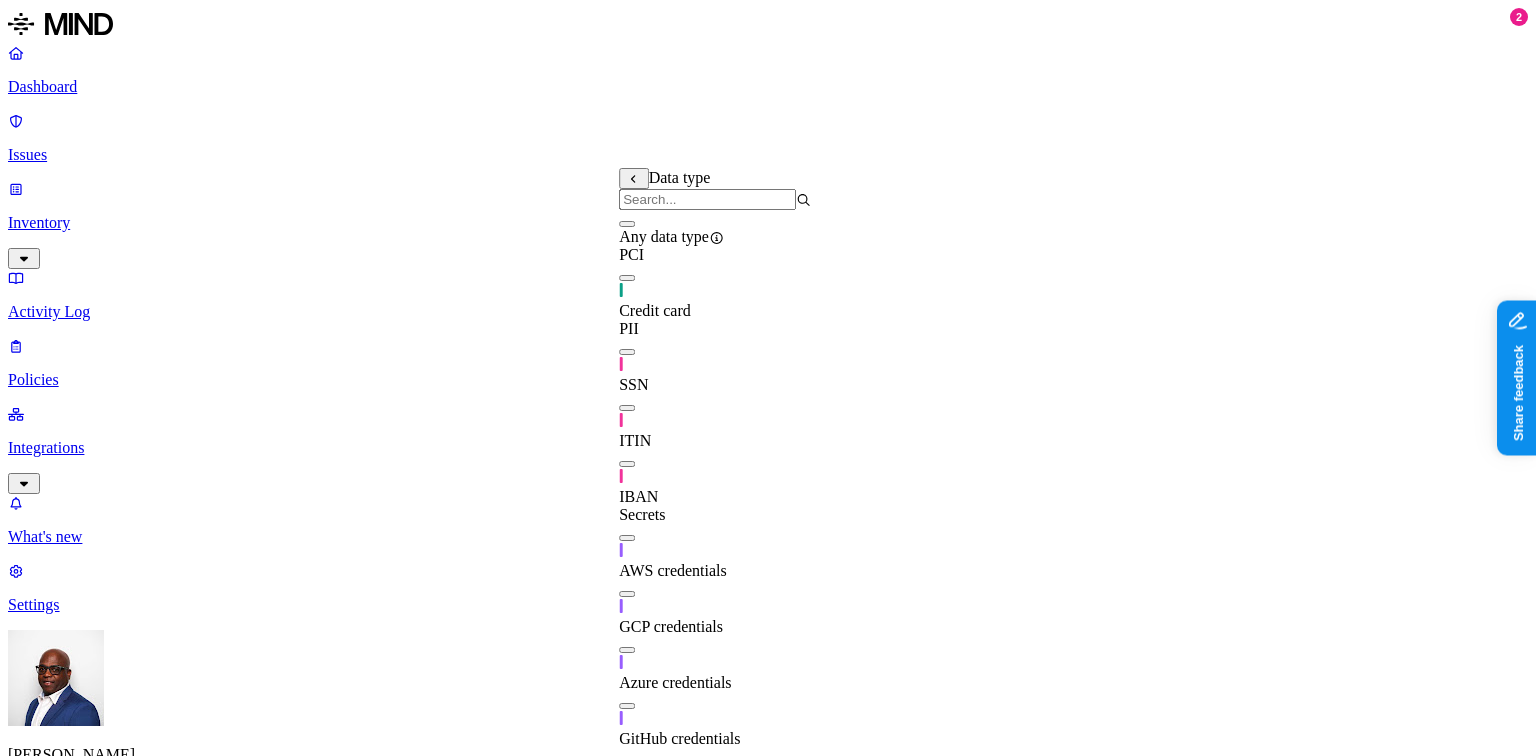 scroll, scrollTop: 0, scrollLeft: 0, axis: both 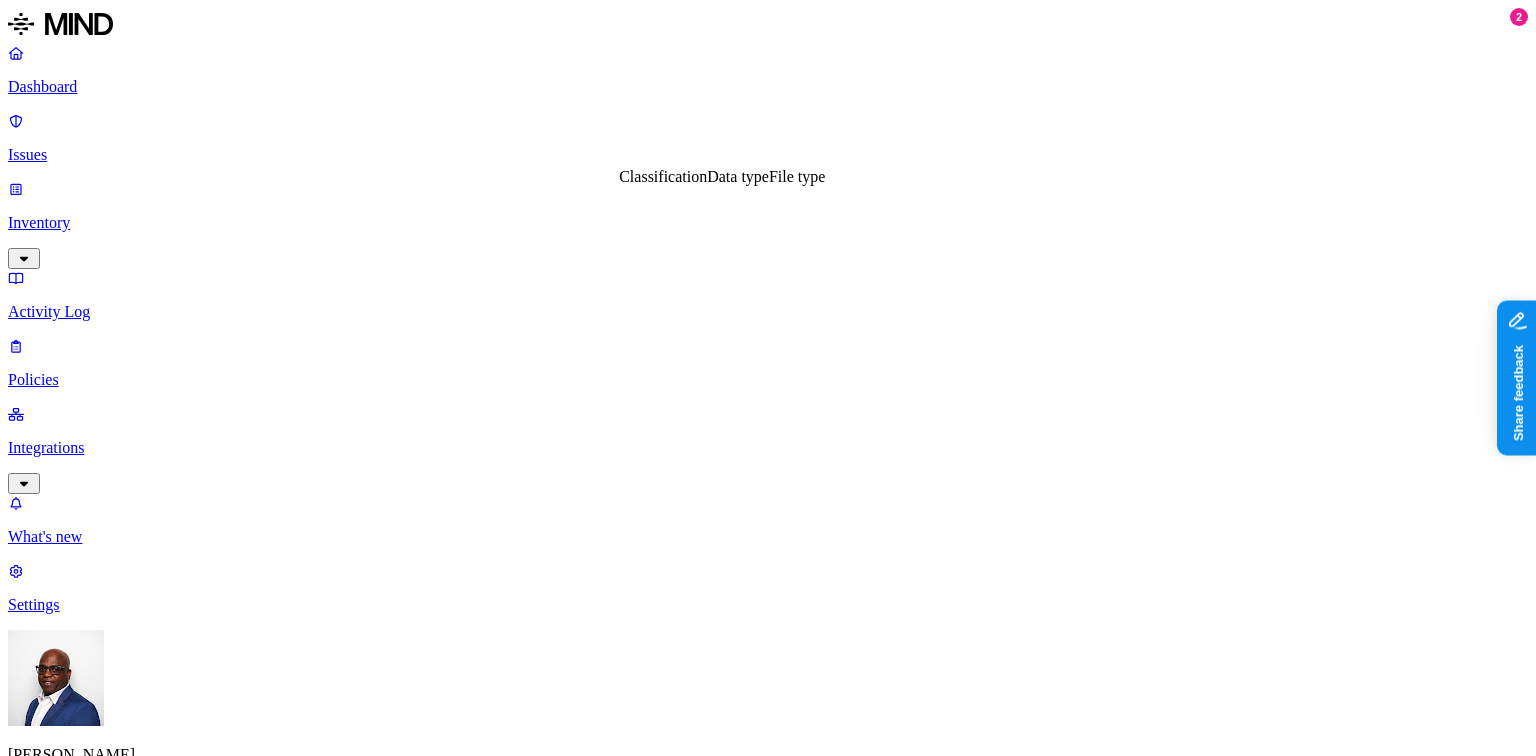 click on "DATA Any UPLOAD Anywhere BY USER Anyone" at bounding box center [768, 1533] 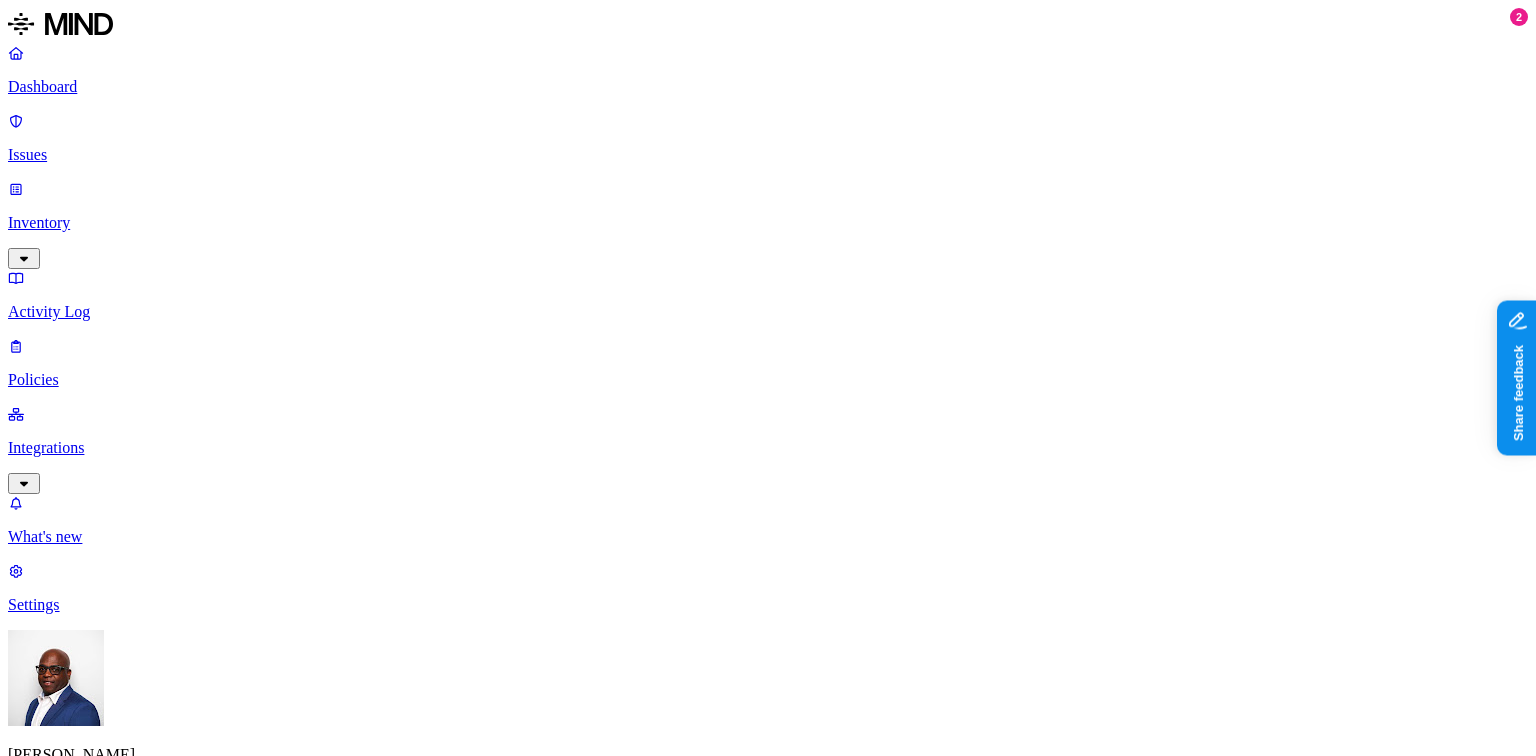 click 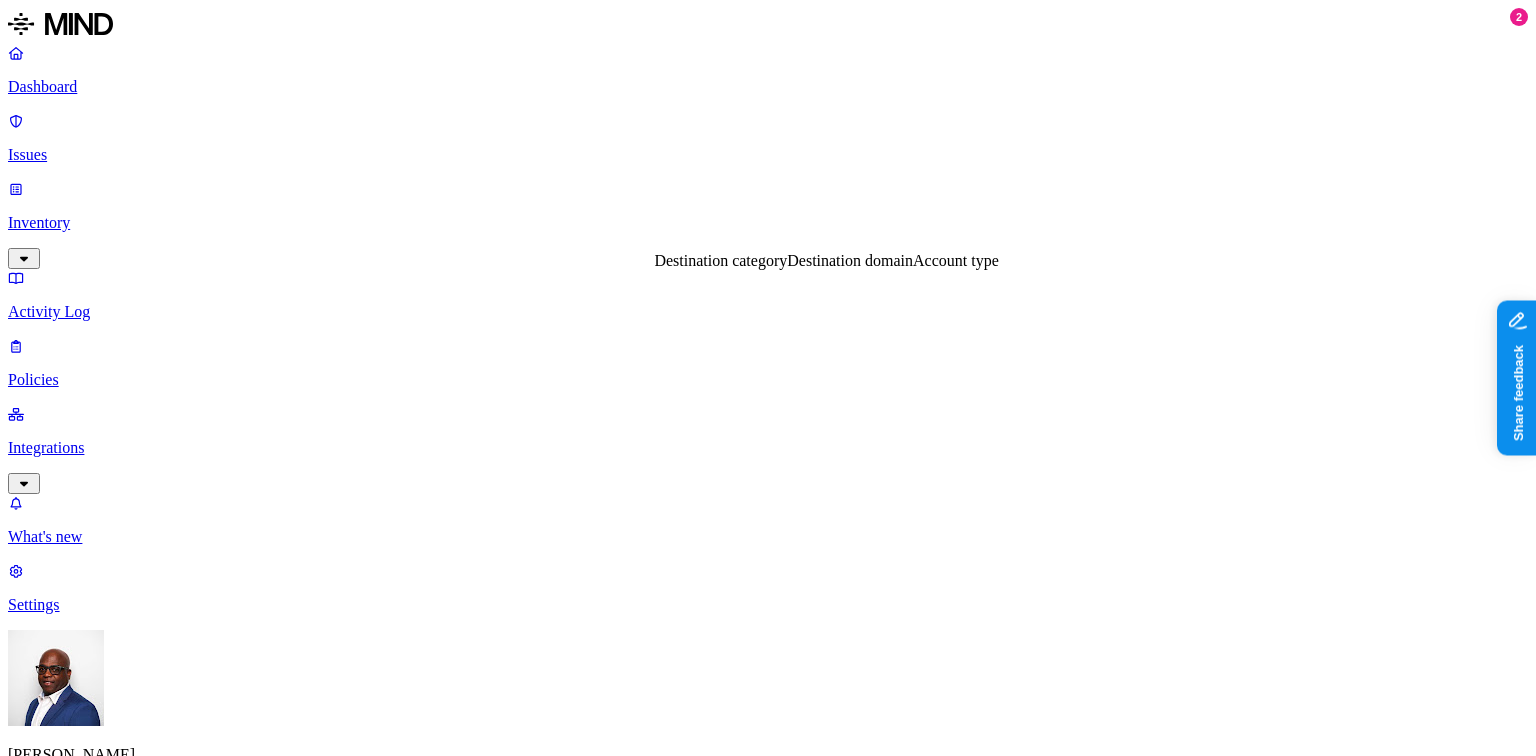click on "DATA Any UPLOAD Anywhere BY USER Anyone" at bounding box center [768, 1533] 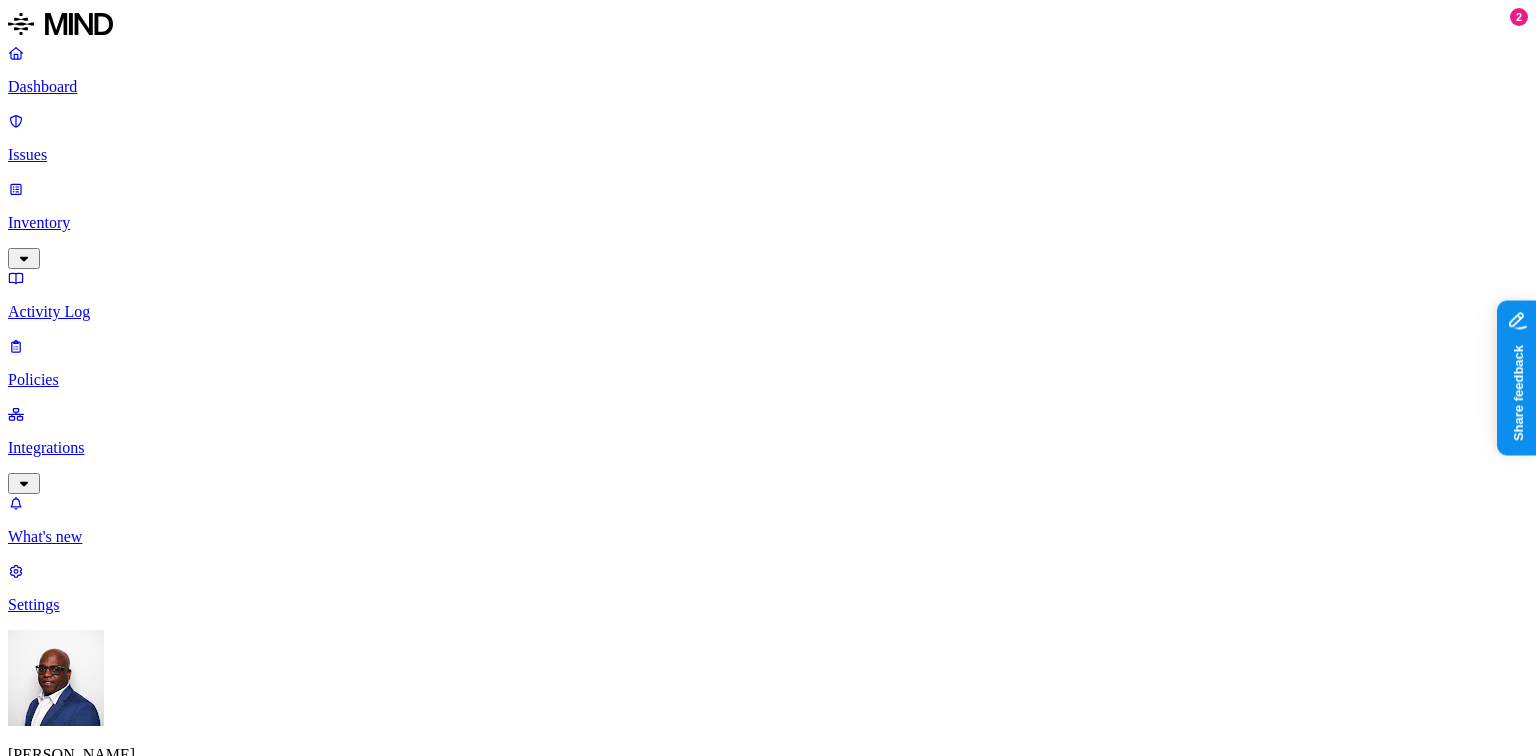 click at bounding box center [31, 1470] 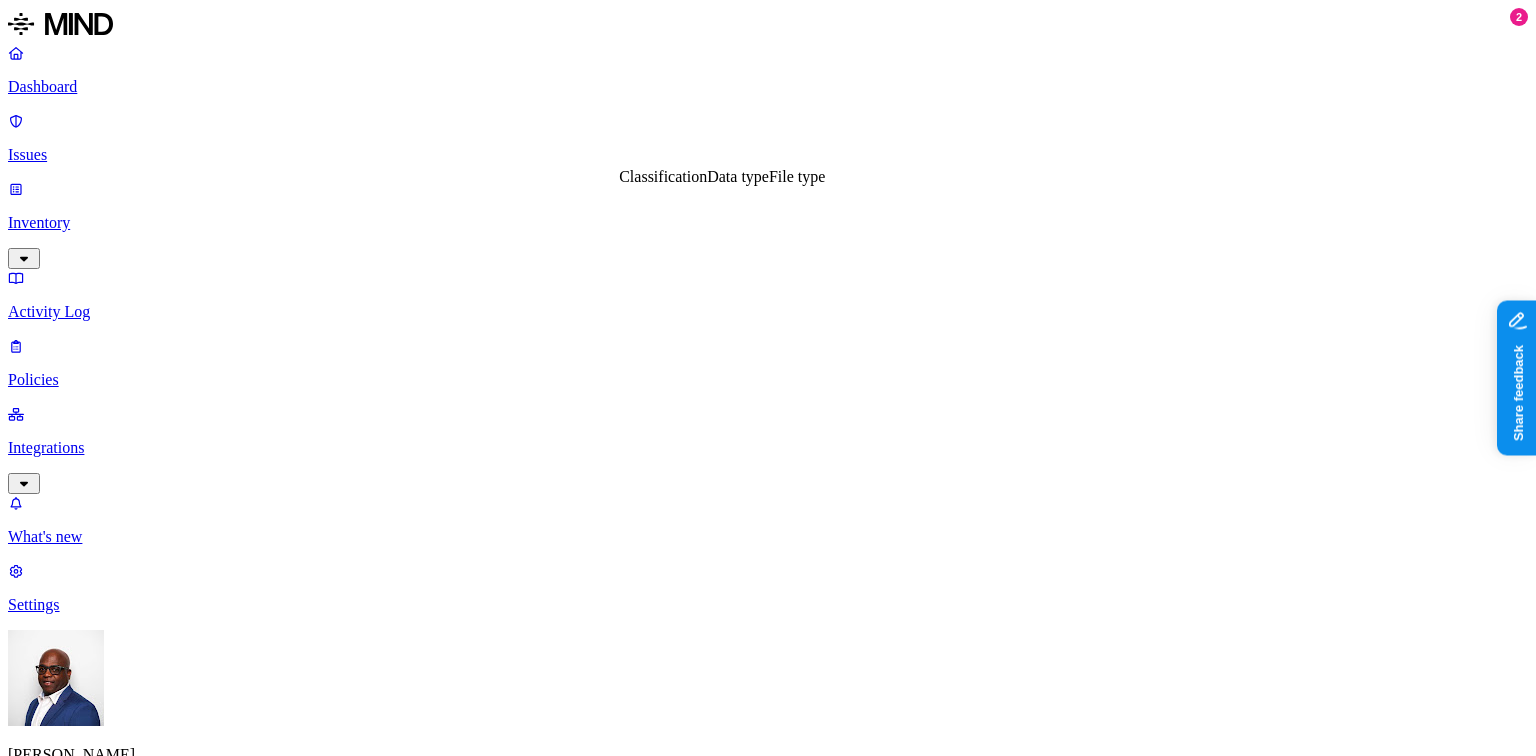 click on "File type" at bounding box center [797, 176] 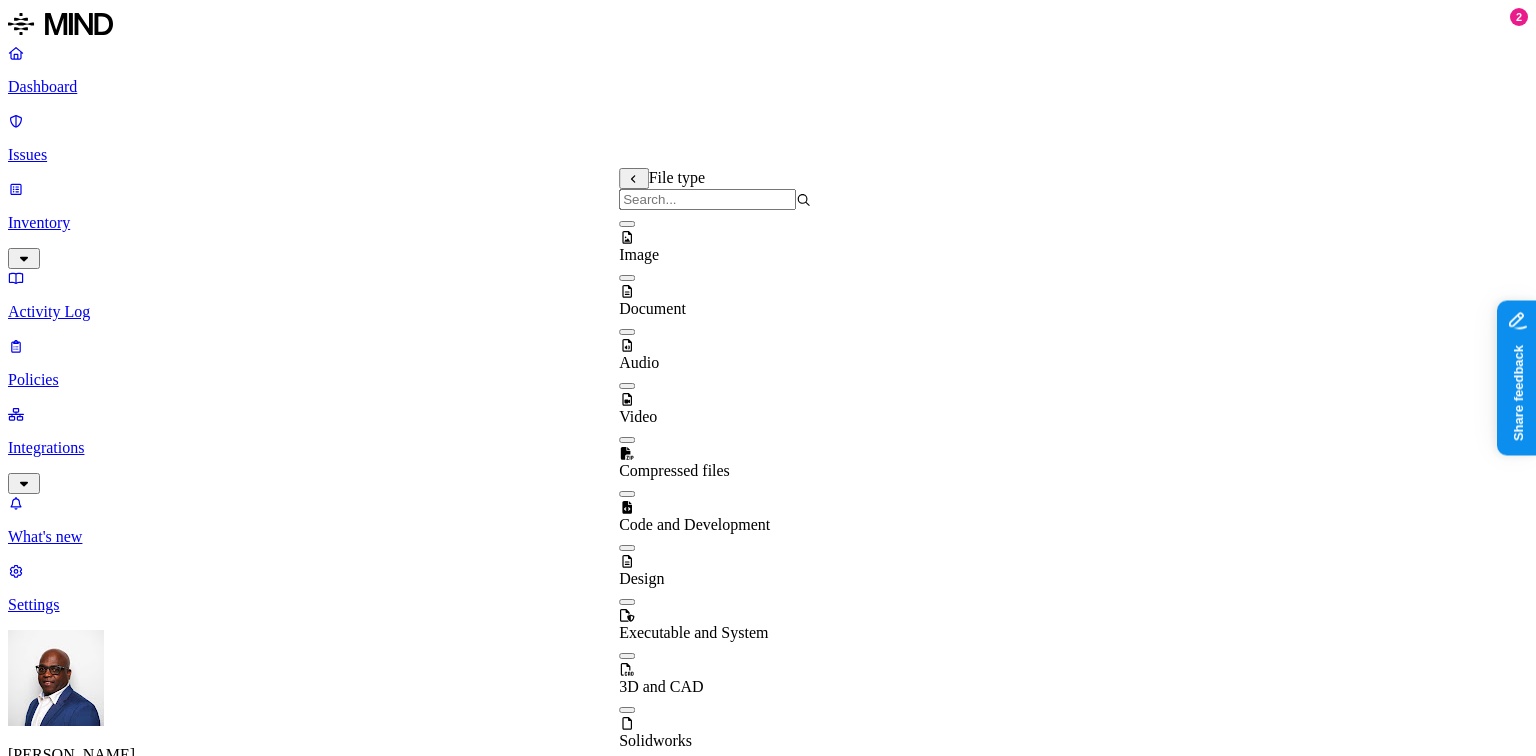 scroll, scrollTop: 0, scrollLeft: 0, axis: both 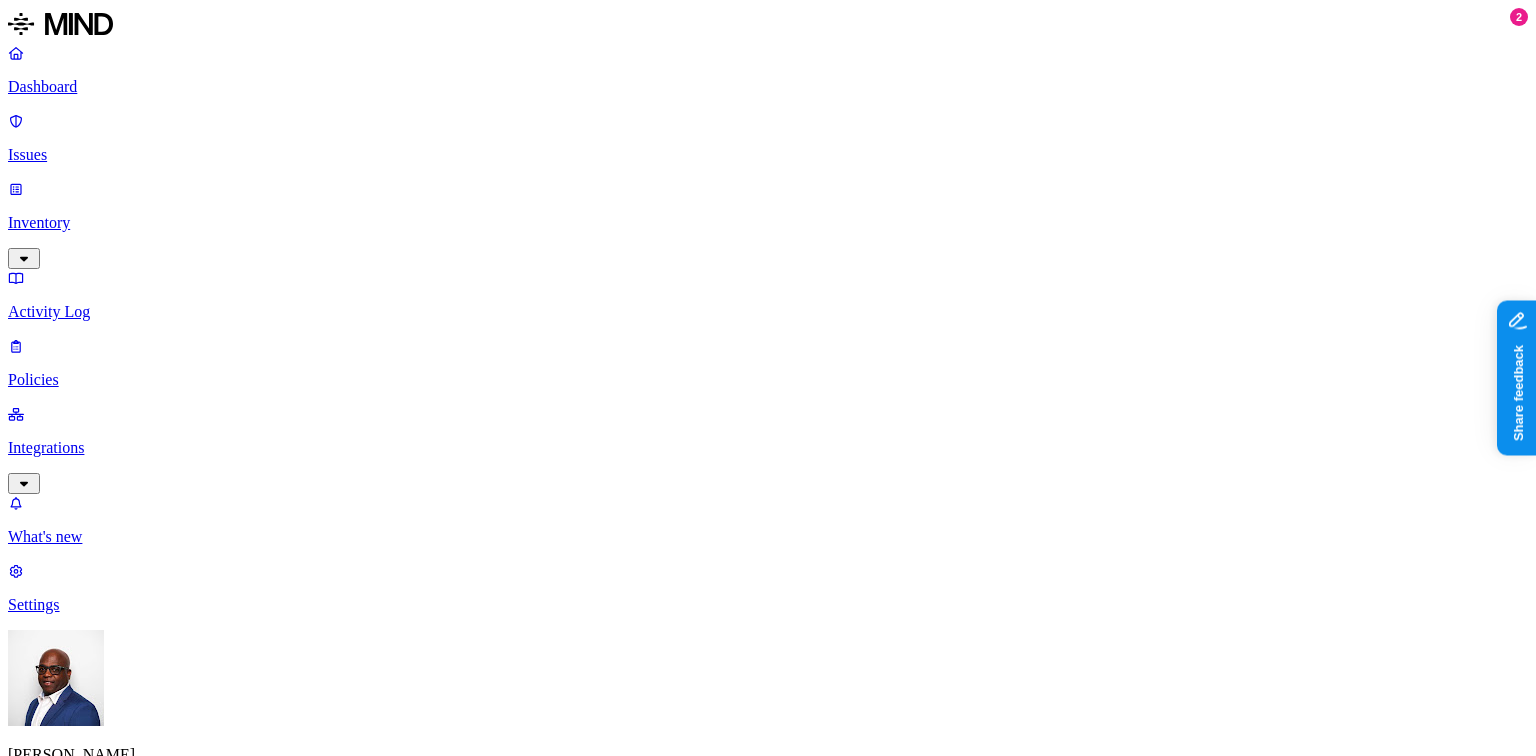 click on "DATA WHERE File type is 3D and CAD UPLOAD Anywhere BY USER Anyone" at bounding box center [768, 1571] 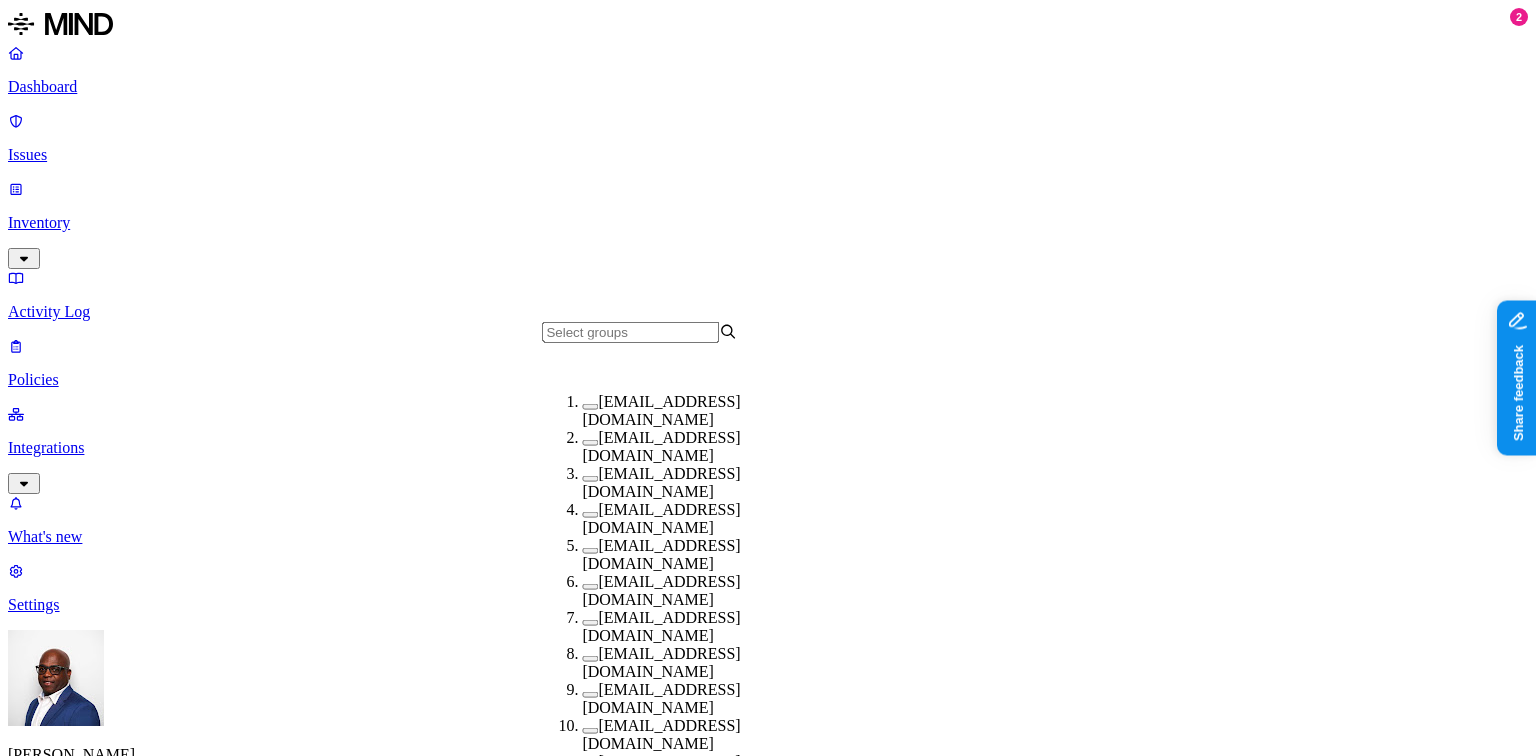 scroll, scrollTop: 160, scrollLeft: 0, axis: vertical 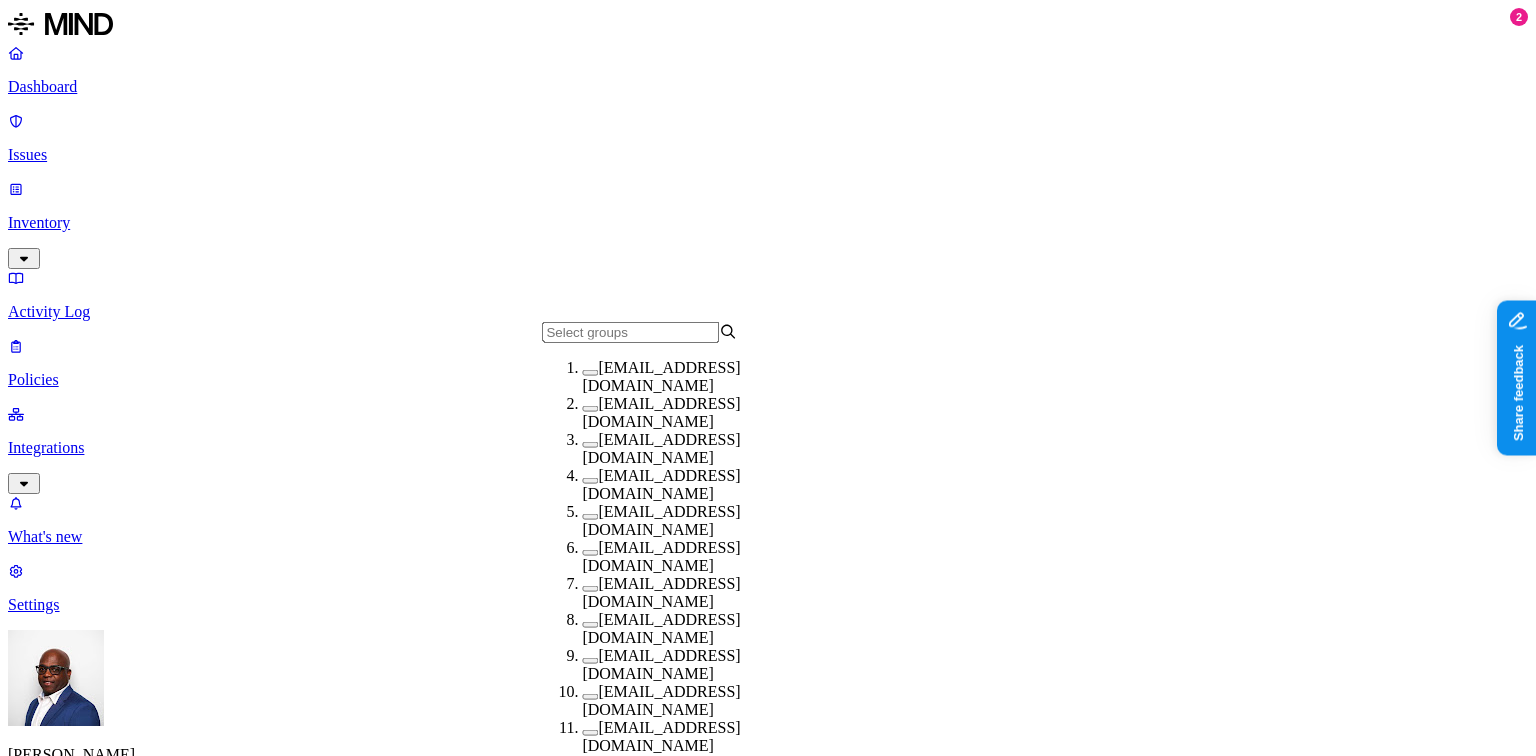 click at bounding box center [590, 625] 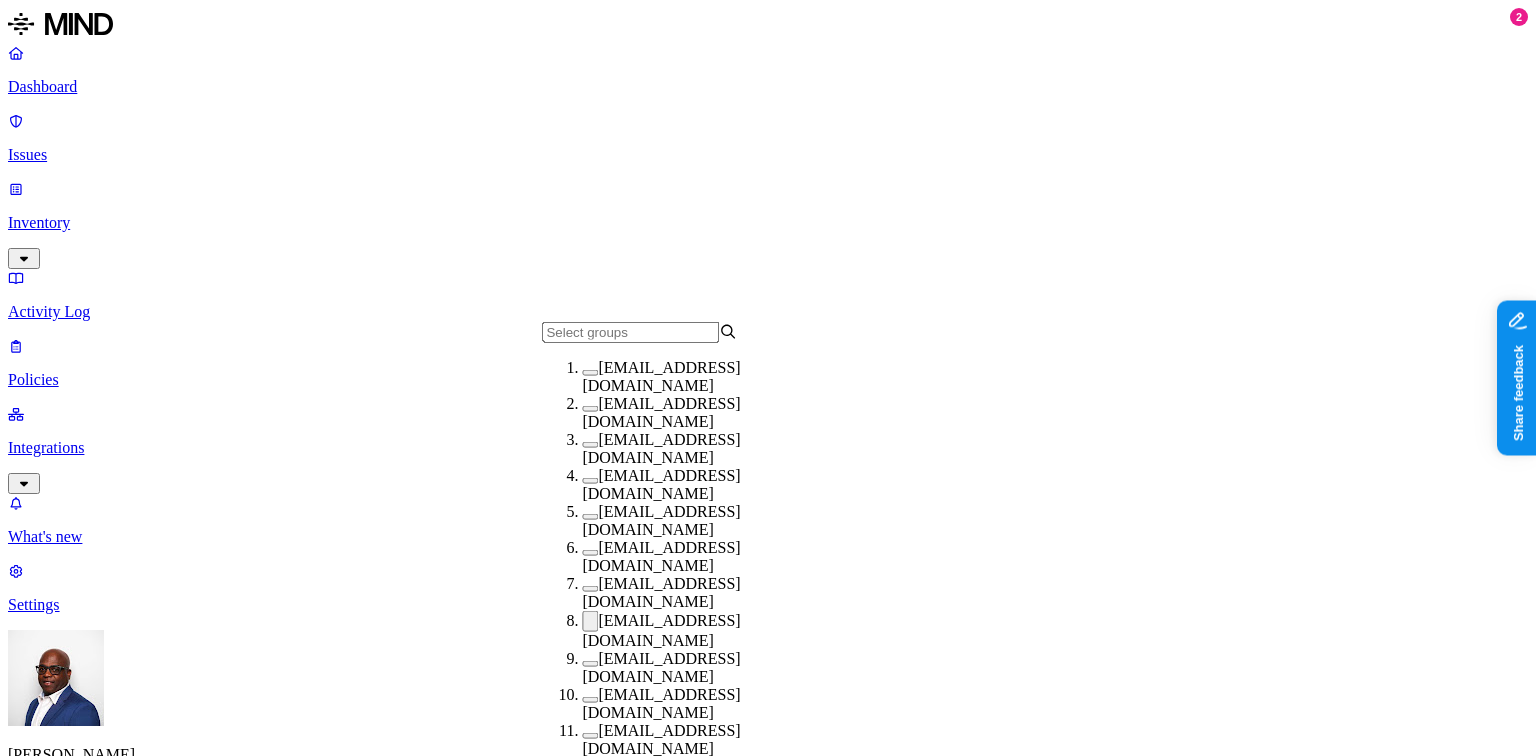 click on "New policy Policy name   Severity Select severity Low Medium High Critical   Description (Optional) Policy type Exfiltration Prevent sensitive data uploads Endpoint Exposure Detect sensitive data exposure Cloud Condition Define the data attributes, exfiltration destinations, and users that should trigger the policy.  By default, the policy will be triggered by any data uploaded to any destination by any user. For more details on condition guidelines, please refer to the   documentation DATA WHERE File type is 3D and CAD UPLOAD Anywhere BY USER Anyone Action Default action Default action for all users and groups who violate the policy. Block with override BlockDeny all uploads. Block with overrideDeny all uploads with an option to upload anyway. MonitorAllow uploads and create a new issue. AllowAllow all uploads. Exceptions You can add exceptions for specific users or groups. Exceptions are evaluated from the top. Add Exception gog@acme.tannin.io Select action BlockDeny all uploads. AllowAllow all uploads." at bounding box center [768, 1551] 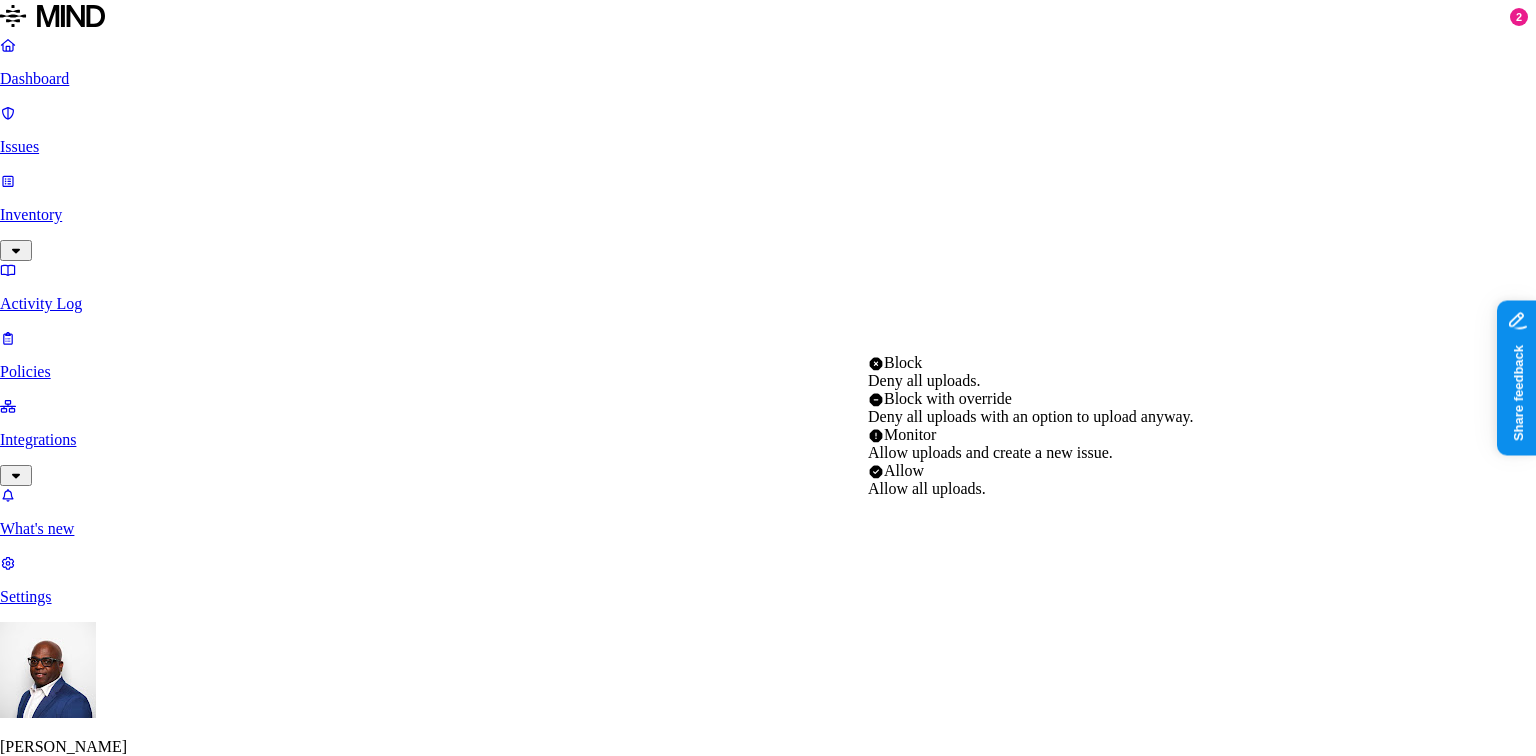 click on "Dashboard Issues Inventory Activity Log Policies Integrations What's new 2 Settings Gregory Thomas ACME New policy Policy name   Severity Select severity Low Medium High Critical   Description (Optional) Policy type Exfiltration Prevent sensitive data uploads Endpoint Exposure Detect sensitive data exposure Cloud Condition Define the data attributes, exfiltration destinations, and users that should trigger the policy.  By default, the policy will be triggered by any data uploaded to any destination by any user. For more details on condition guidelines, please refer to the   documentation DATA WHERE File type is 3D and CAD UPLOAD Anywhere BY USER Anyone Action Default action Default action for all users and groups who violate the policy. Block with override BlockDeny all uploads. Block with overrideDeny all uploads with an option to upload anyway. MonitorAllow uploads and create a new issue. AllowAllow all uploads. Exceptions Add Exception gog@acme.tannin.io Select action BlockDeny all uploads. bad" at bounding box center (768, 1127) 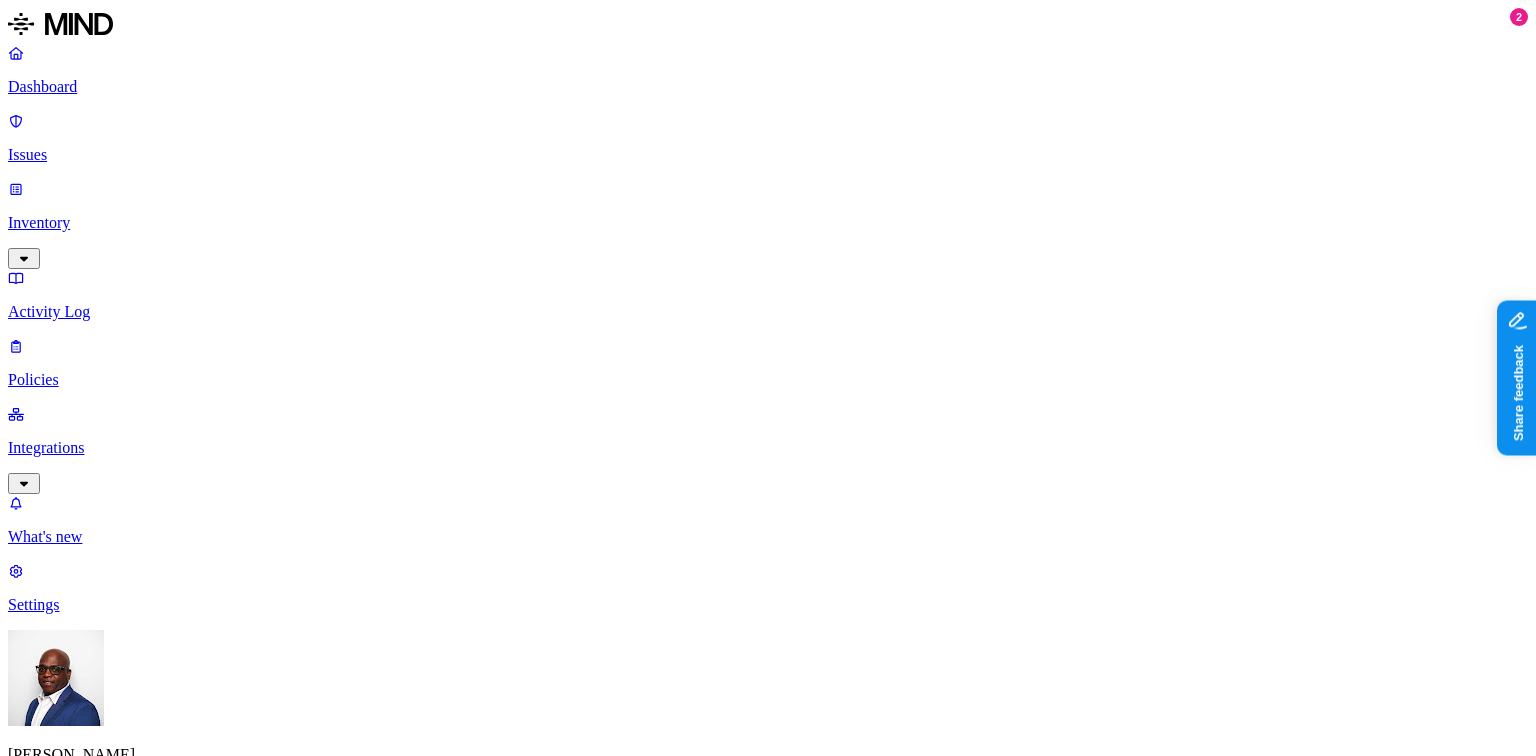 click on "Action Default action Default action for all users and groups who violate the policy. Block with override BlockDeny all uploads. Block with overrideDeny all uploads with an option to upload anyway. MonitorAllow uploads and create a new issue. AllowAllow all uploads. Exceptions You can add exceptions for specific users or groups. Exceptions are evaluated from the top. Add Exception gog@acme.tannin.io Block with override BlockDeny all uploads. Block with overrideDeny all uploads with an option to upload anyway. MonitorAllow uploads and create a new issue. AllowAllow all uploads.
To pick up a draggable item, press the space bar.
While dragging, use the arrow keys to move the item.
Press space again to drop the item in its new position, or press escape to cancel." at bounding box center [768, 1892] 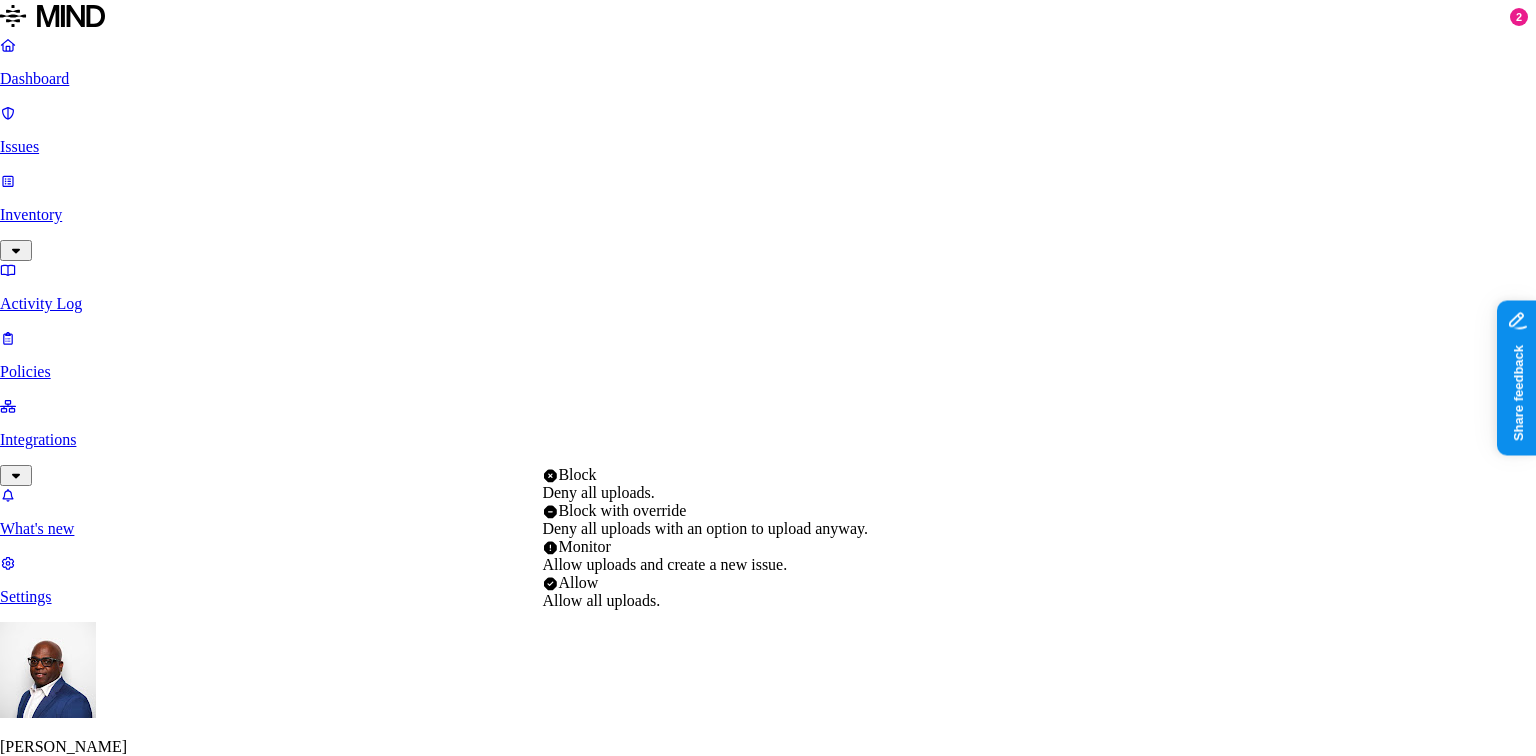 select on "4" 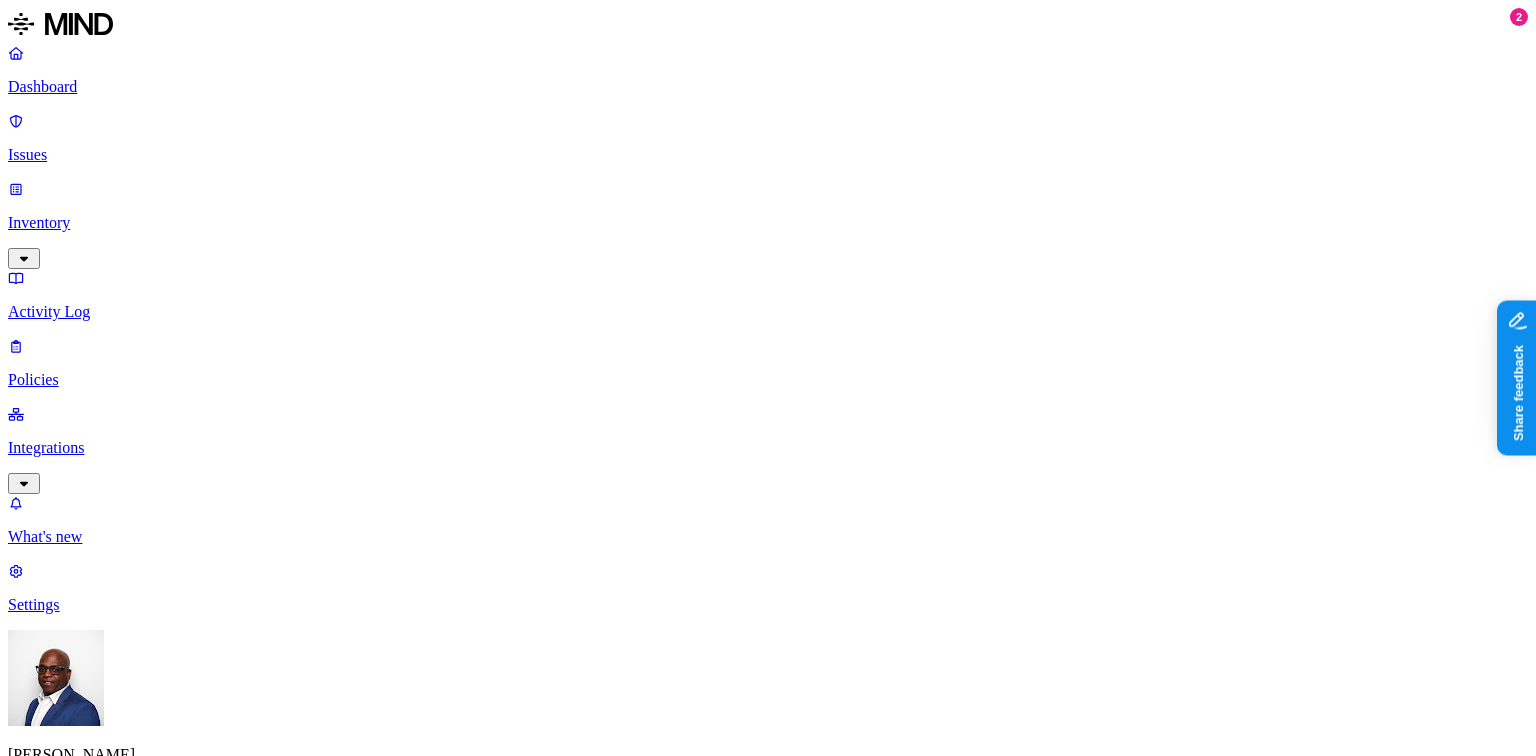 click on "Action" at bounding box center [768, 1782] 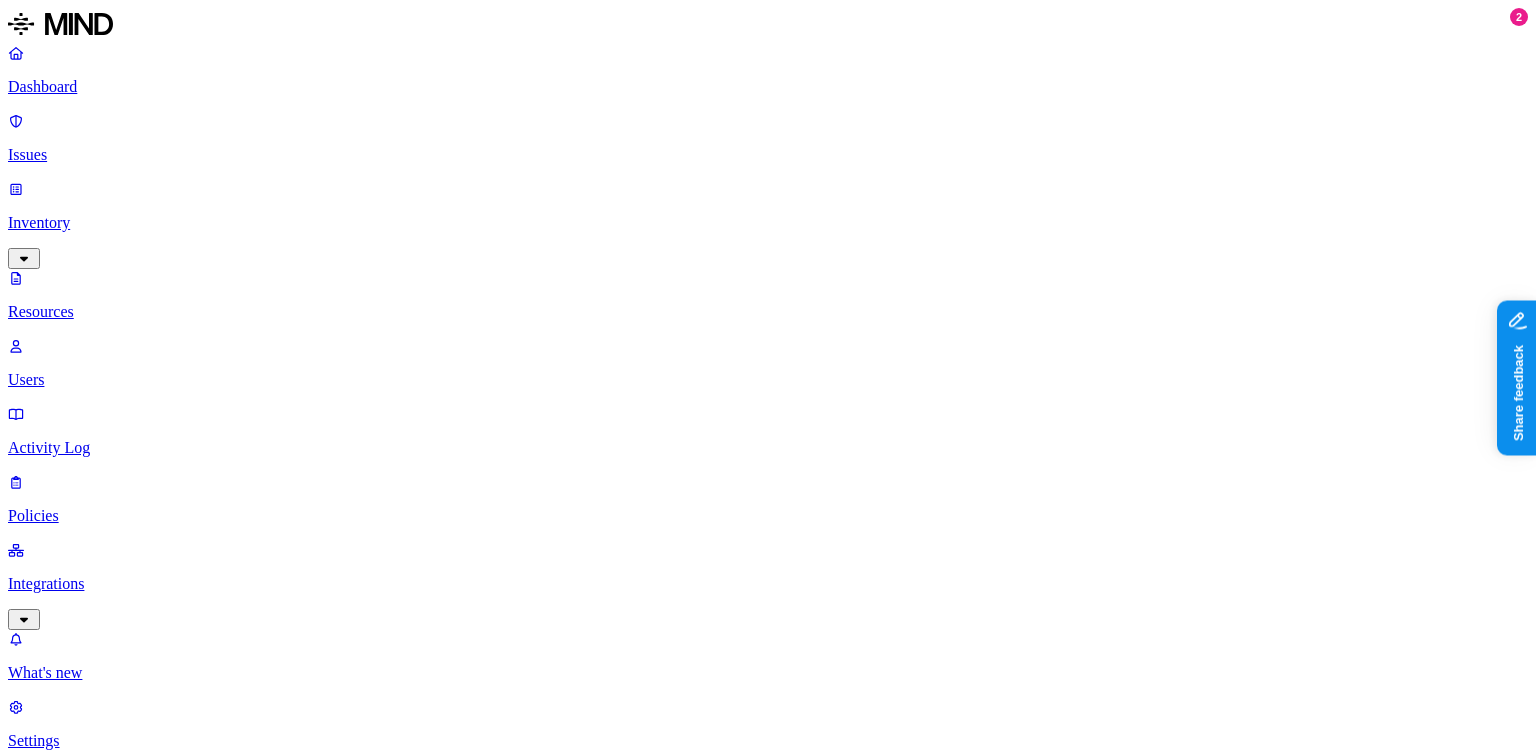 click on "Users" at bounding box center (768, 380) 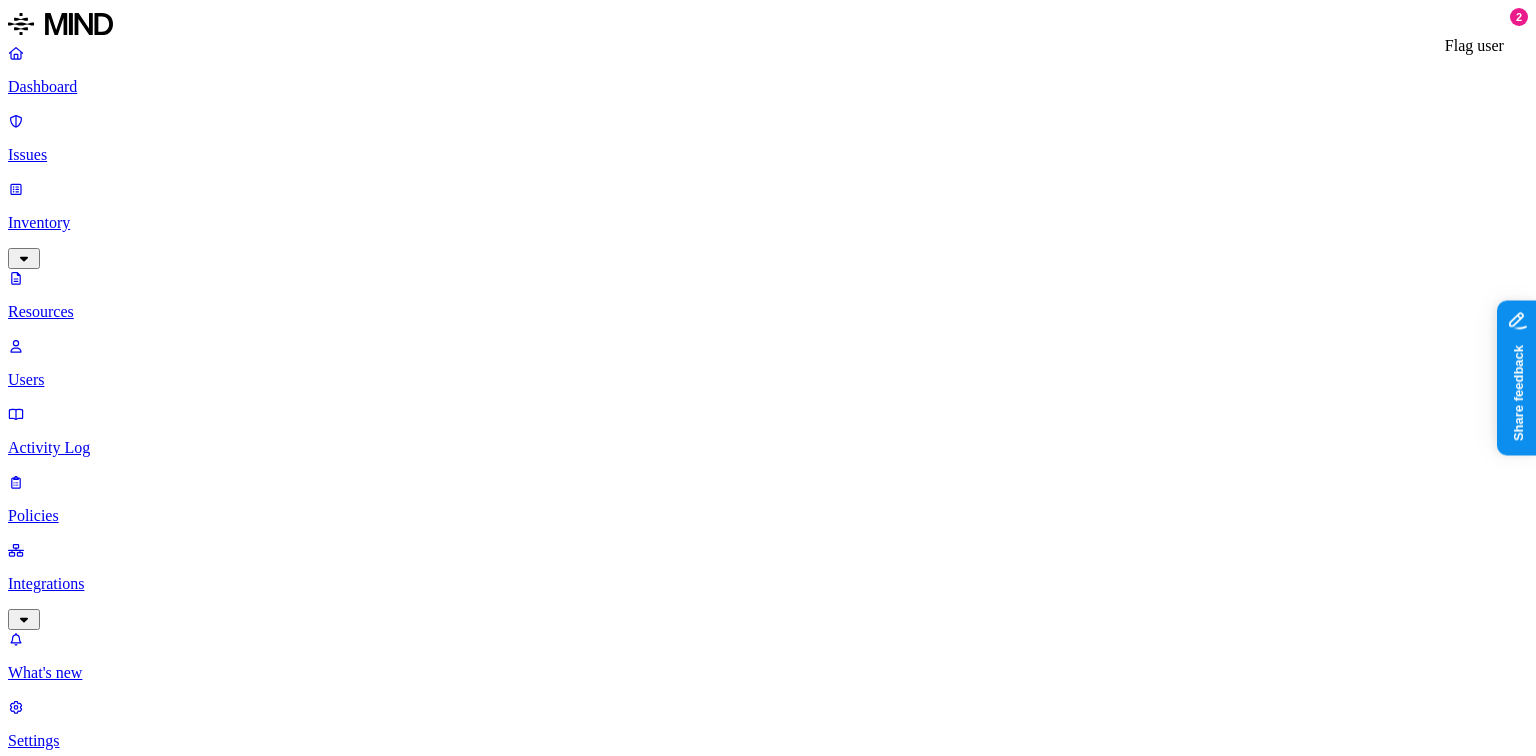 click 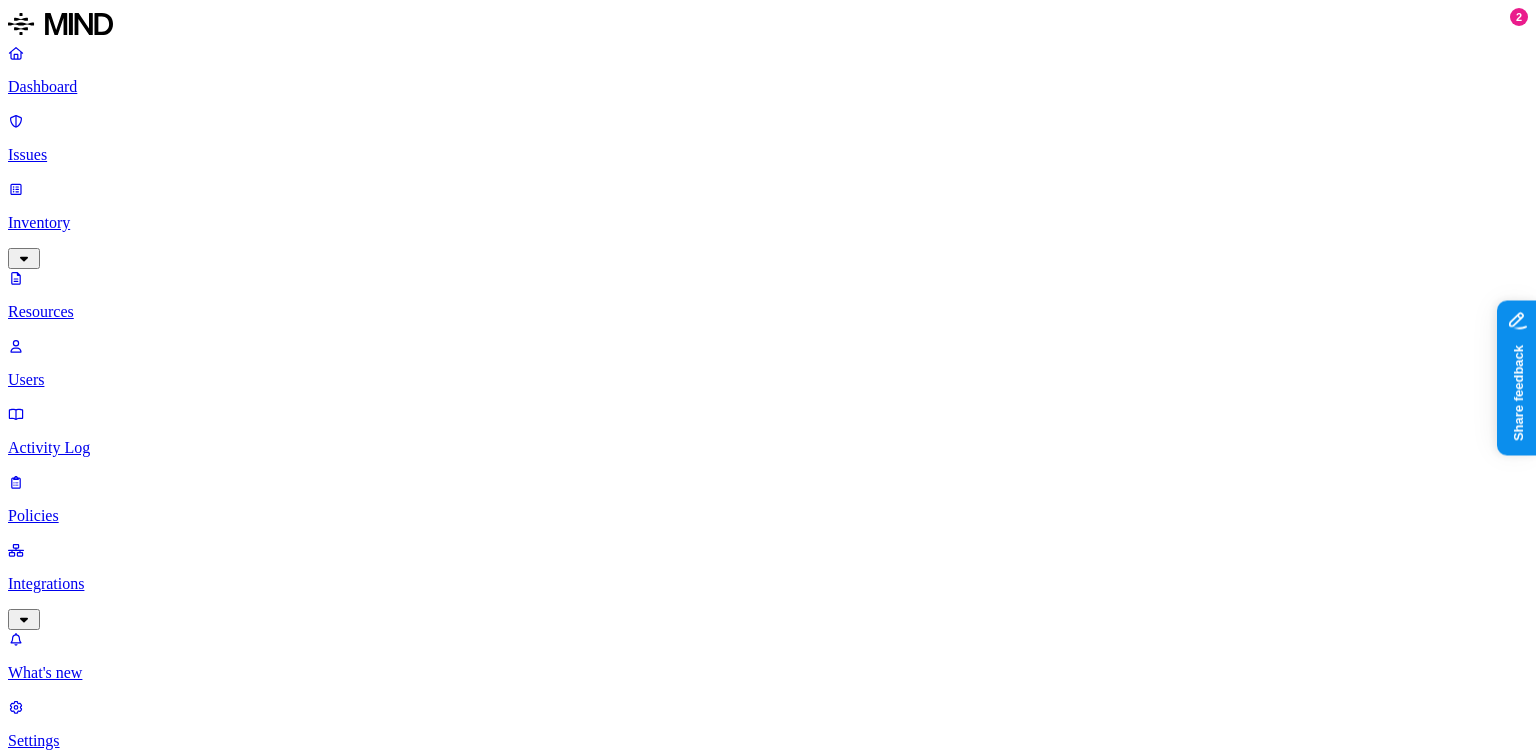 scroll, scrollTop: 0, scrollLeft: 0, axis: both 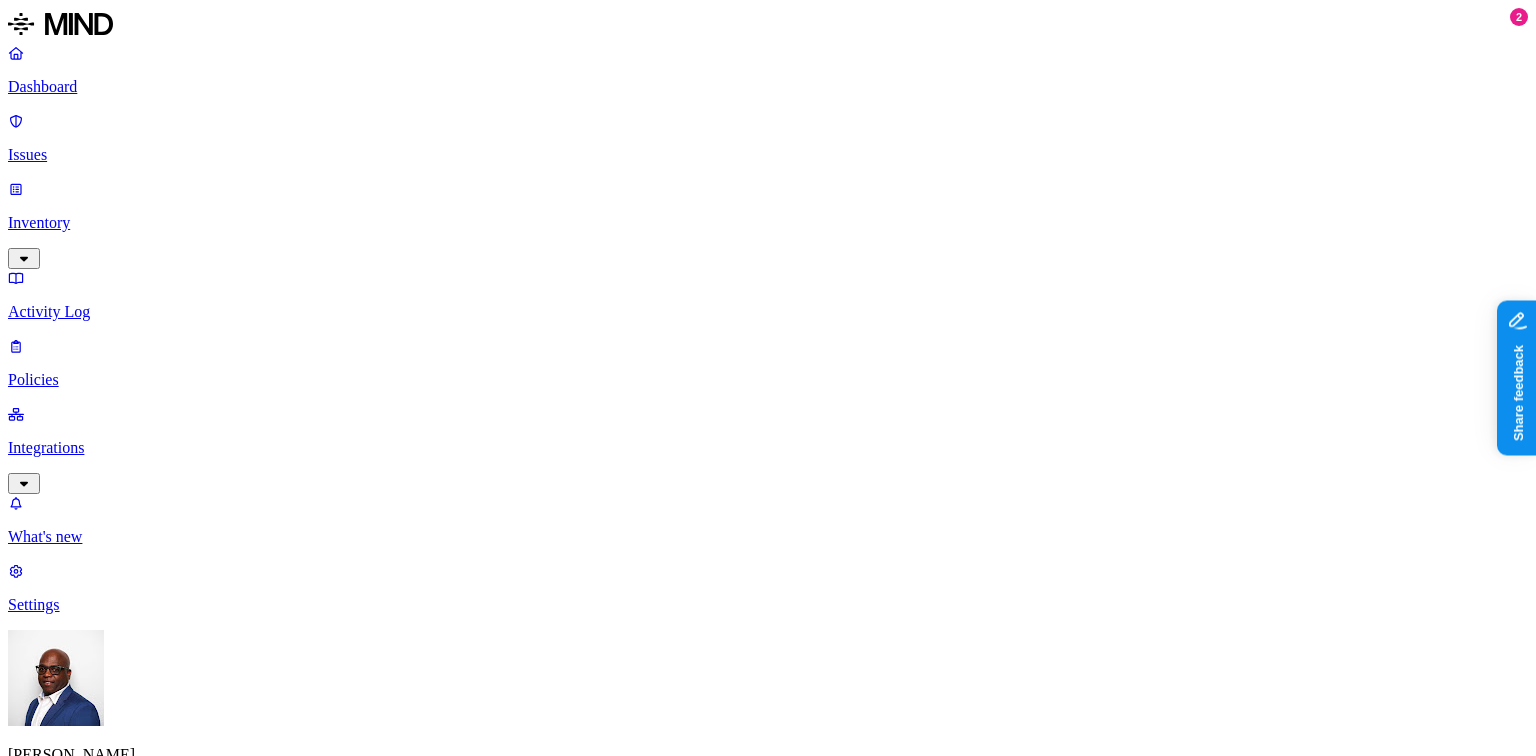 click on "Detection" at bounding box center [119, 2702] 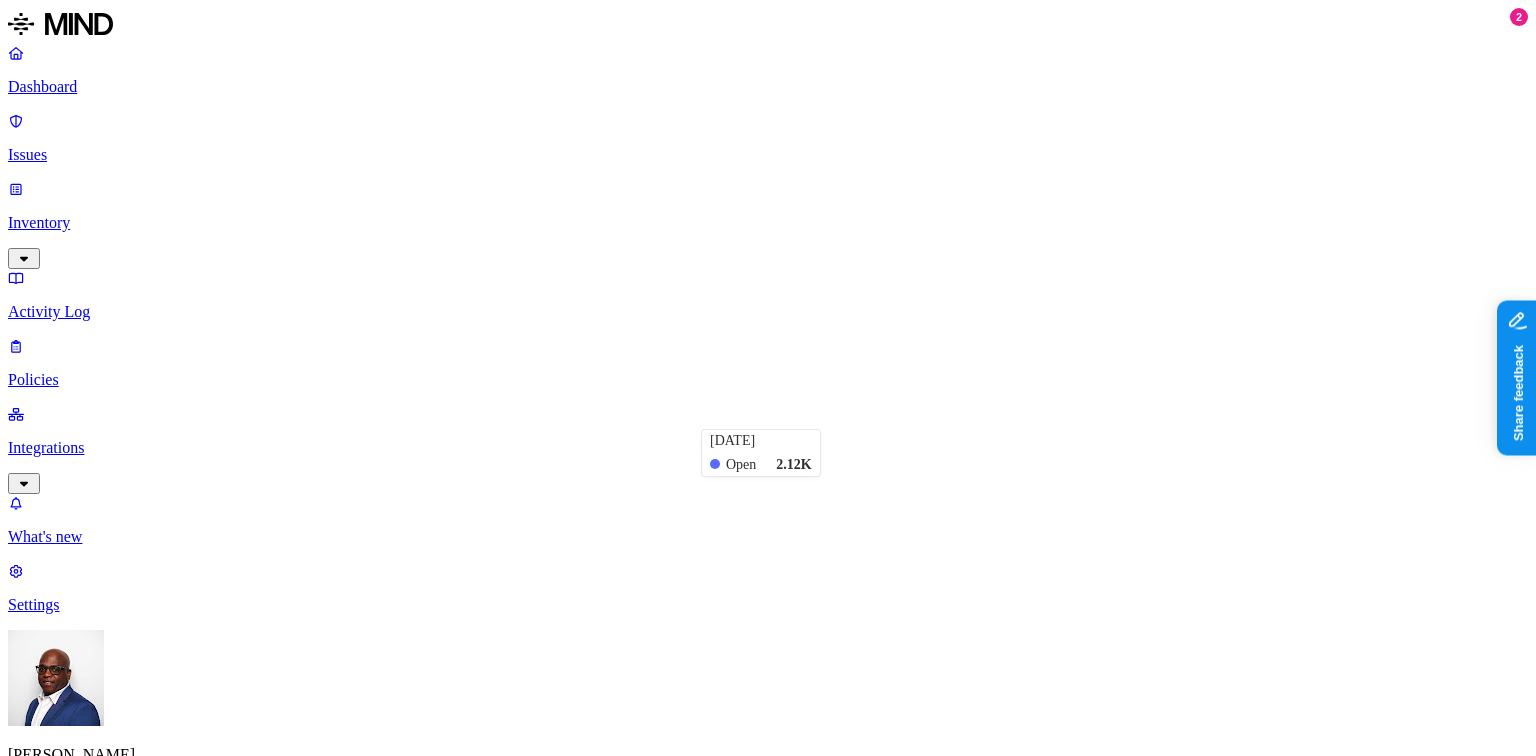 scroll, scrollTop: 382, scrollLeft: 0, axis: vertical 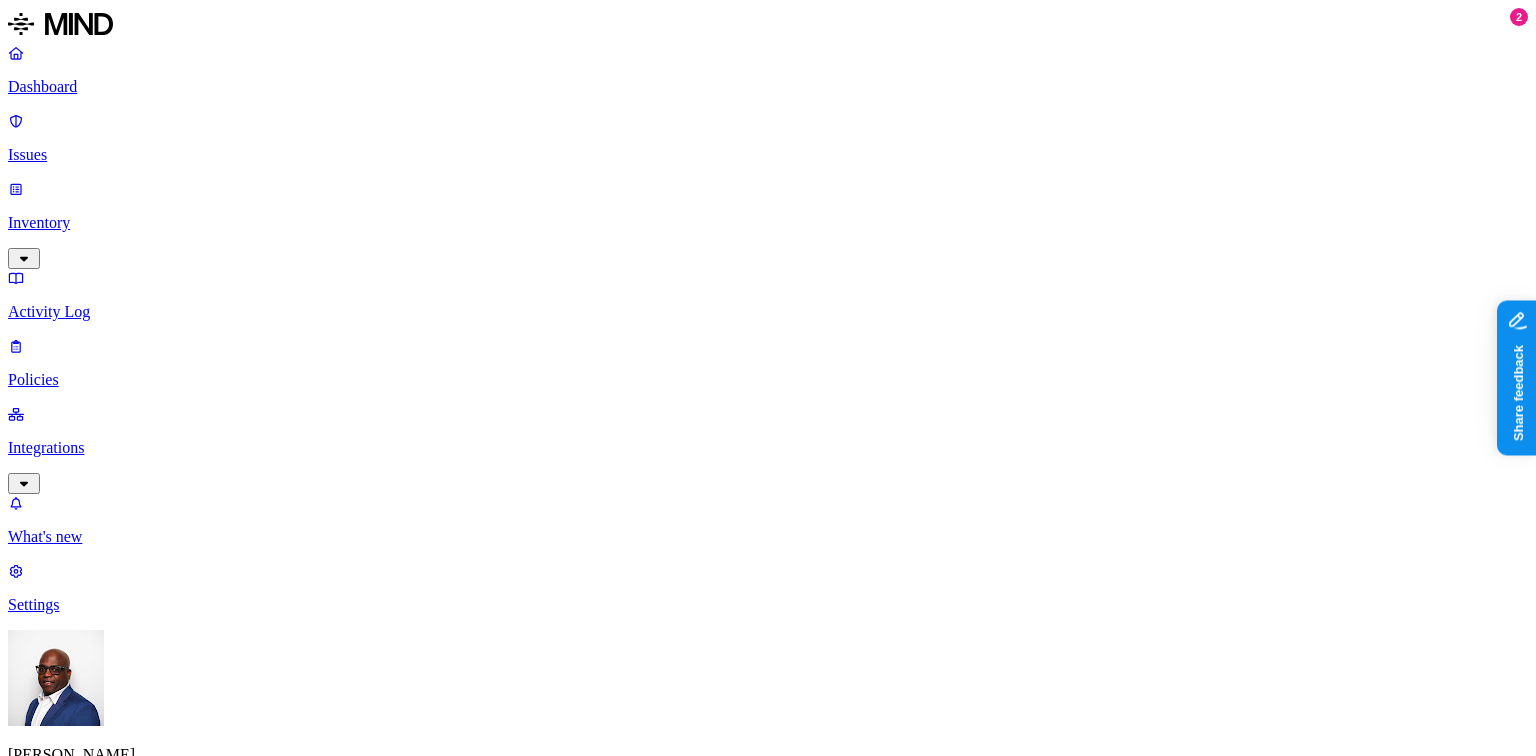 click on "Credit card number shared with external user" at bounding box center [160, 3797] 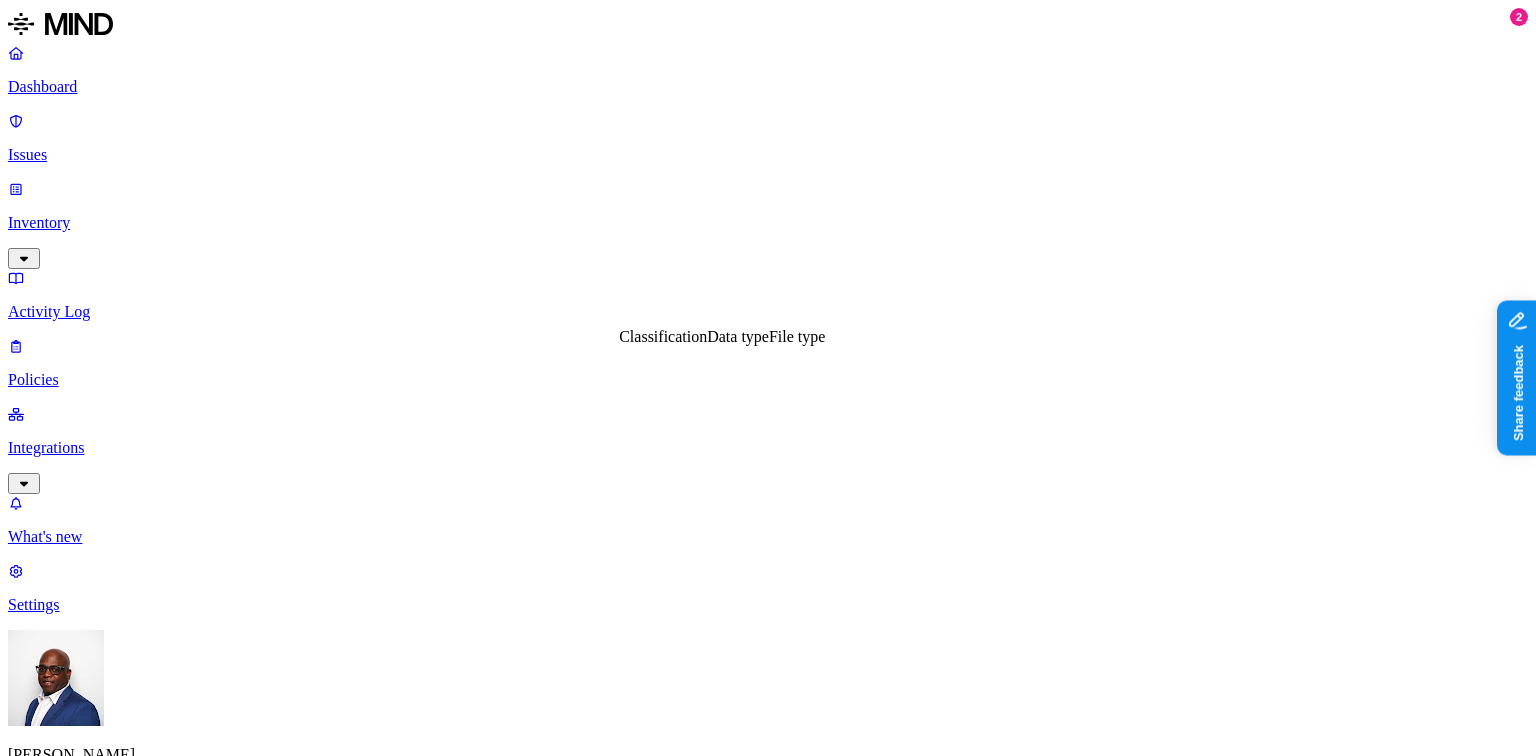 click on "Classification" at bounding box center [663, 336] 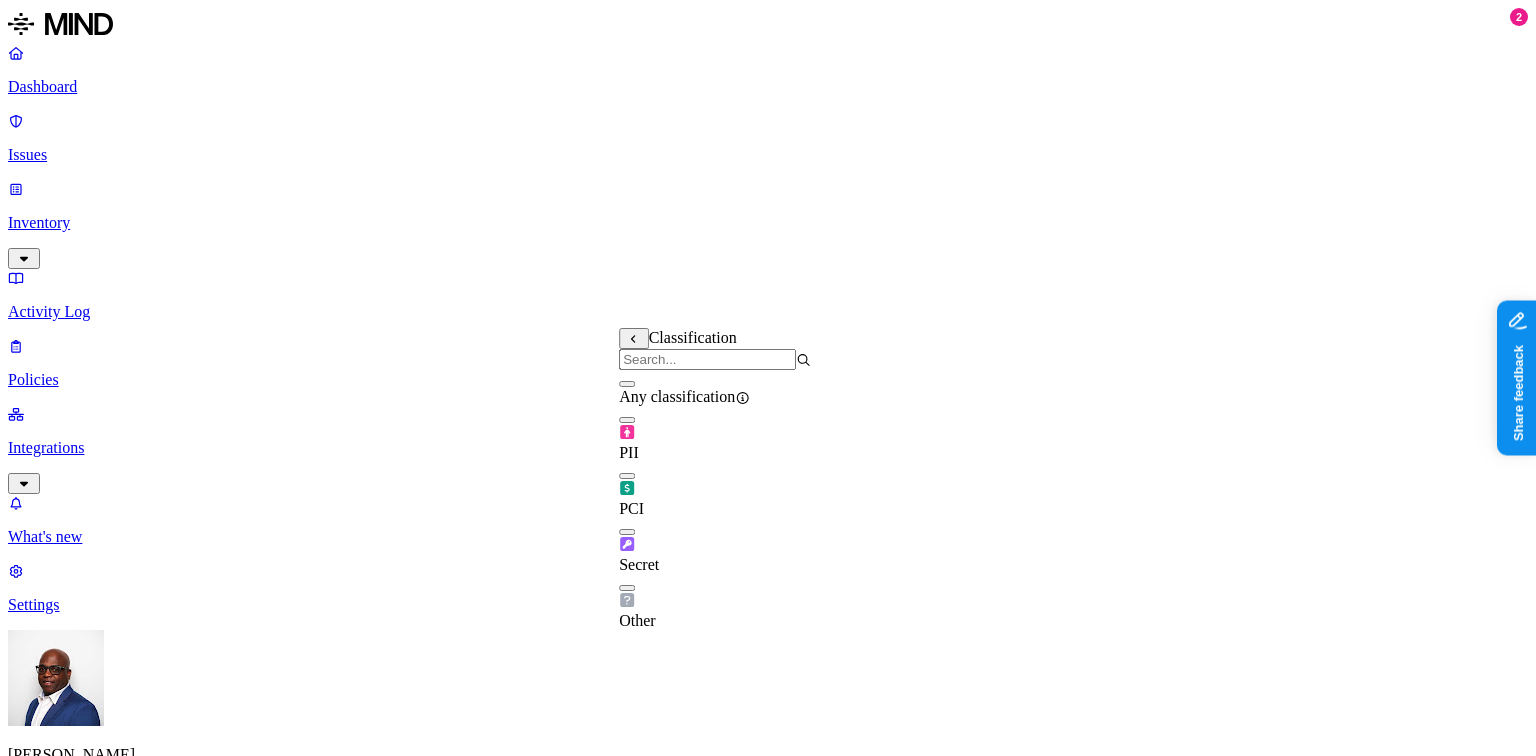 click 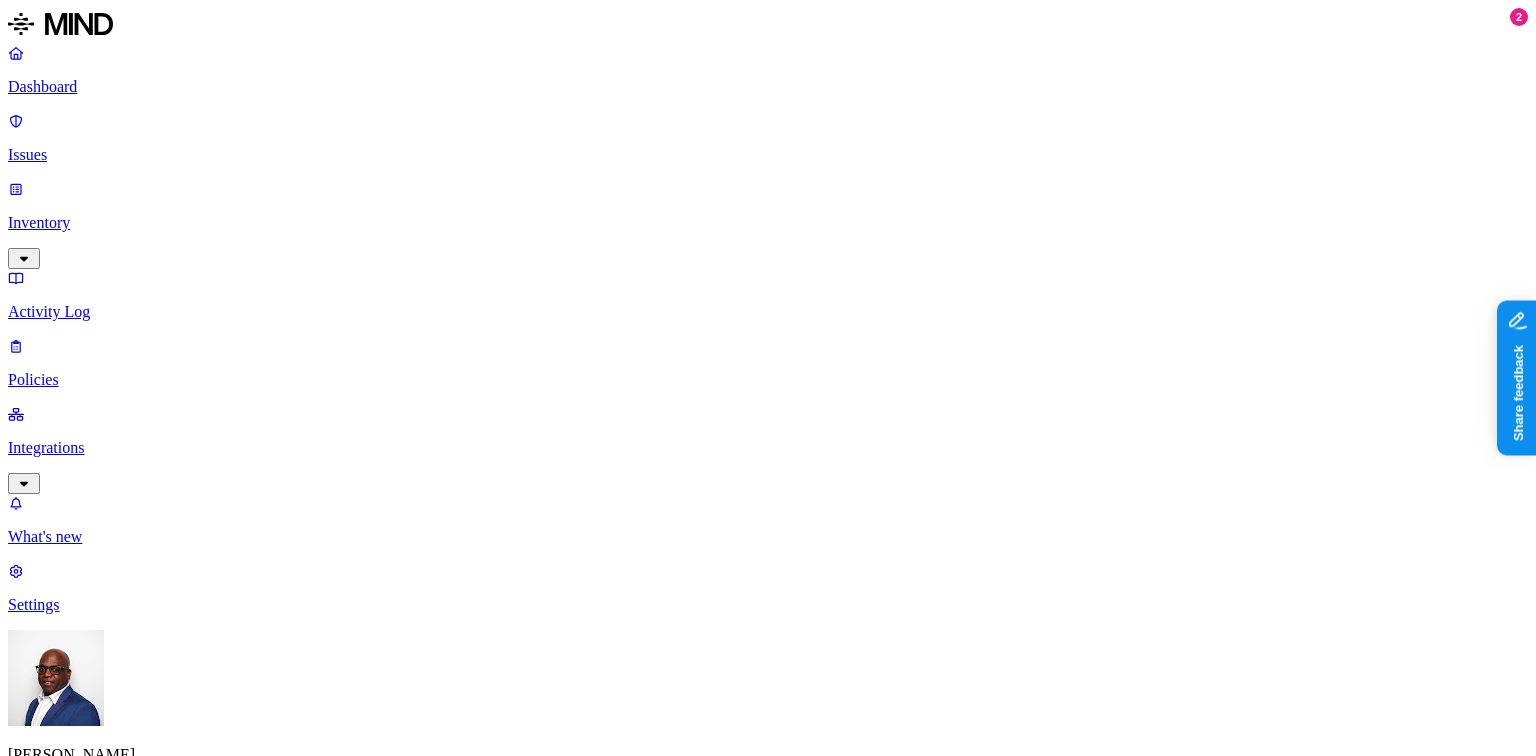 click 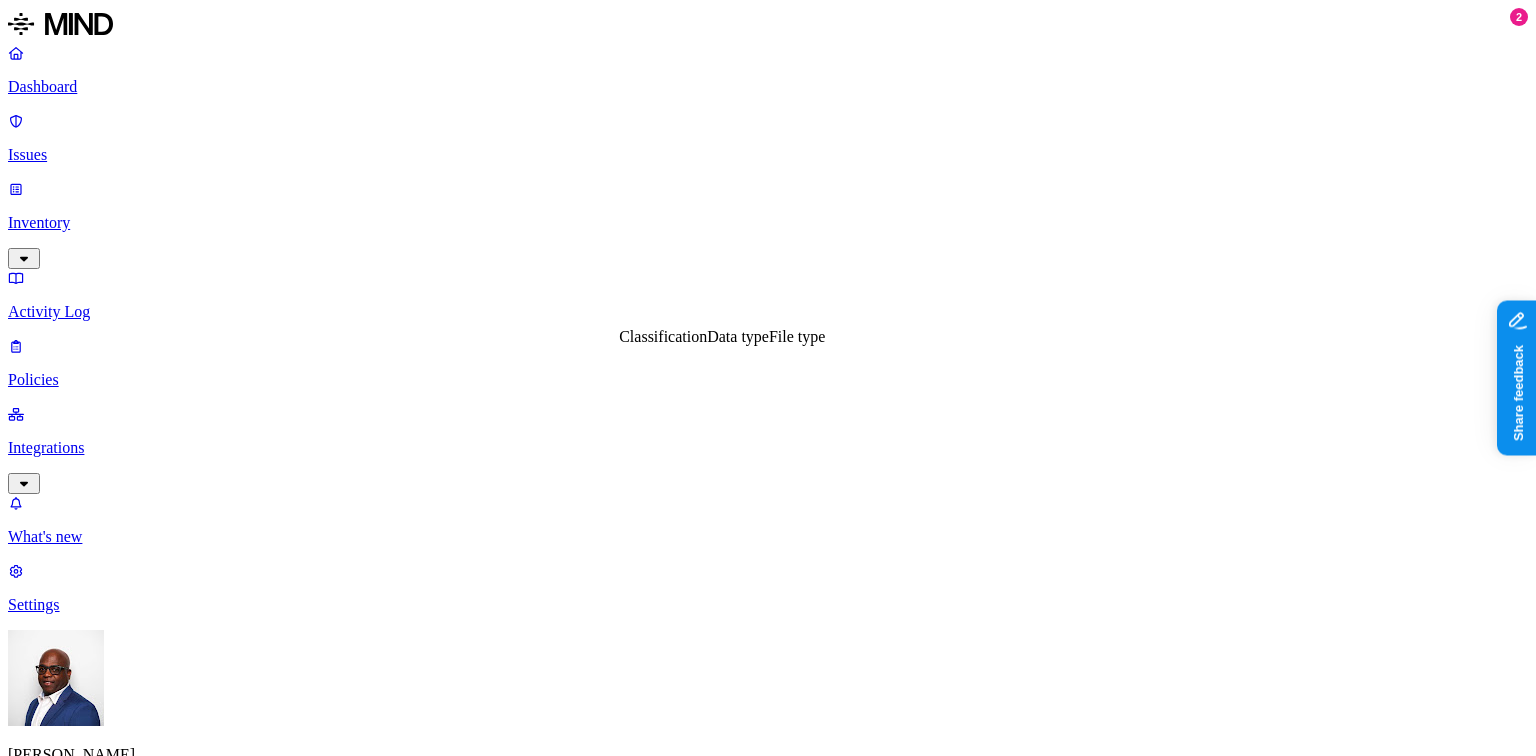 click on "Data type" at bounding box center [738, 336] 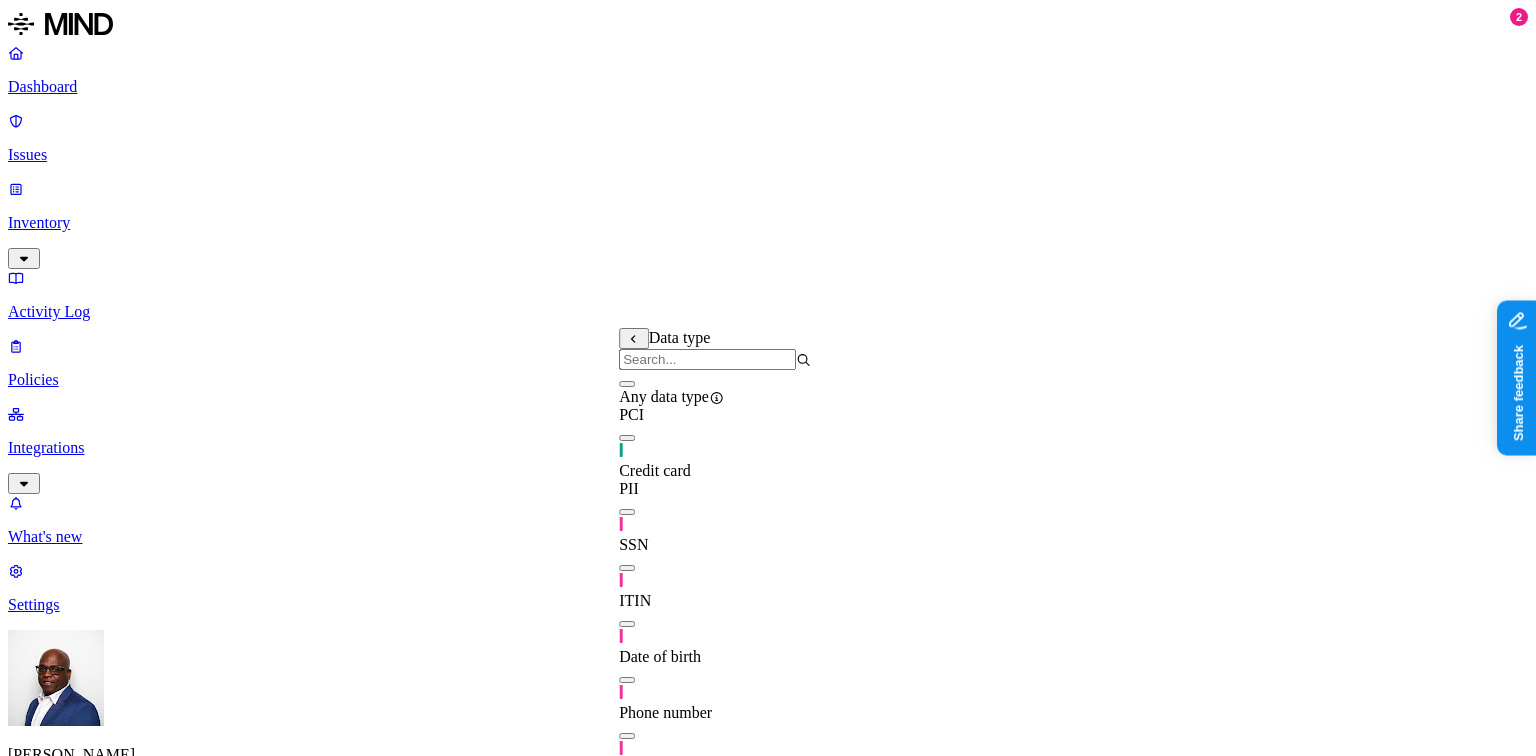 click 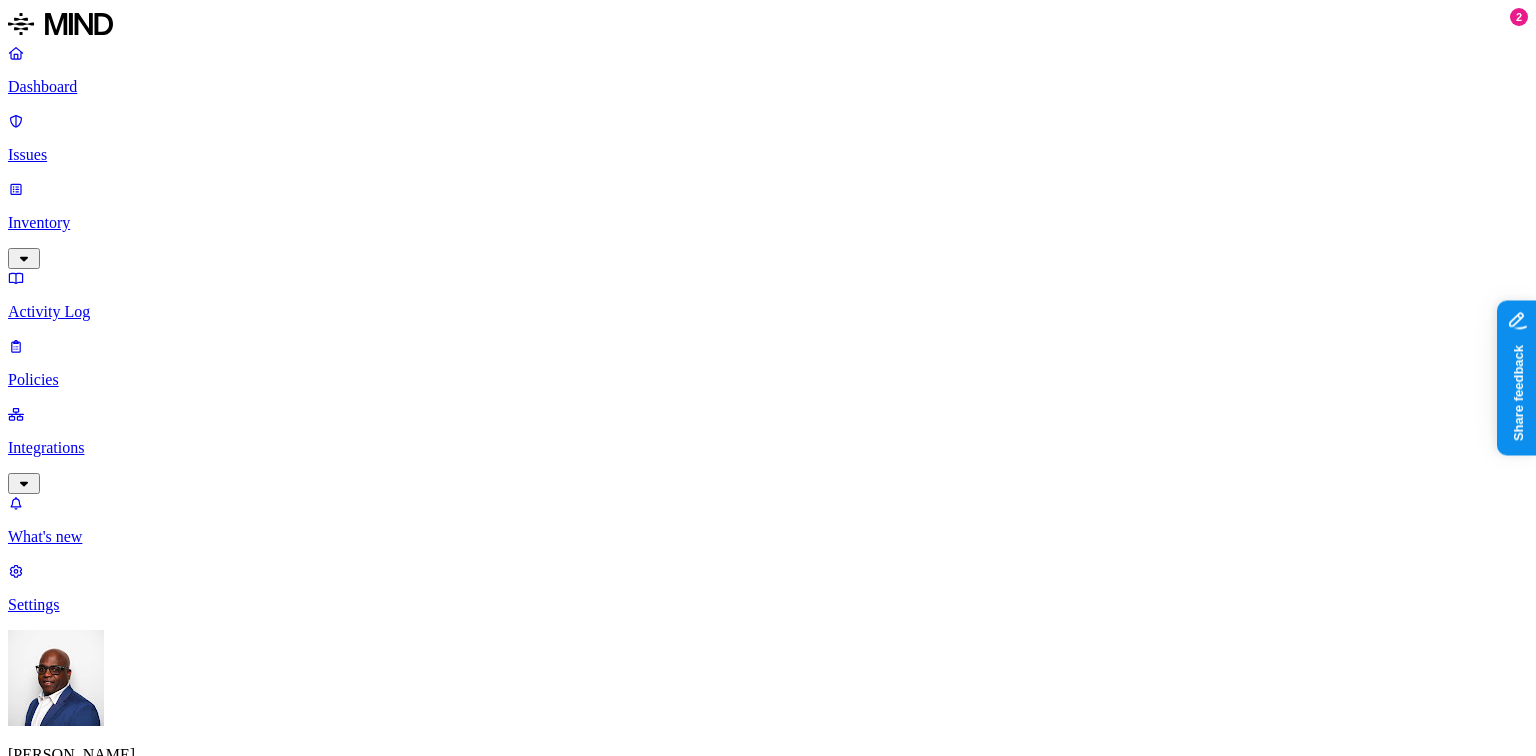 click 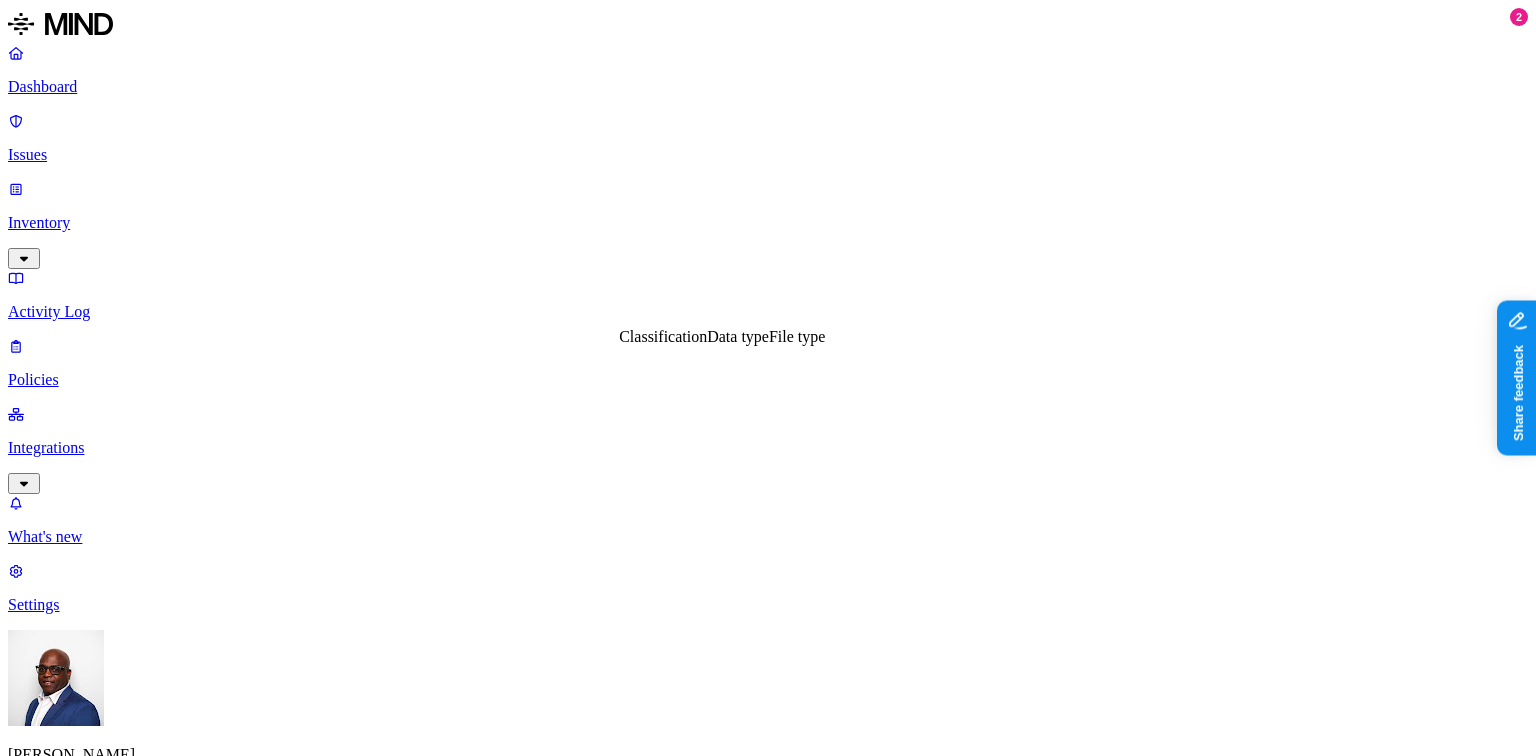 click on "File type" at bounding box center [797, 336] 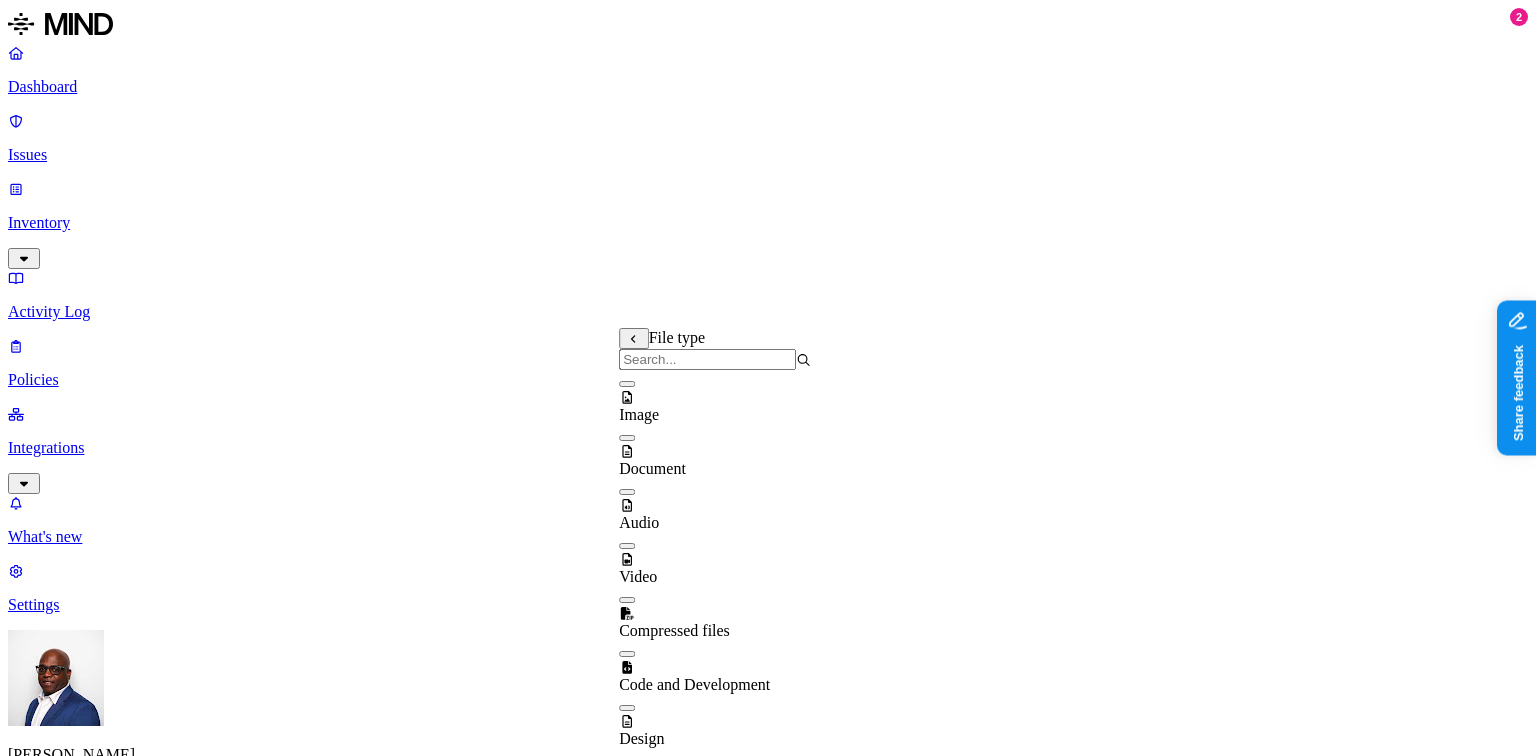 click at bounding box center [627, 384] 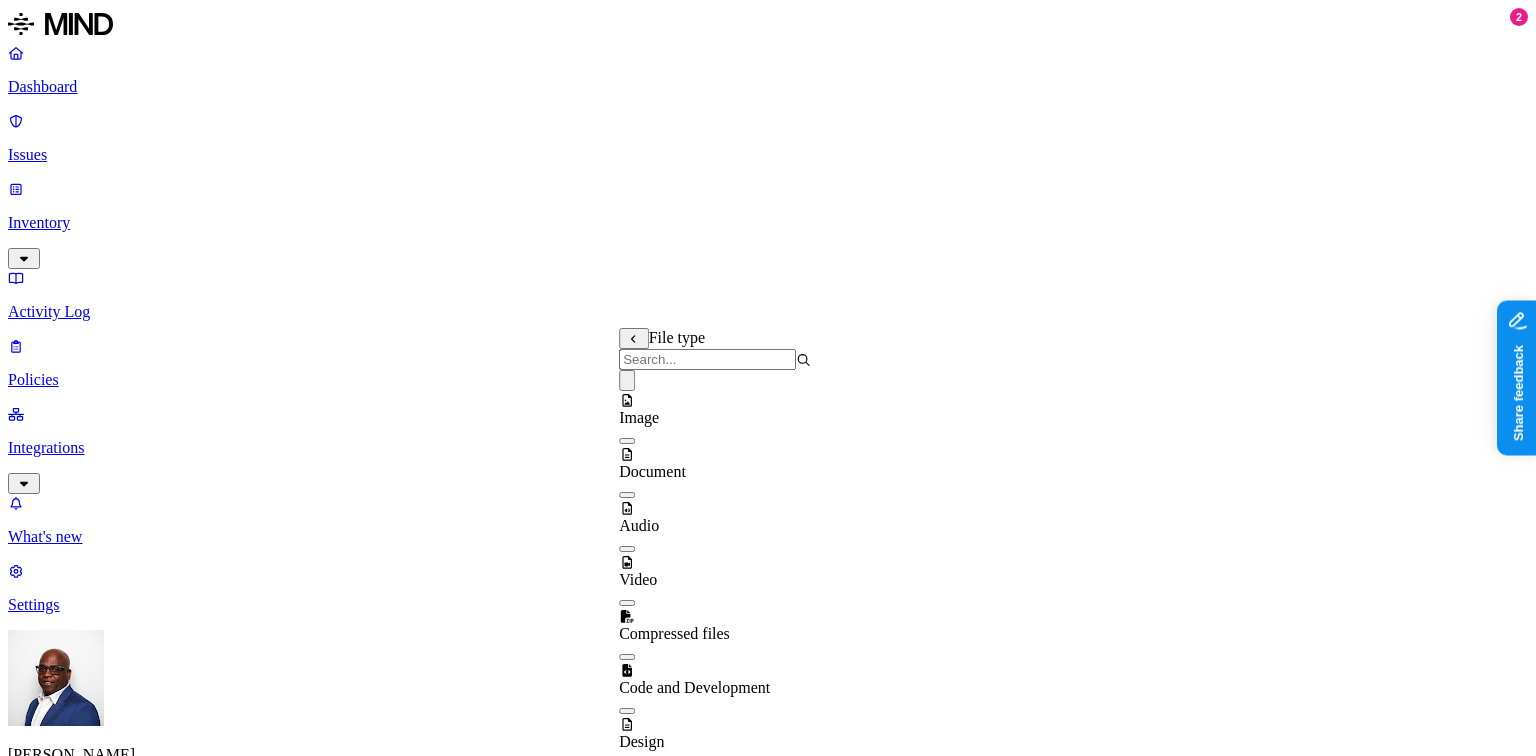 click on "DATA Any ACCESS Any LOCATION Any" at bounding box center [768, 1533] 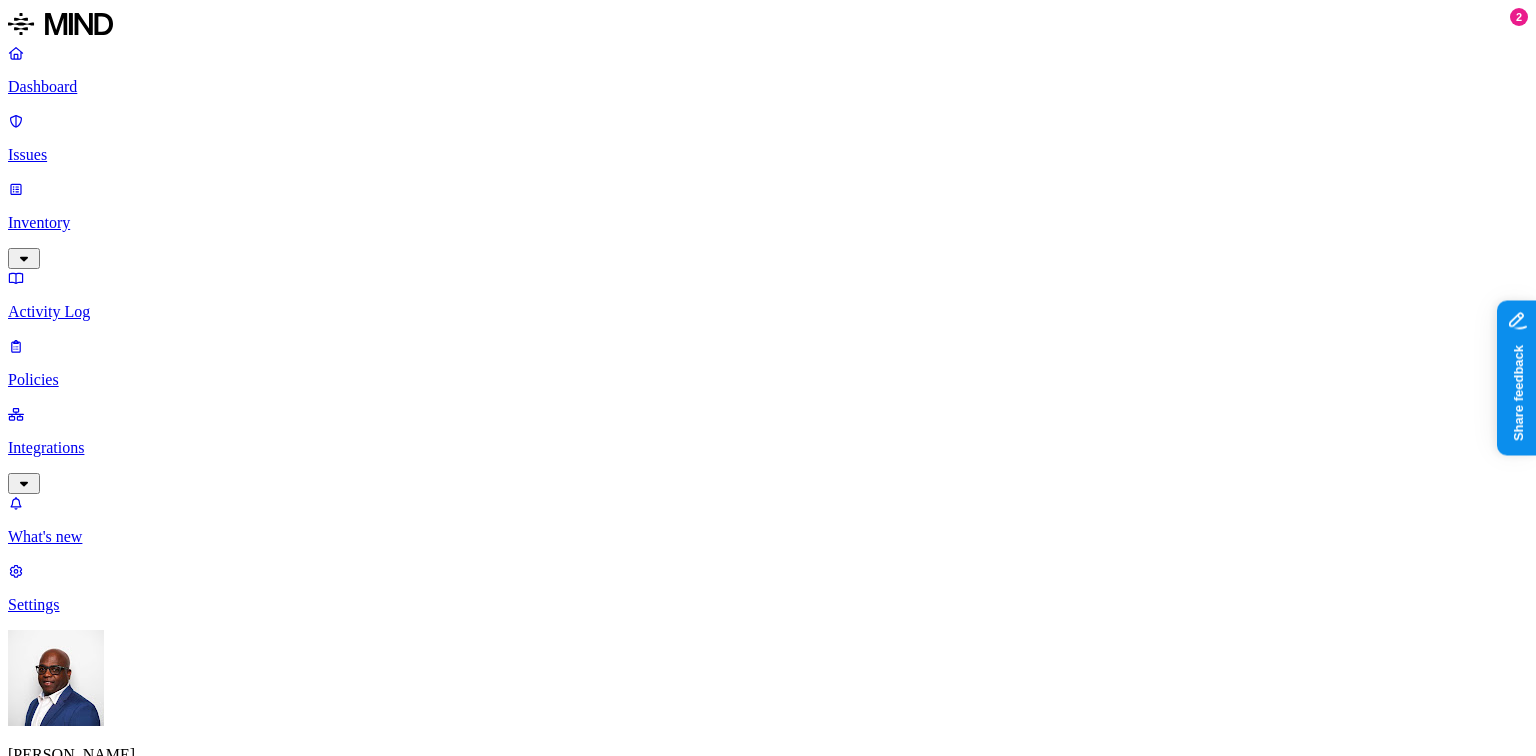click 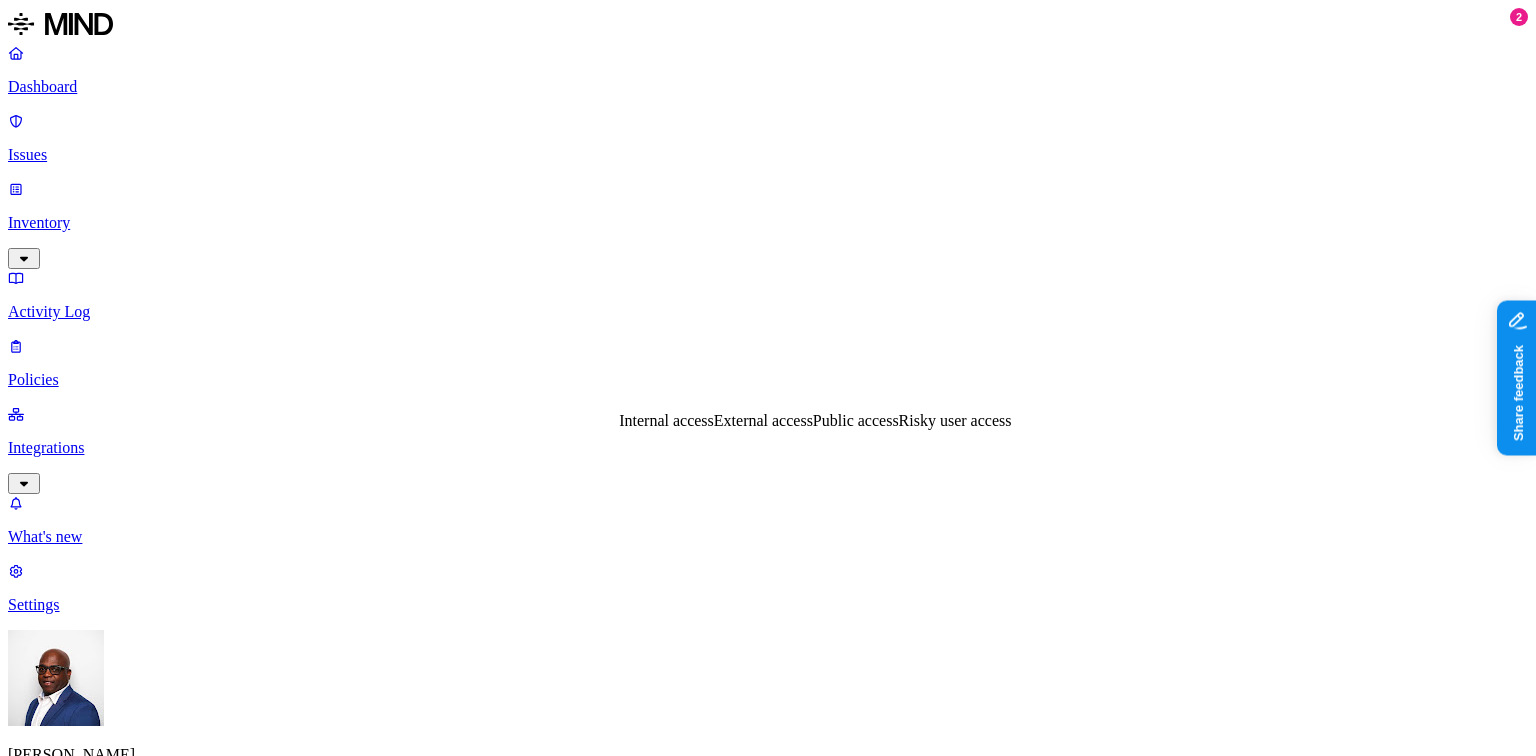 click on "Internal access" at bounding box center [666, 420] 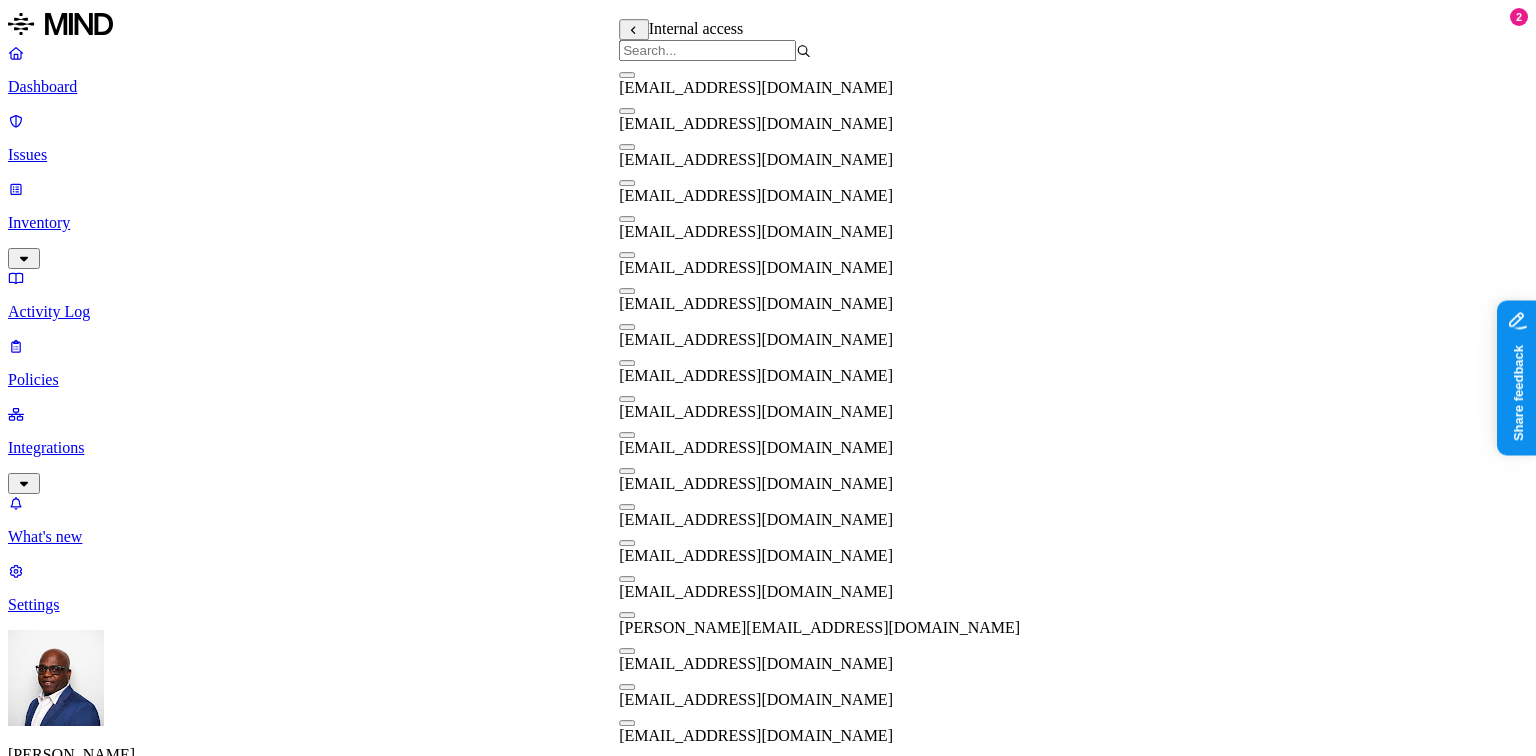 click at bounding box center [627, 363] 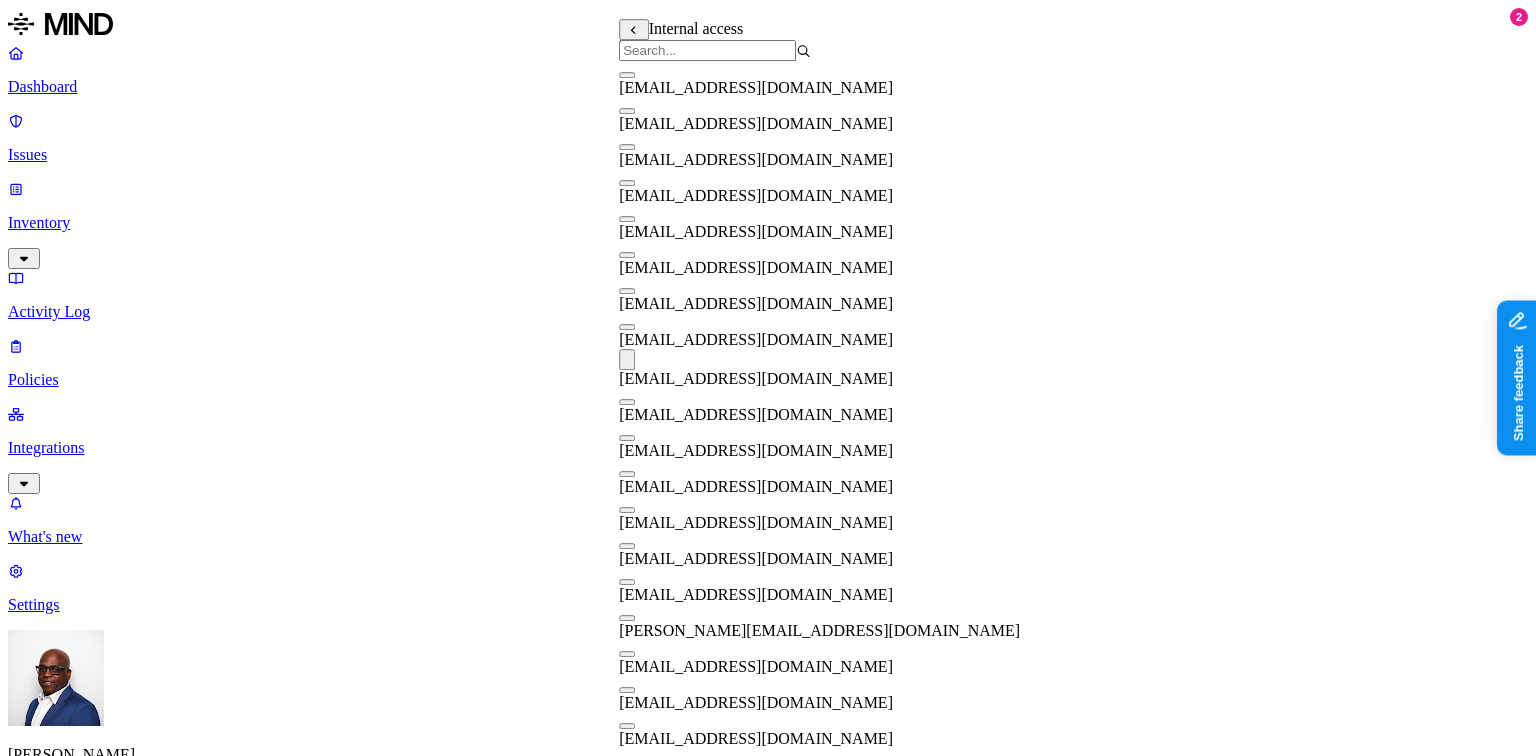 click on "DATA WHERE File type is Image ACCESS Any LOCATION Any" at bounding box center [768, 1571] 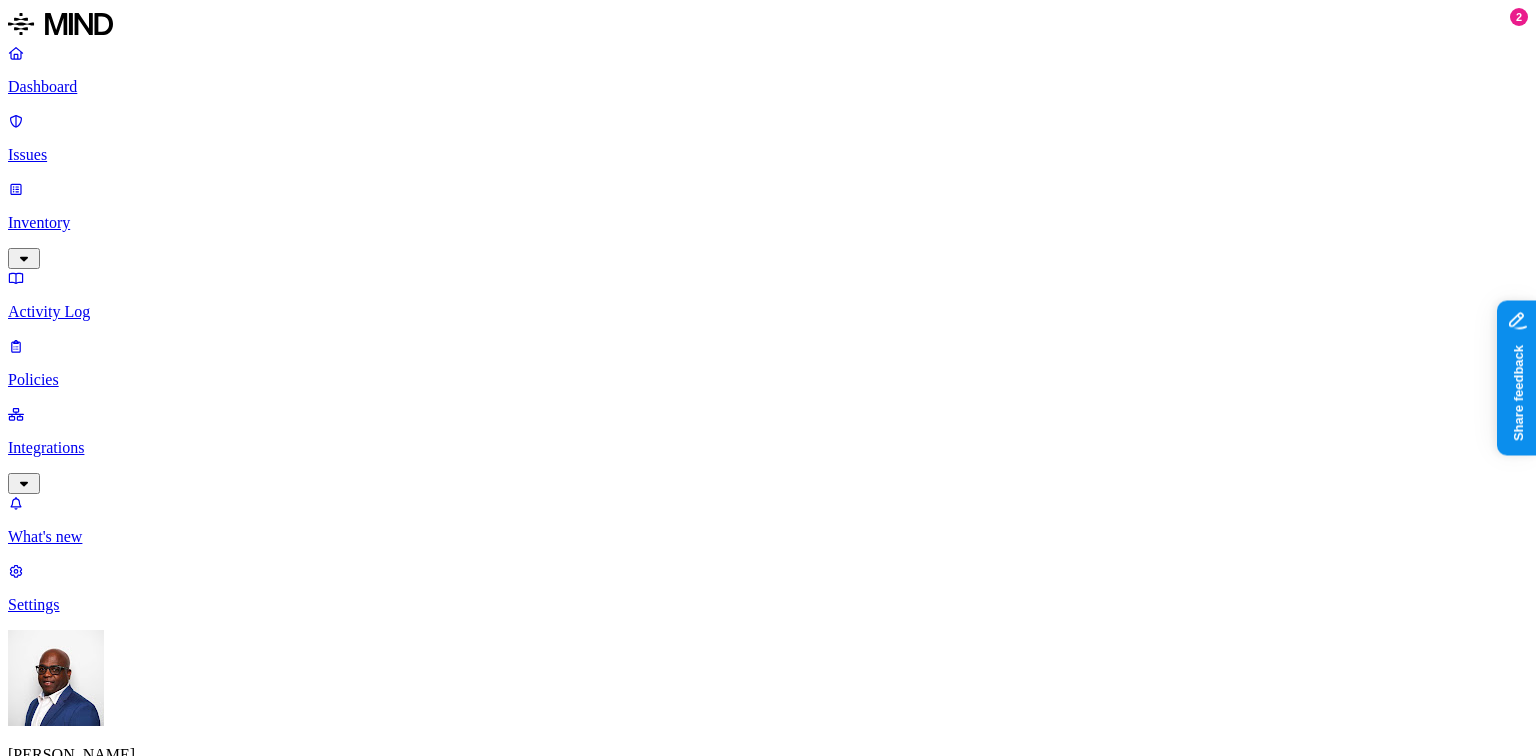 click 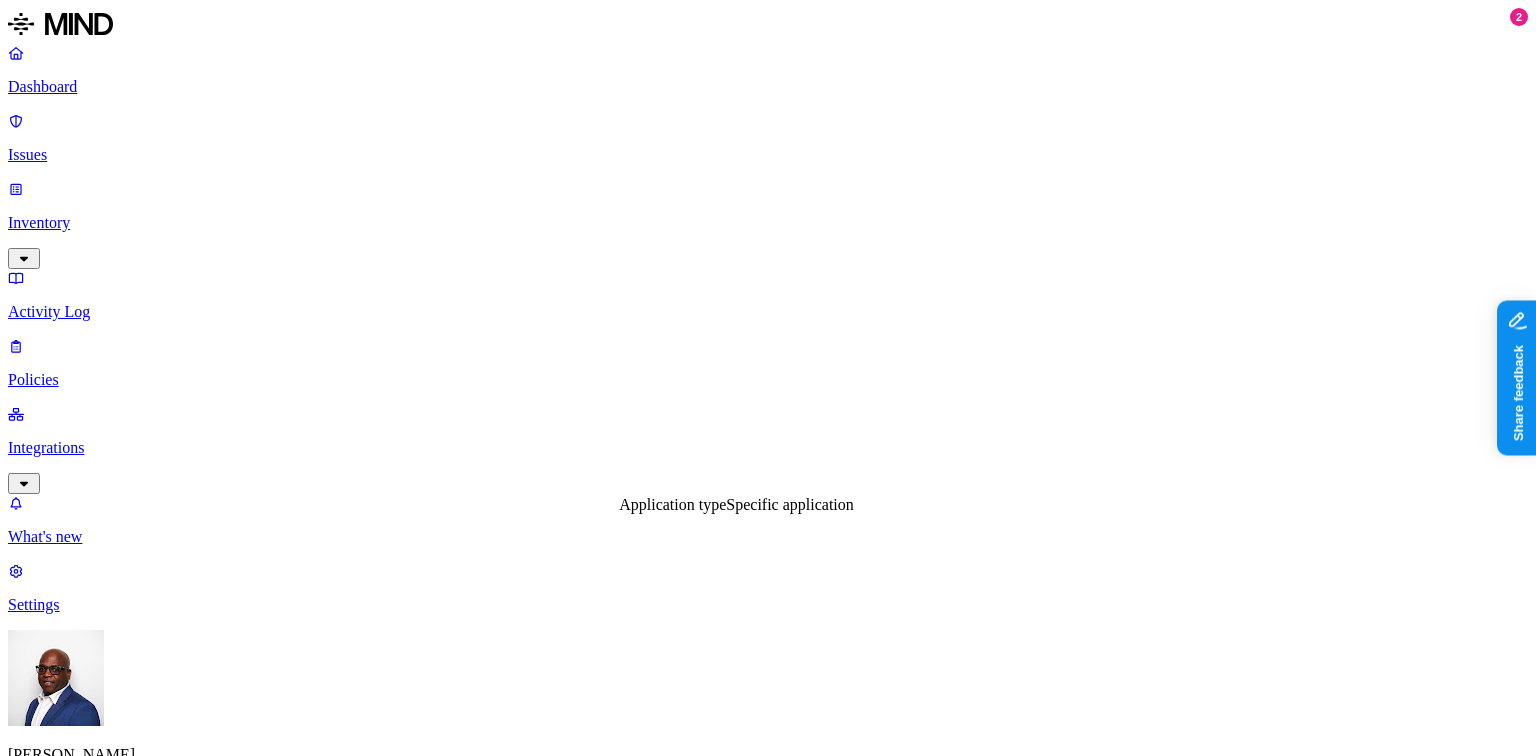 click on "DATA WHERE File type is Image ACCESS WHERE Internal access is [EMAIL_ADDRESS][DOMAIN_NAME] LOCATION Any" at bounding box center [768, 1608] 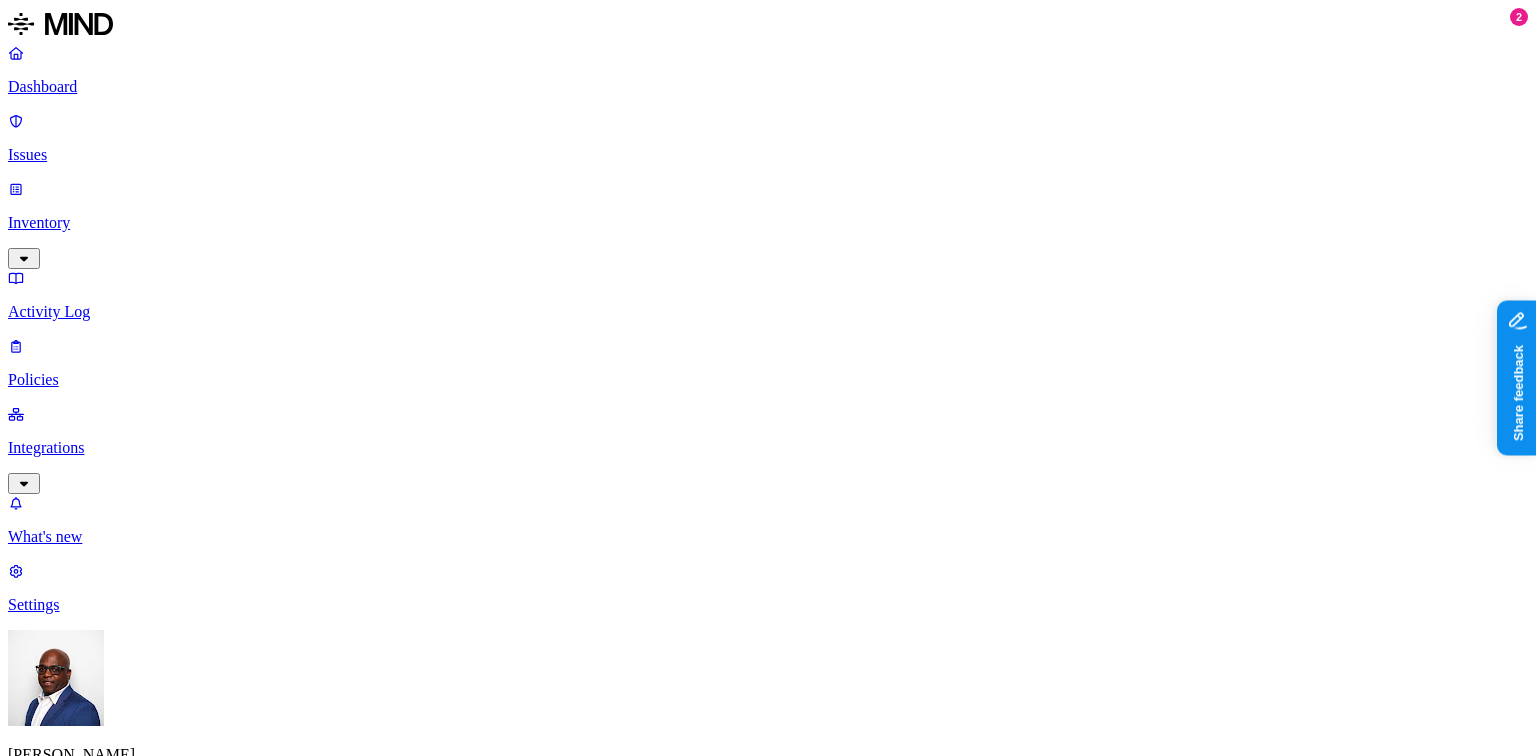scroll, scrollTop: 586, scrollLeft: 0, axis: vertical 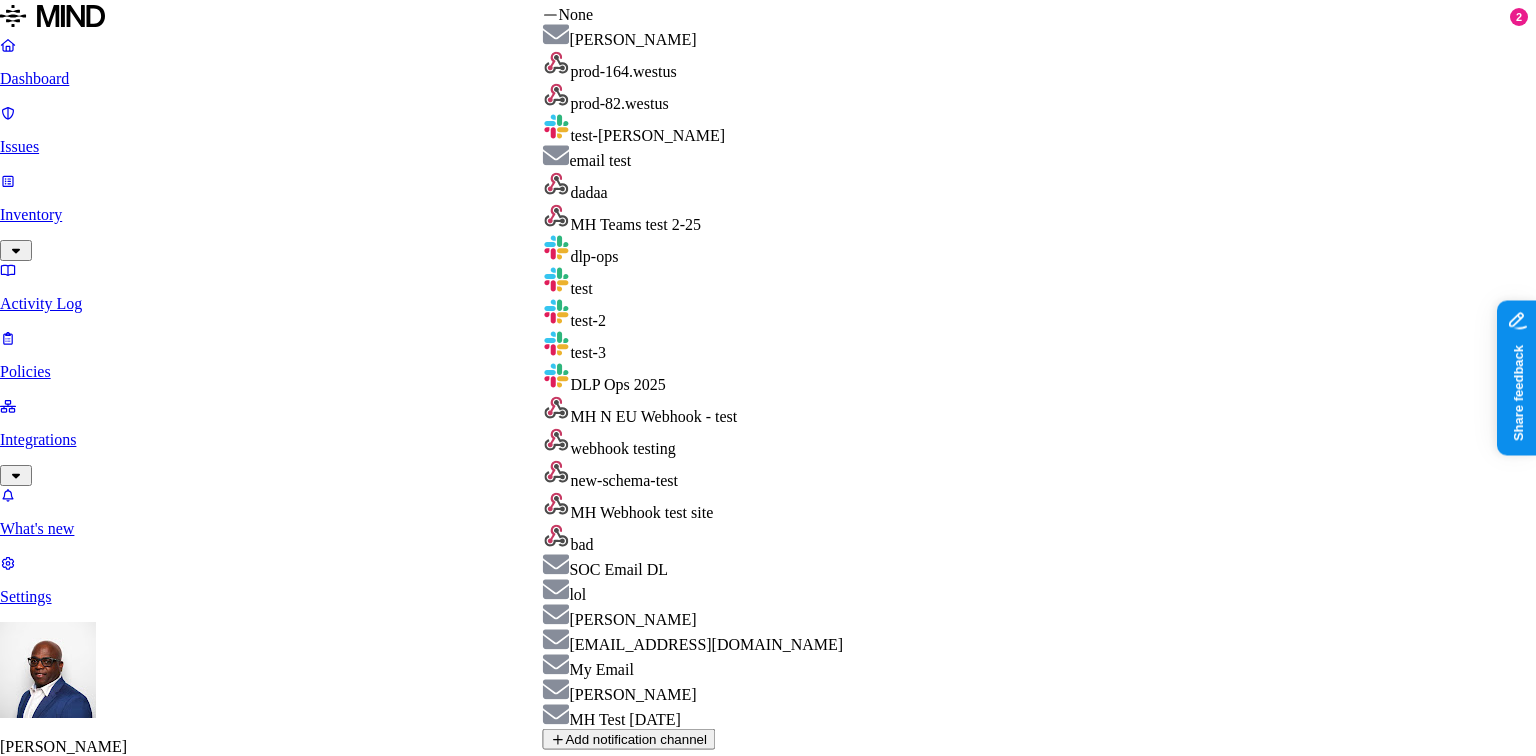 click on "Dashboard Issues Inventory Activity Log Policies Integrations What's new 2 Settings [PERSON_NAME] ACME New policy Policy name   Severity Select severity Low Medium High Critical   Description (Optional) Policy type Exfiltration Prevent sensitive data uploads Endpoint Exposure Detect sensitive data exposure Cloud Condition Define the data attributes, access levels, and data source locations that should trigger this exposure policy.  Note: A condition that matches any data with any access level is not valid, as it is too broad. For more details on condition guidelines, please refer to the   documentation DATA Any ACCESS Any LOCATION Any Notifications Method None None [PERSON_NAME] prod-164.westus prod-82.westus test-[PERSON_NAME] email test dadaa MH Teams test 2-25 dlp-ops test test-2 test-3 DLP Ops 2025 MH N EU Webhook - test webhook testing new-schema-test MH Webhook test site bad SOC Email DL lol itay aviran [EMAIL_ADDRESS][DOMAIN_NAME] My Email [PERSON_NAME] MH Test [DATE] Automate remediation When issue is detected" at bounding box center [768, 959] 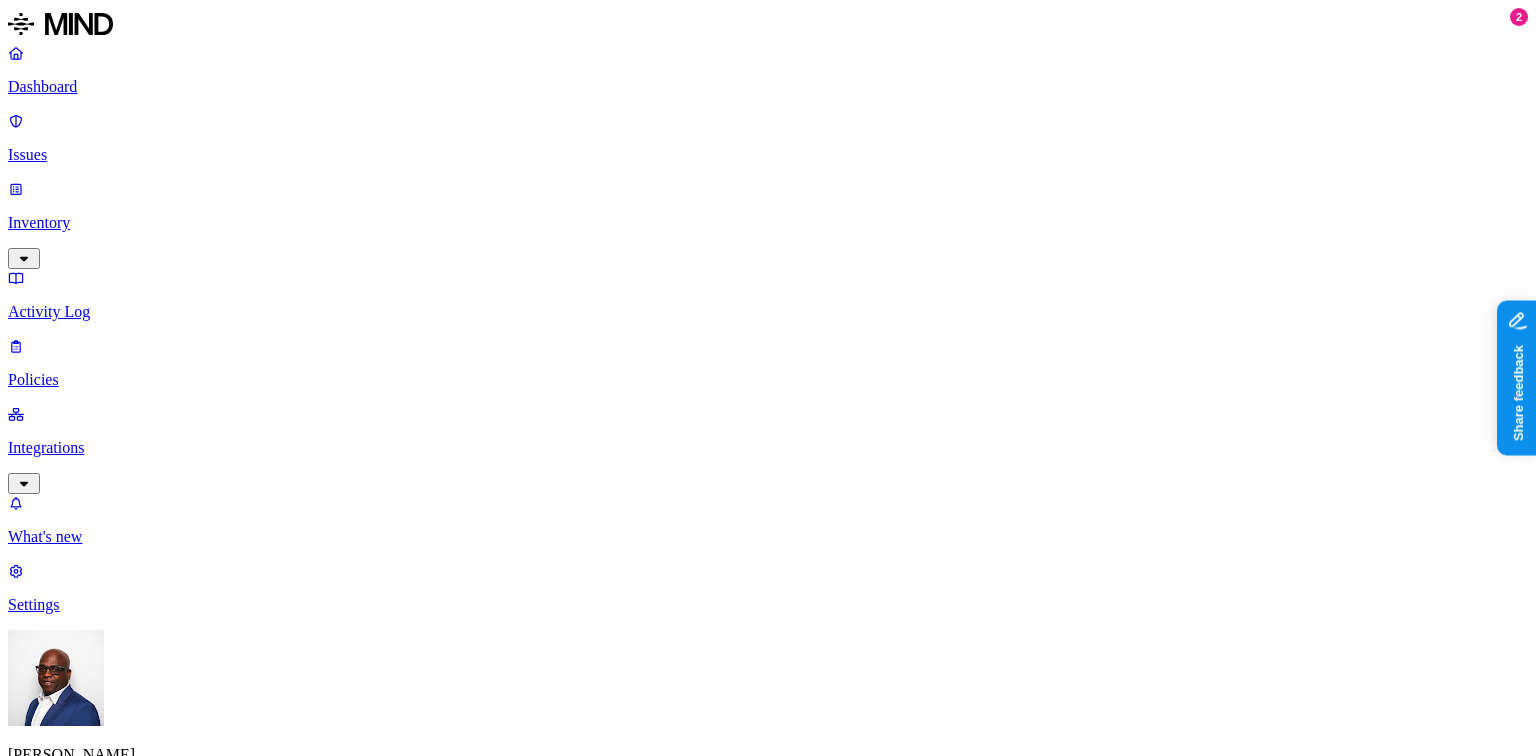 scroll, scrollTop: 826, scrollLeft: 0, axis: vertical 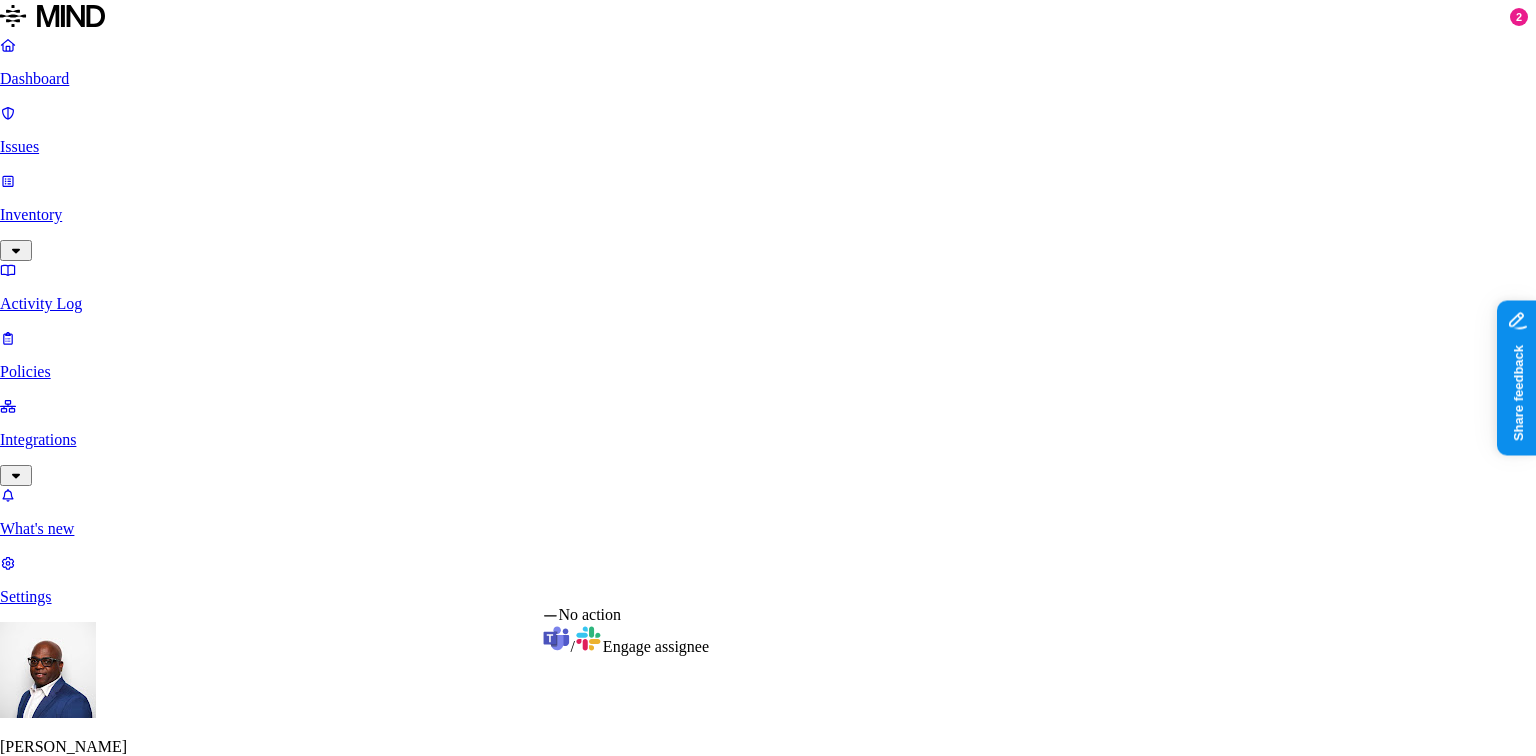 click on "Dashboard Issues Inventory Activity Log Policies Integrations What's new 2 Settings [PERSON_NAME] ACME New policy Policy name   Severity Select severity Low Medium High Critical   Description (Optional) Policy type Exfiltration Prevent sensitive data uploads Endpoint Exposure Detect sensitive data exposure Cloud Condition Define the data attributes, access levels, and data source locations that should trigger this exposure policy.  Note: A condition that matches any data with any access level is not valid, as it is too broad. For more details on condition guidelines, please refer to the   documentation DATA Any ACCESS Any LOCATION Any Notifications Method None None [PERSON_NAME] prod-164.westus prod-82.westus test-[PERSON_NAME] email test dadaa MH Teams test 2-25 dlp-ops test test-2 test-3 DLP Ops 2025 MH N EU Webhook - test webhook testing new-schema-test MH Webhook test site bad SOC Email DL lol itay aviran [EMAIL_ADDRESS][DOMAIN_NAME] My Email [PERSON_NAME] MH Test [DATE] Automate remediation When issue is detected" at bounding box center [768, 959] 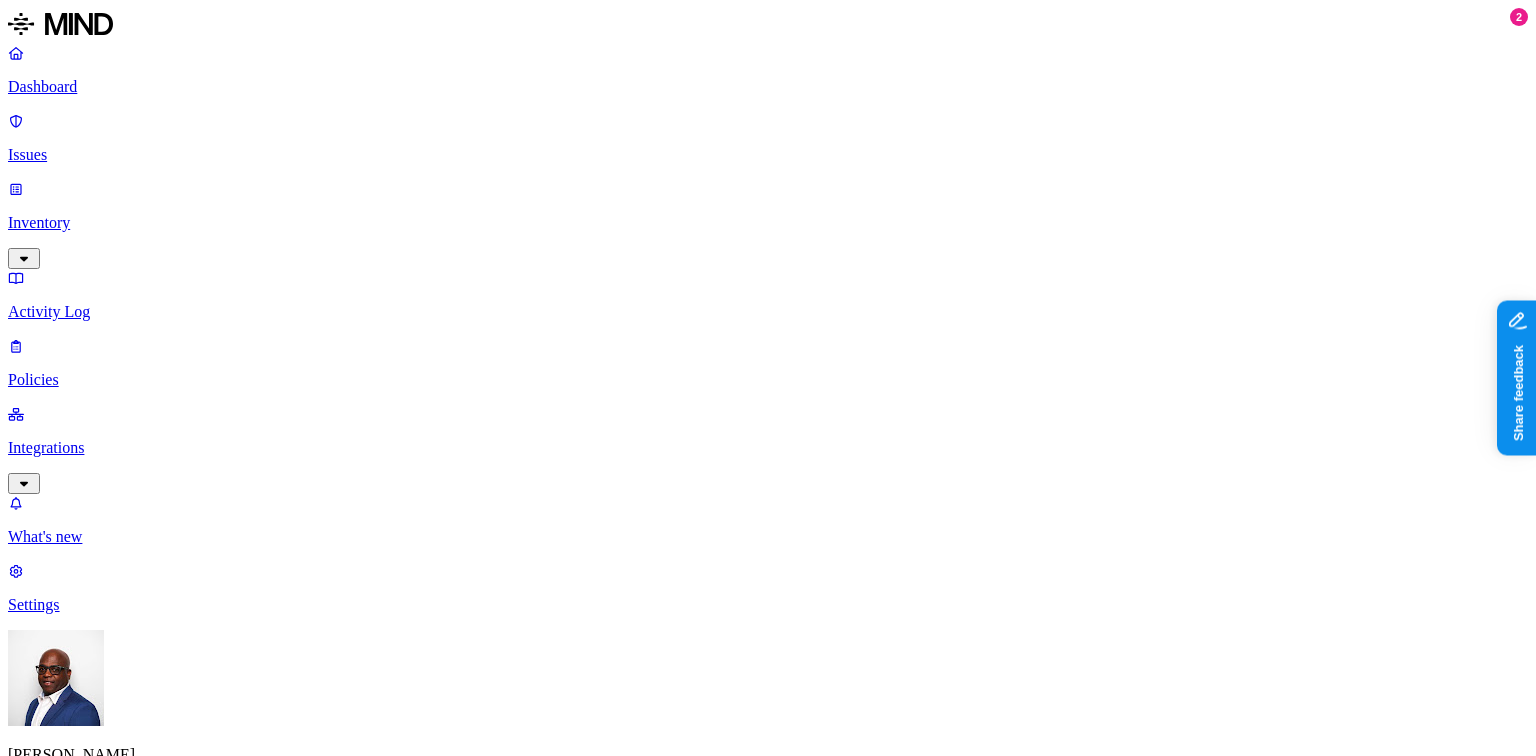 click on "Dashboard Issues Inventory Activity Log Policies Integrations What's new 2 Settings [PERSON_NAME] ACME New policy Policy name   Severity Select severity Low Medium High Critical   Description (Optional) Policy type Exfiltration Prevent sensitive data uploads Endpoint Exposure Detect sensitive data exposure Cloud Condition Define the data attributes, access levels, and data source locations that should trigger this exposure policy.  Note: A condition that matches any data with any access level is not valid, as it is too broad. For more details on condition guidelines, please refer to the   documentation DATA Any ACCESS Any LOCATION Any Notifications Method None None [PERSON_NAME] prod-164.westus prod-82.westus test-[PERSON_NAME] email test dadaa MH Teams test 2-25 dlp-ops test test-2 test-3 DLP Ops 2025 MH N EU Webhook - test webhook testing new-schema-test MH Webhook test site bad SOC Email DL lol itay aviran [EMAIL_ADDRESS][DOMAIN_NAME] My Email [PERSON_NAME] MH Test [DATE] Automate remediation When issue is detected" at bounding box center (768, 963) 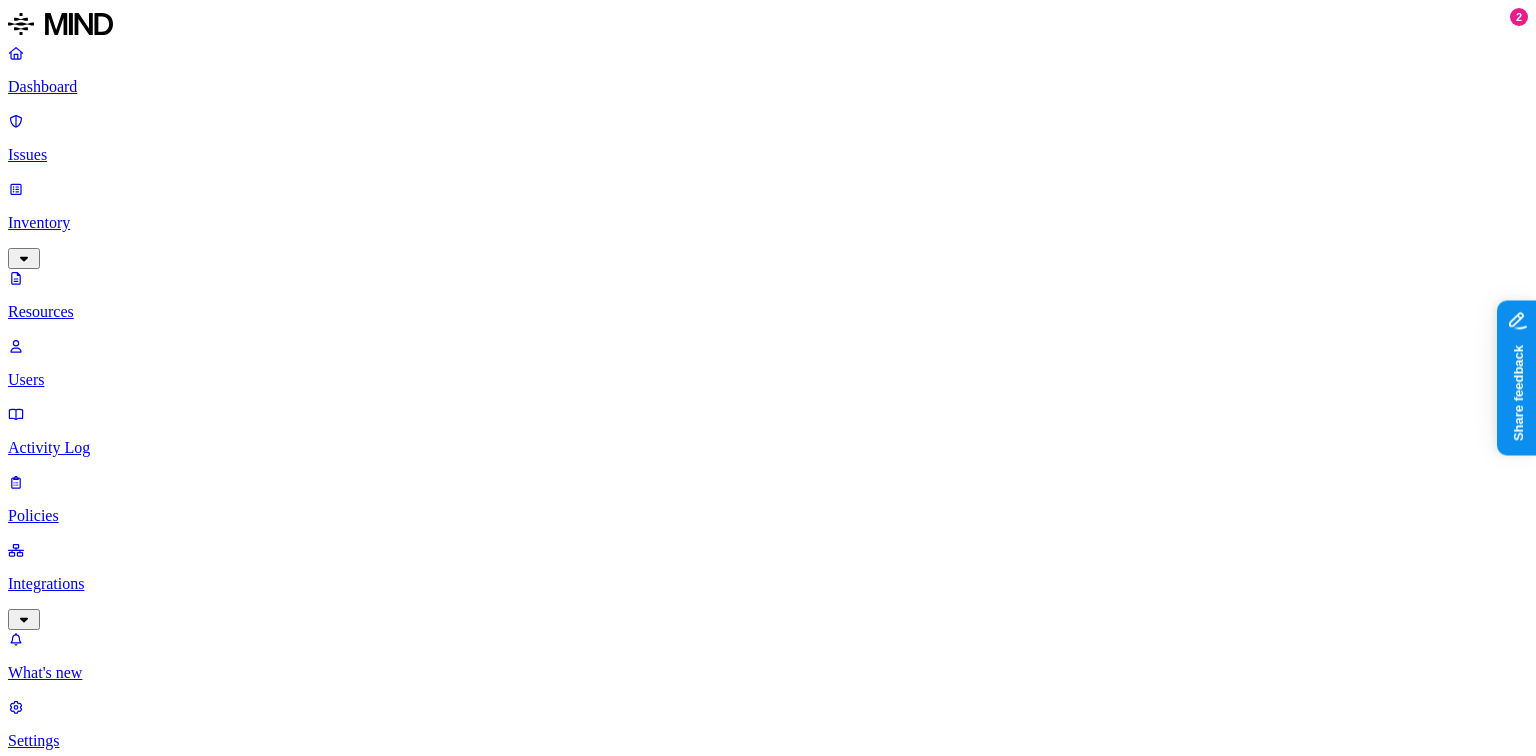 click 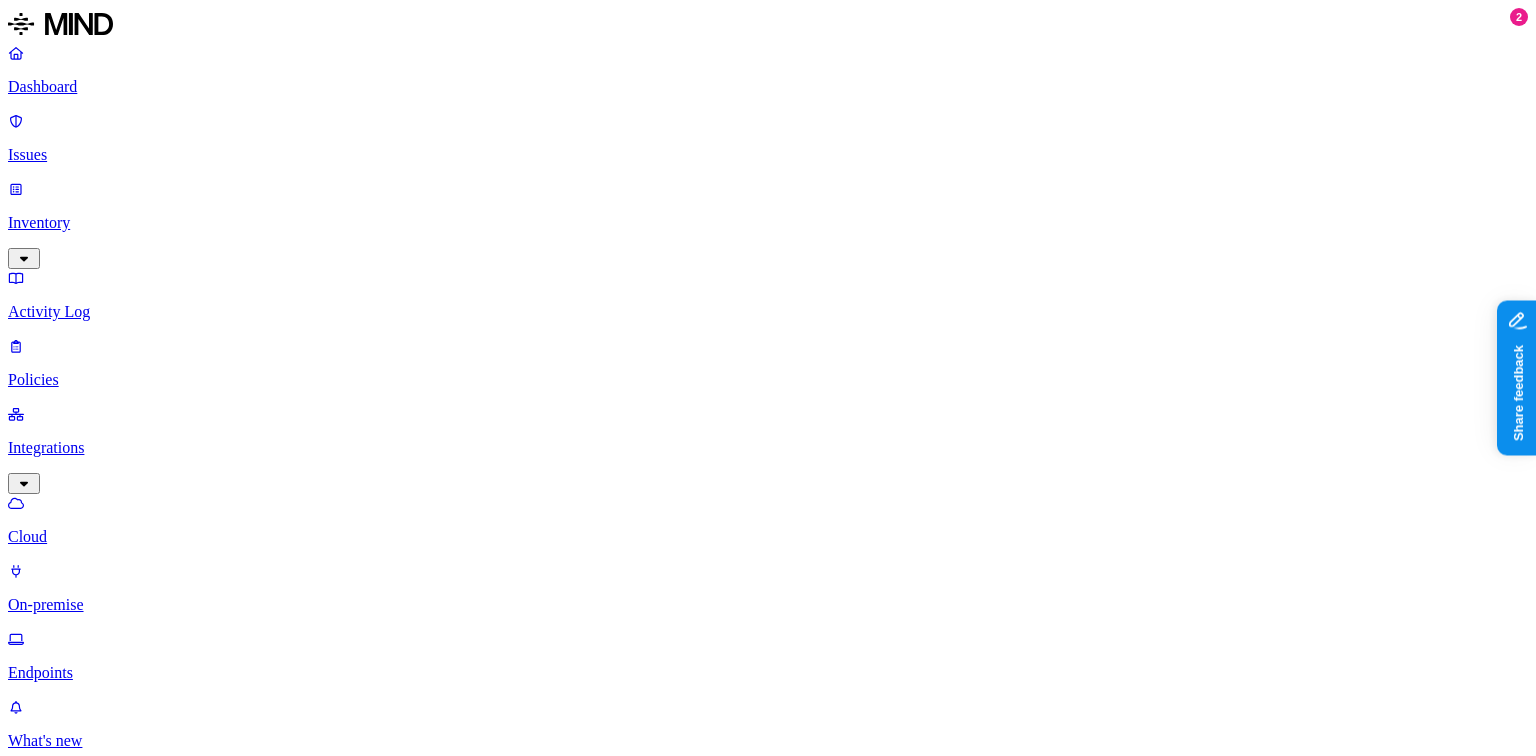 click on "Add Integration" at bounding box center (68, 1116) 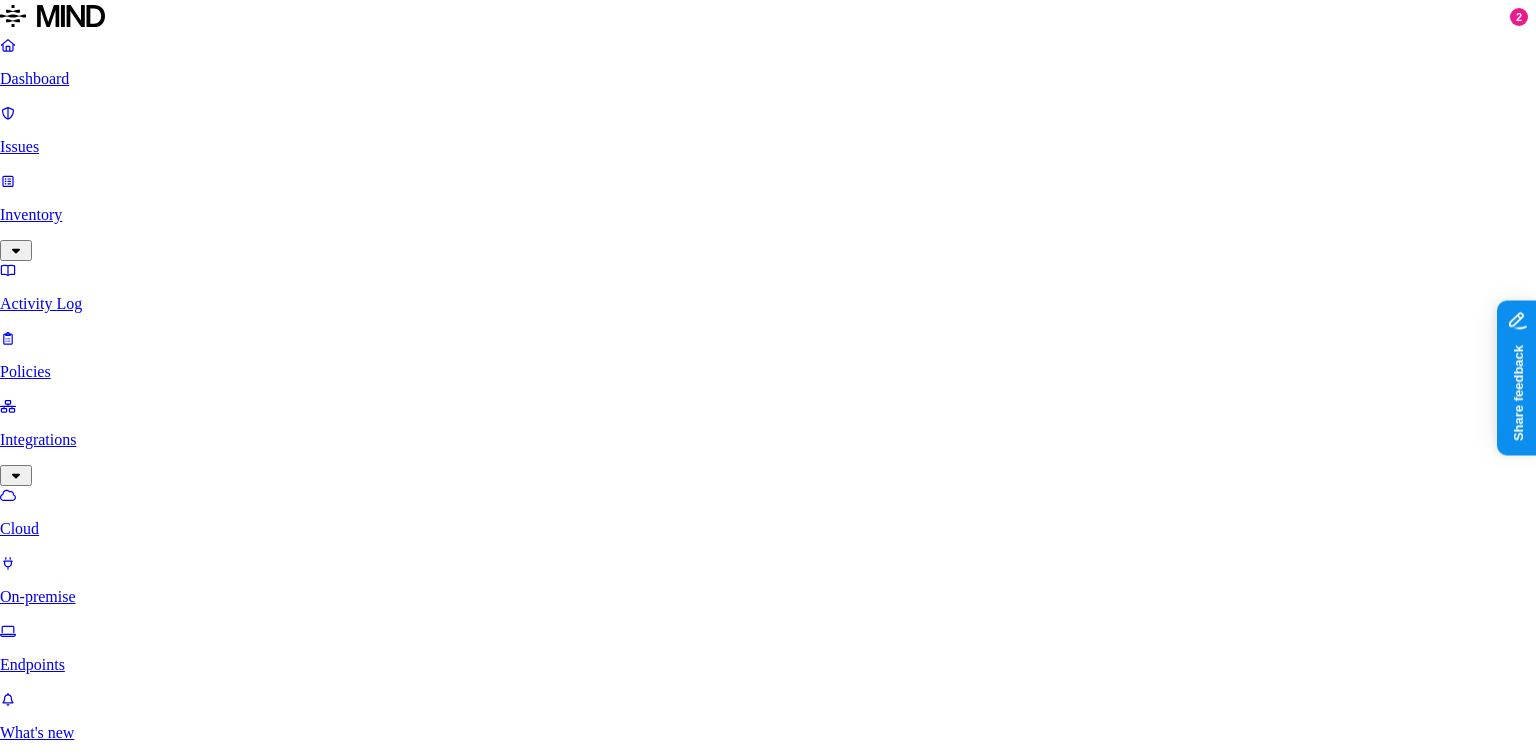 scroll, scrollTop: 320, scrollLeft: 0, axis: vertical 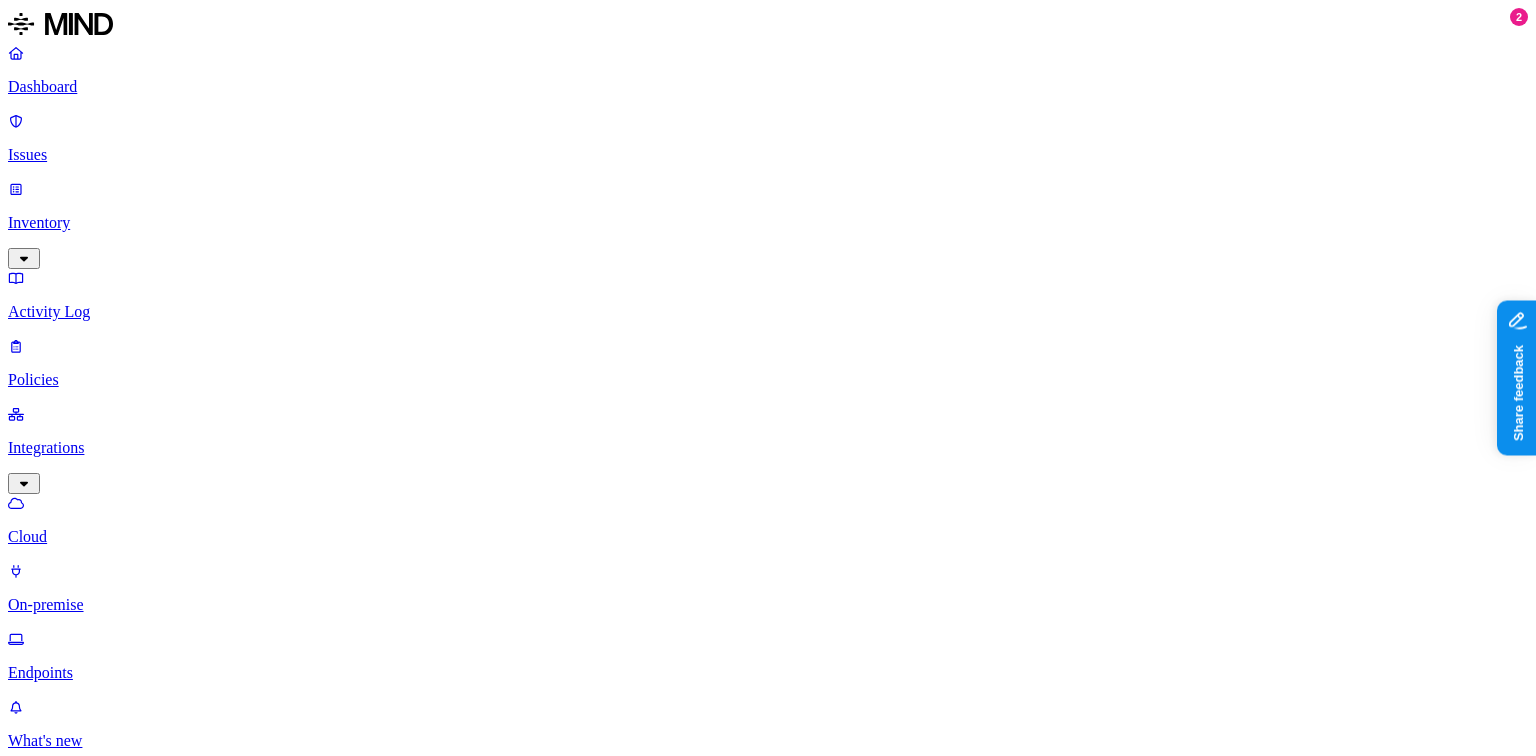 click on "Add Integration" at bounding box center (68, 1116) 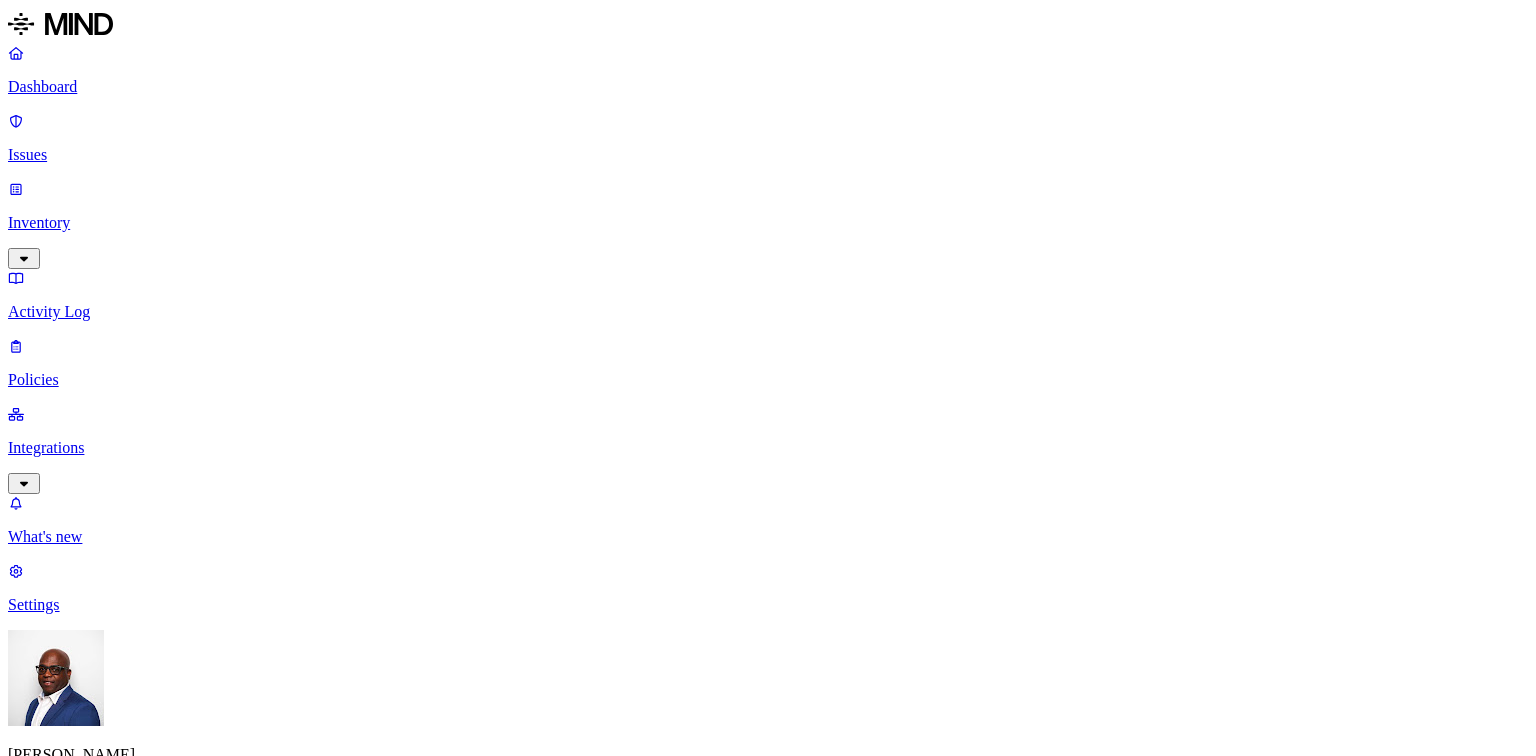 scroll, scrollTop: 0, scrollLeft: 0, axis: both 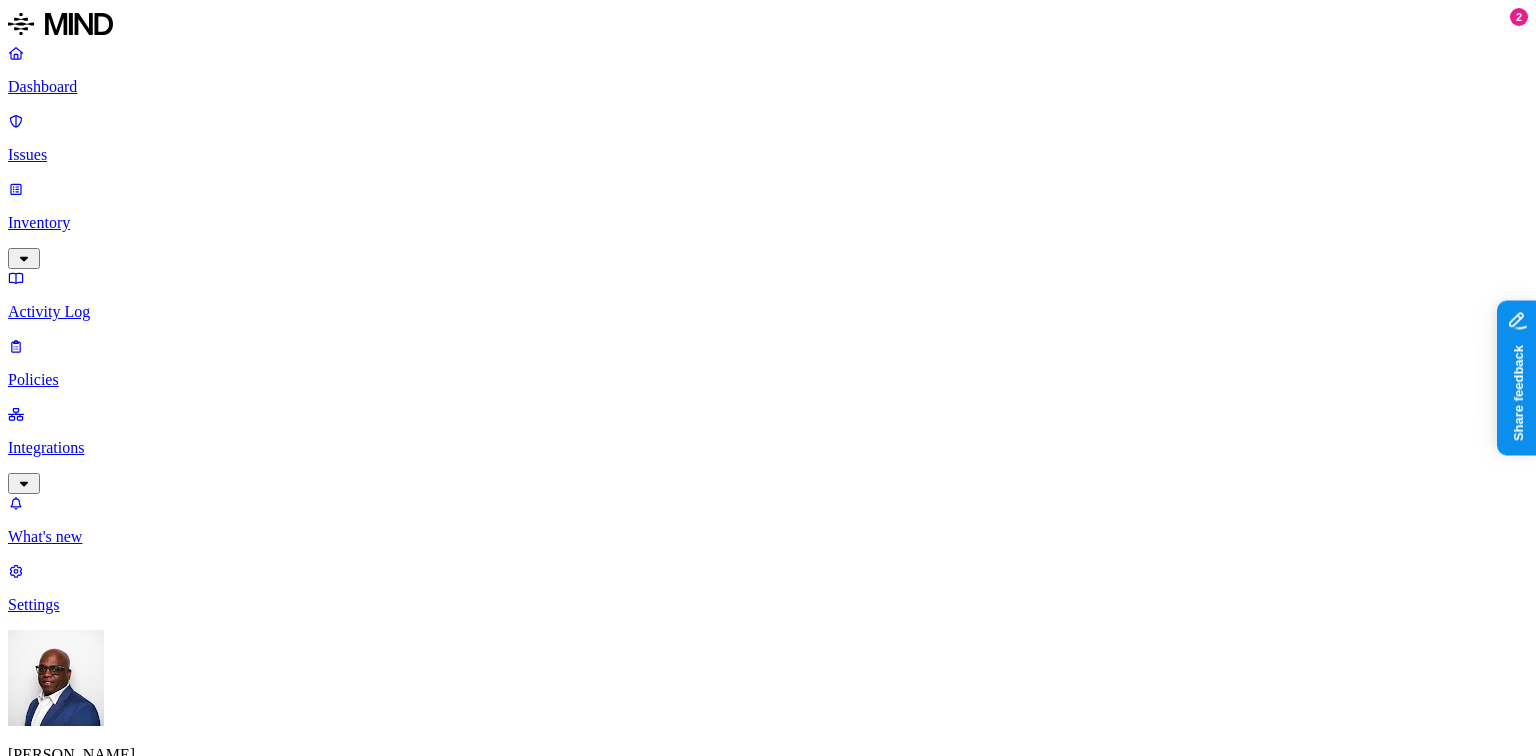 click on "Inventory" at bounding box center [768, 223] 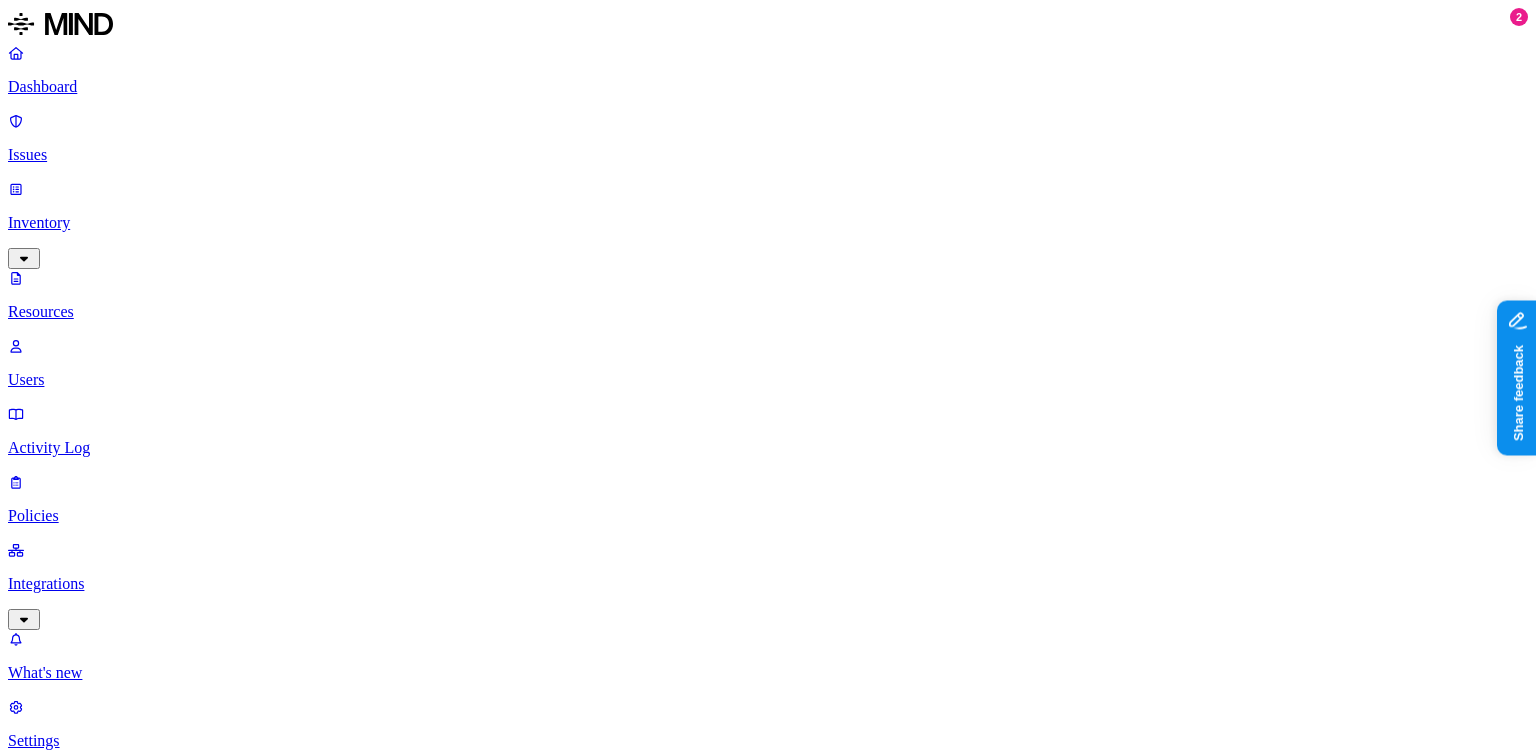 click on "Users" at bounding box center (768, 380) 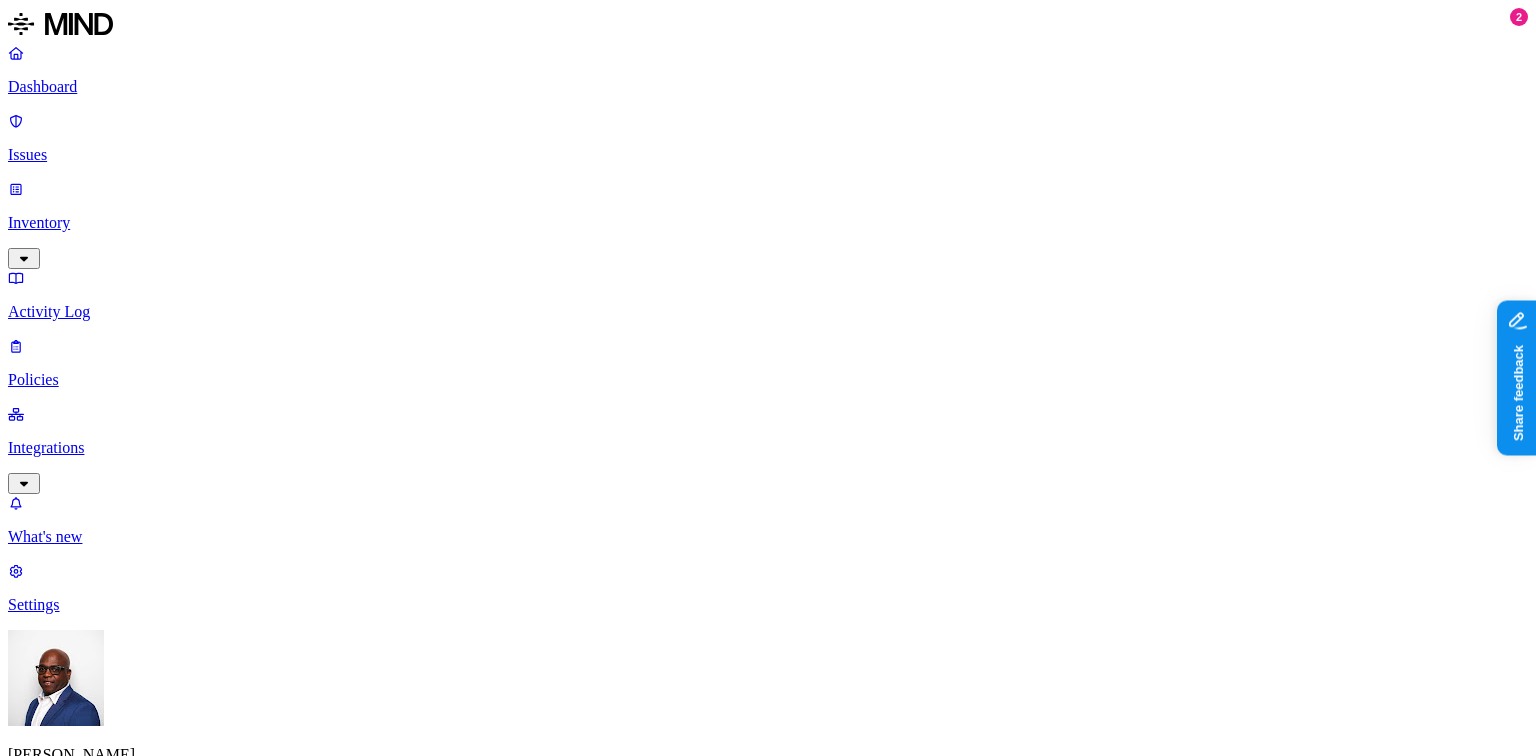 click on "Create Policy" at bounding box center (63, 912) 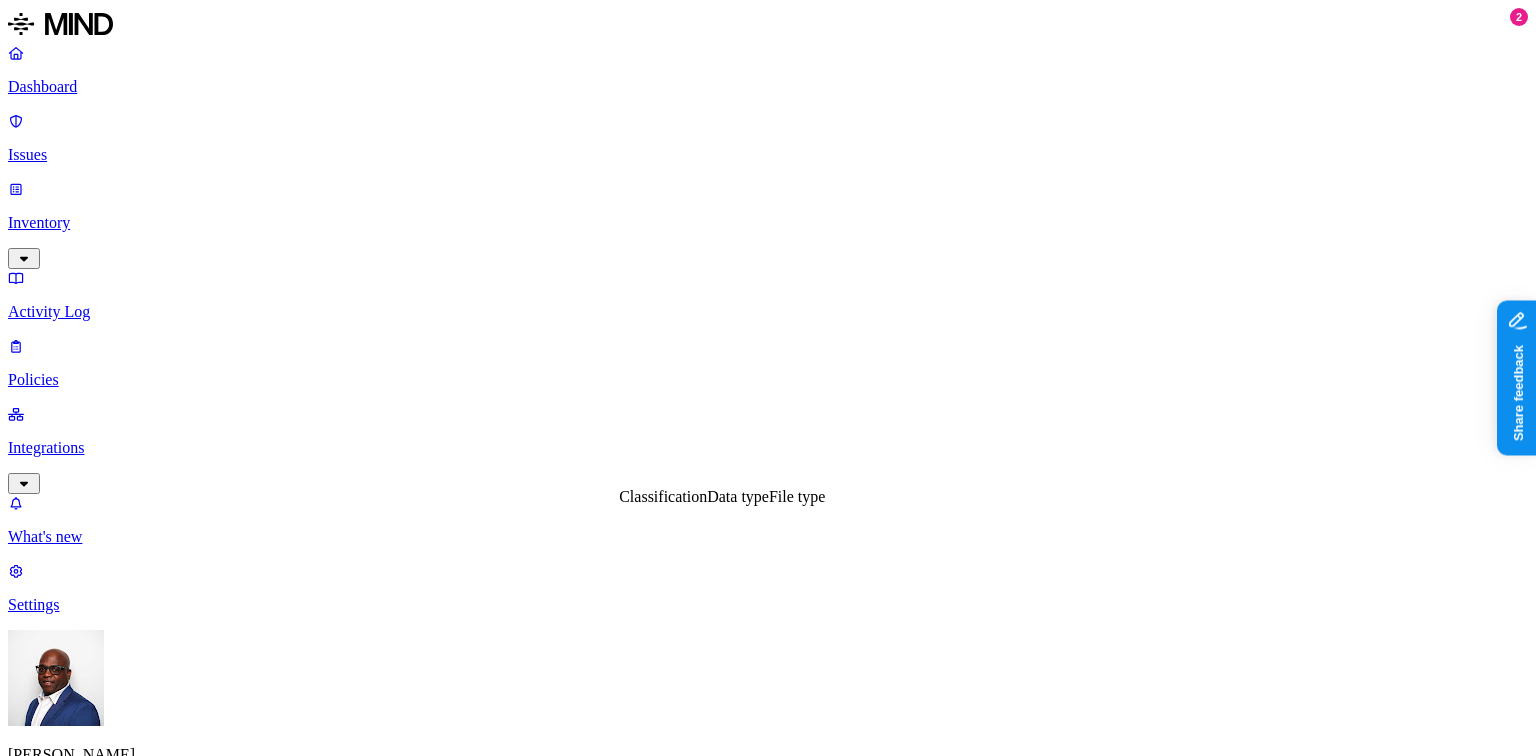 click on "Classification" at bounding box center [663, 496] 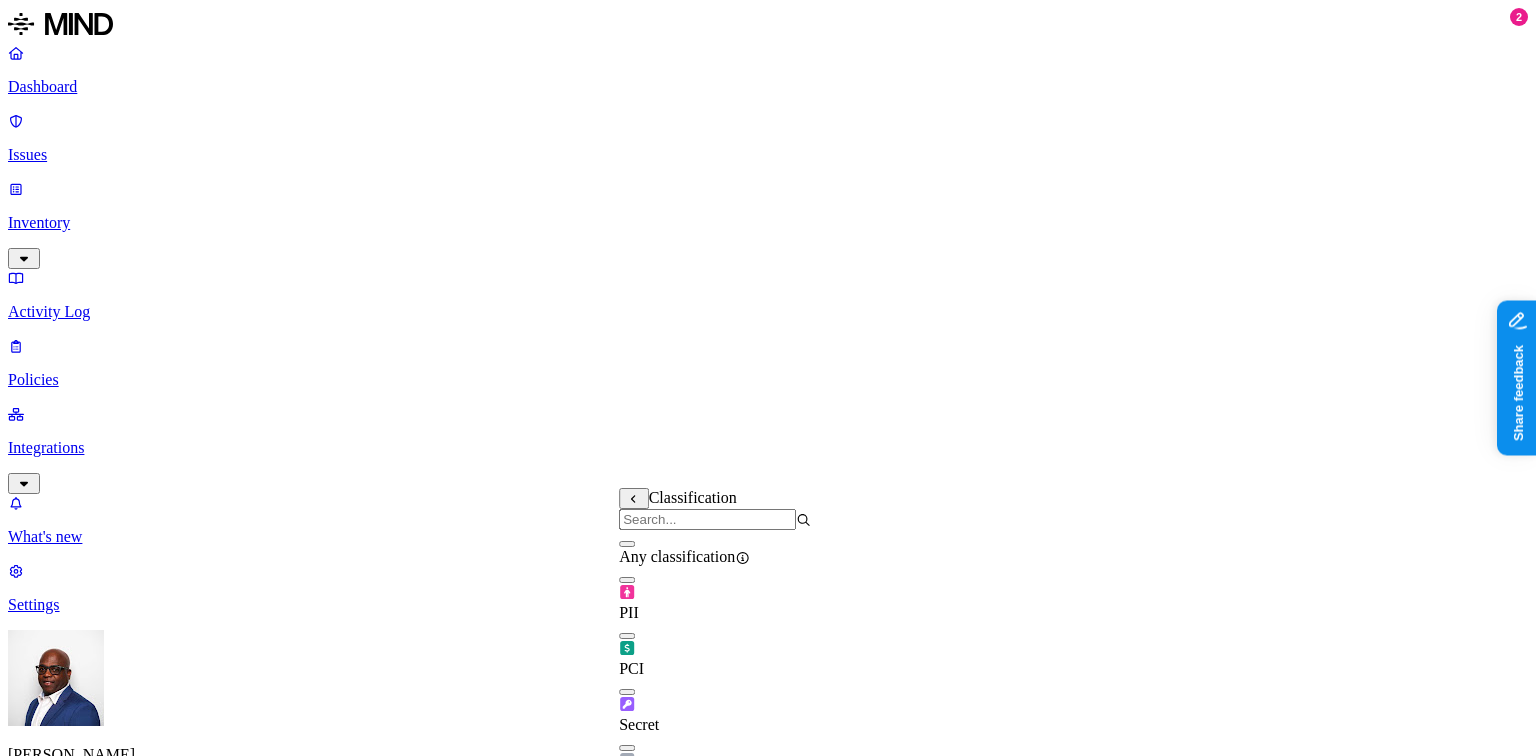 click at bounding box center (627, 580) 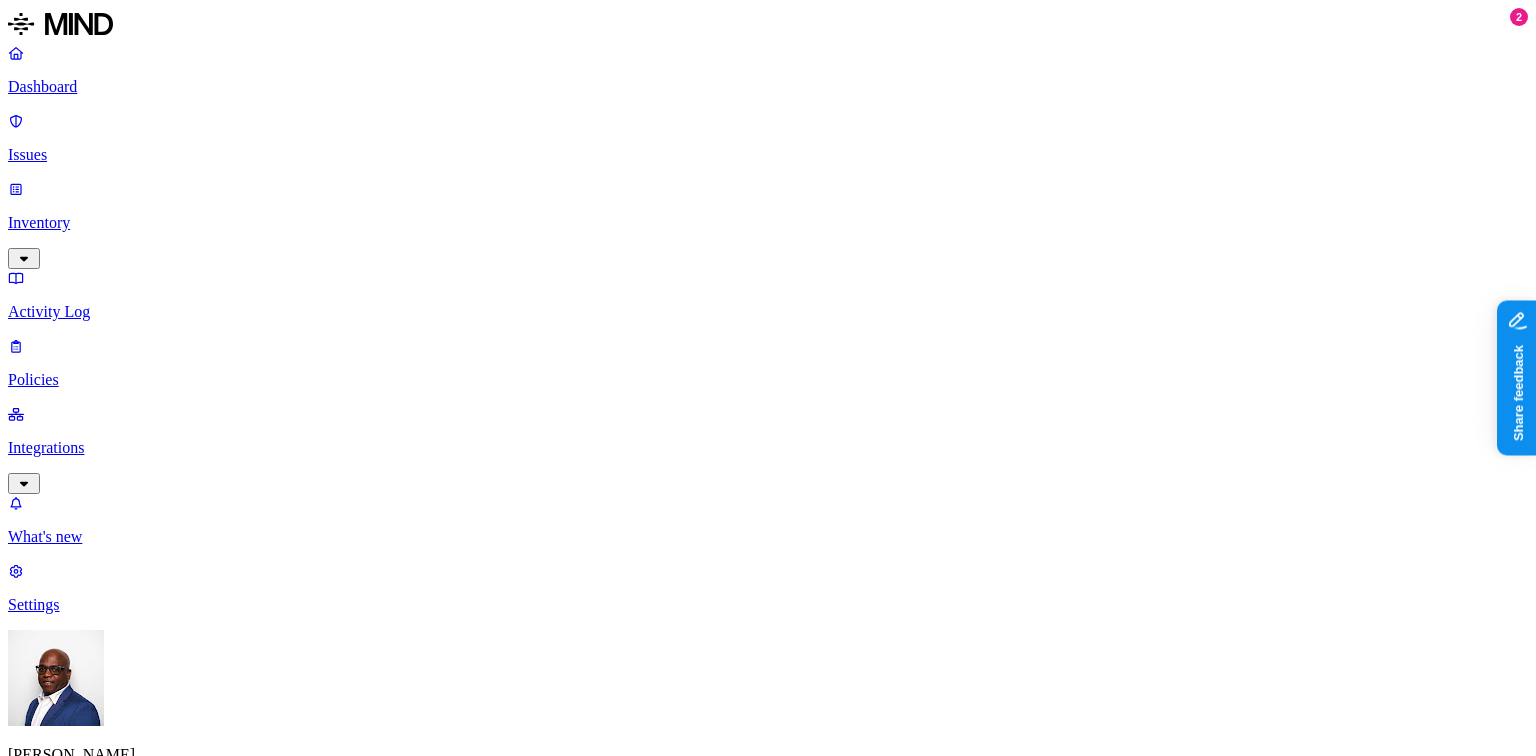 click on "DATA WHERE Classification is PII UPLOAD Anywhere BY USER Anyone" at bounding box center (768, 1571) 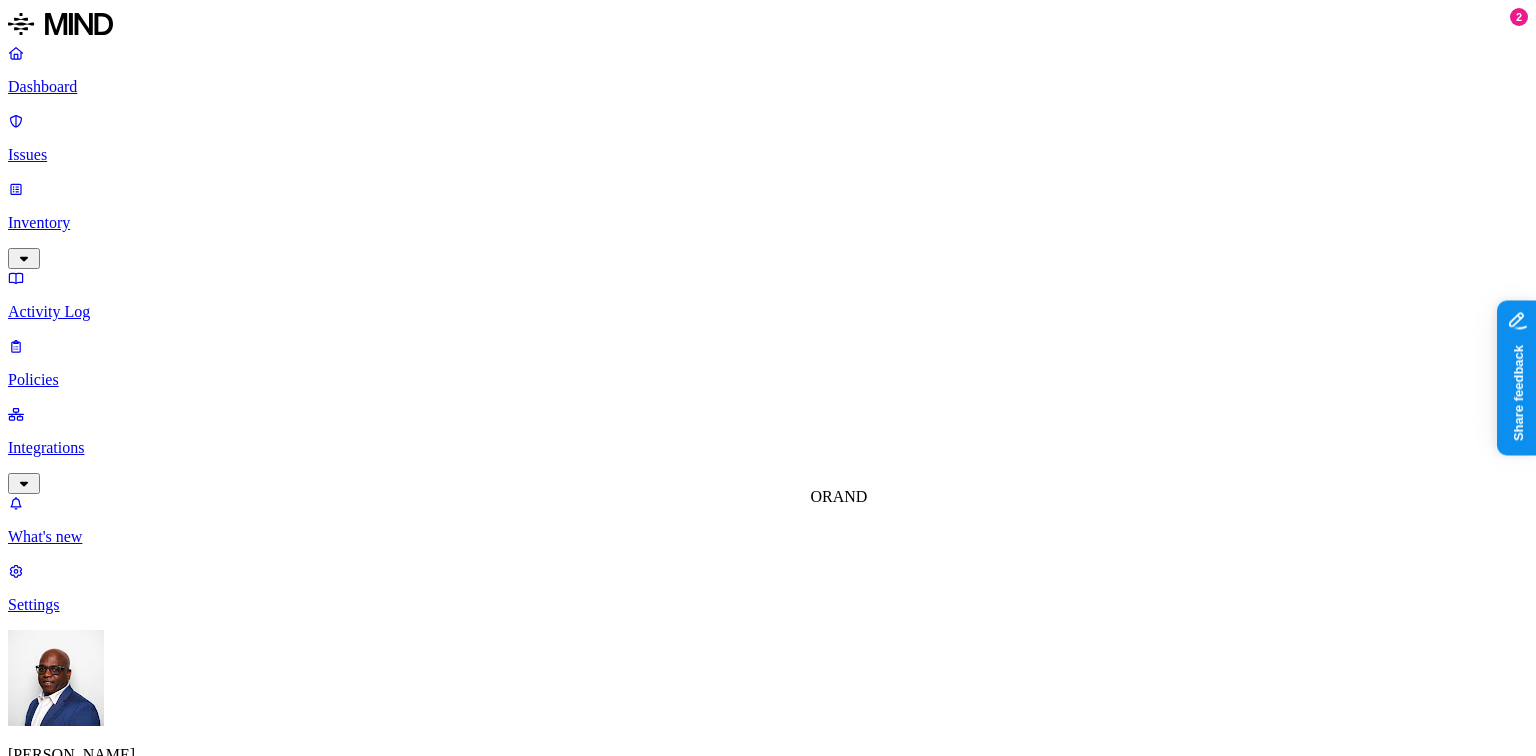 click on "DATA WHERE Classification is PII UPLOAD Anywhere BY USER Anyone" at bounding box center [768, 1571] 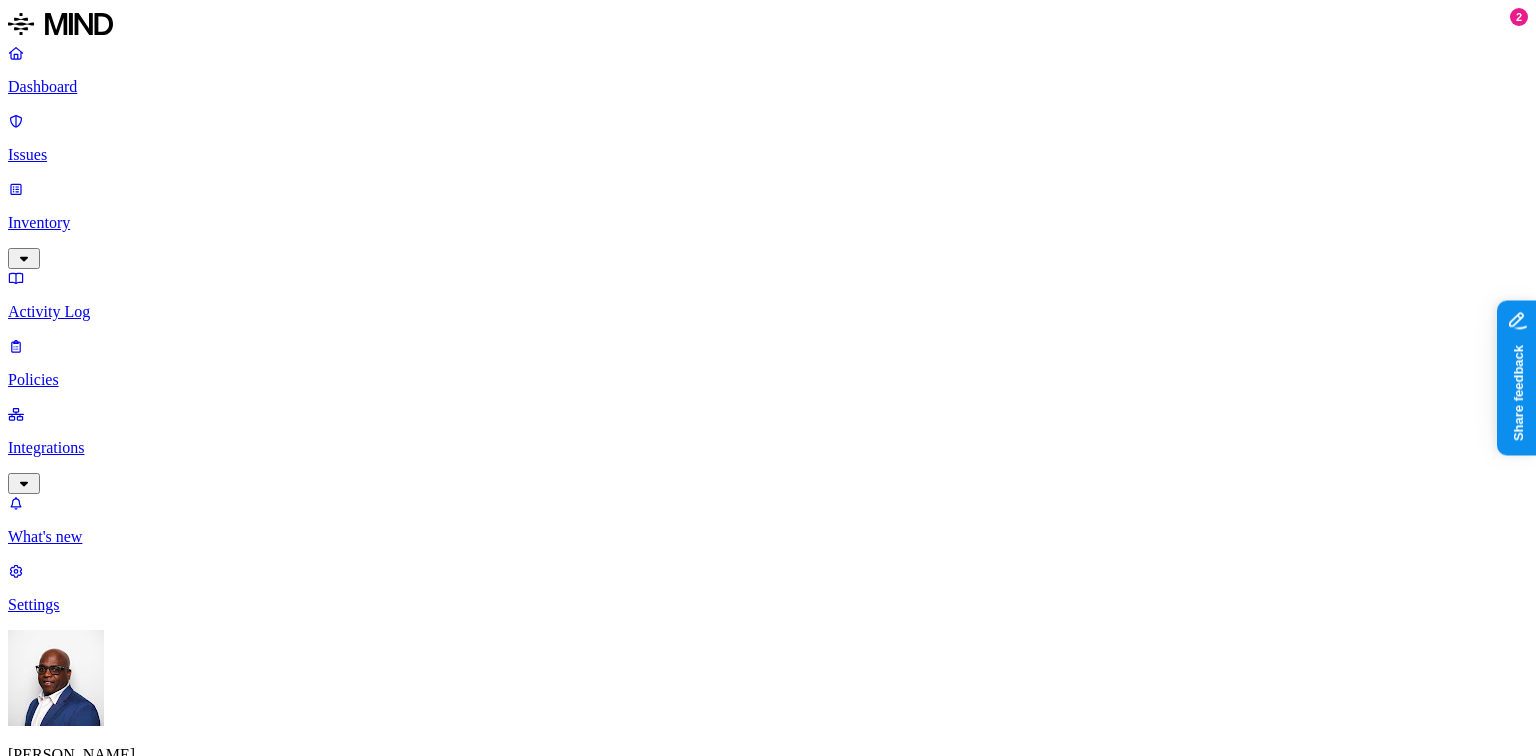 click 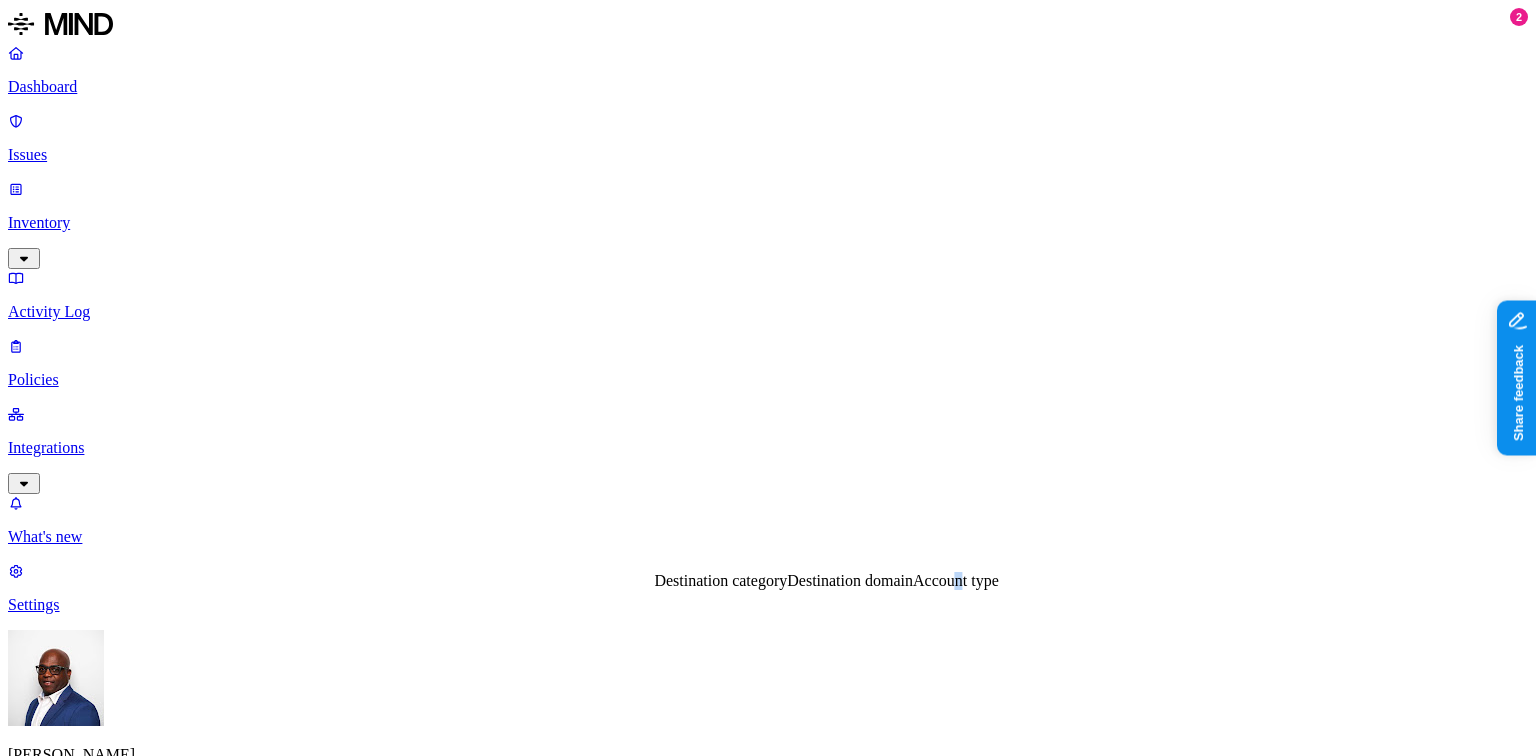 click on "Account type" at bounding box center [956, 580] 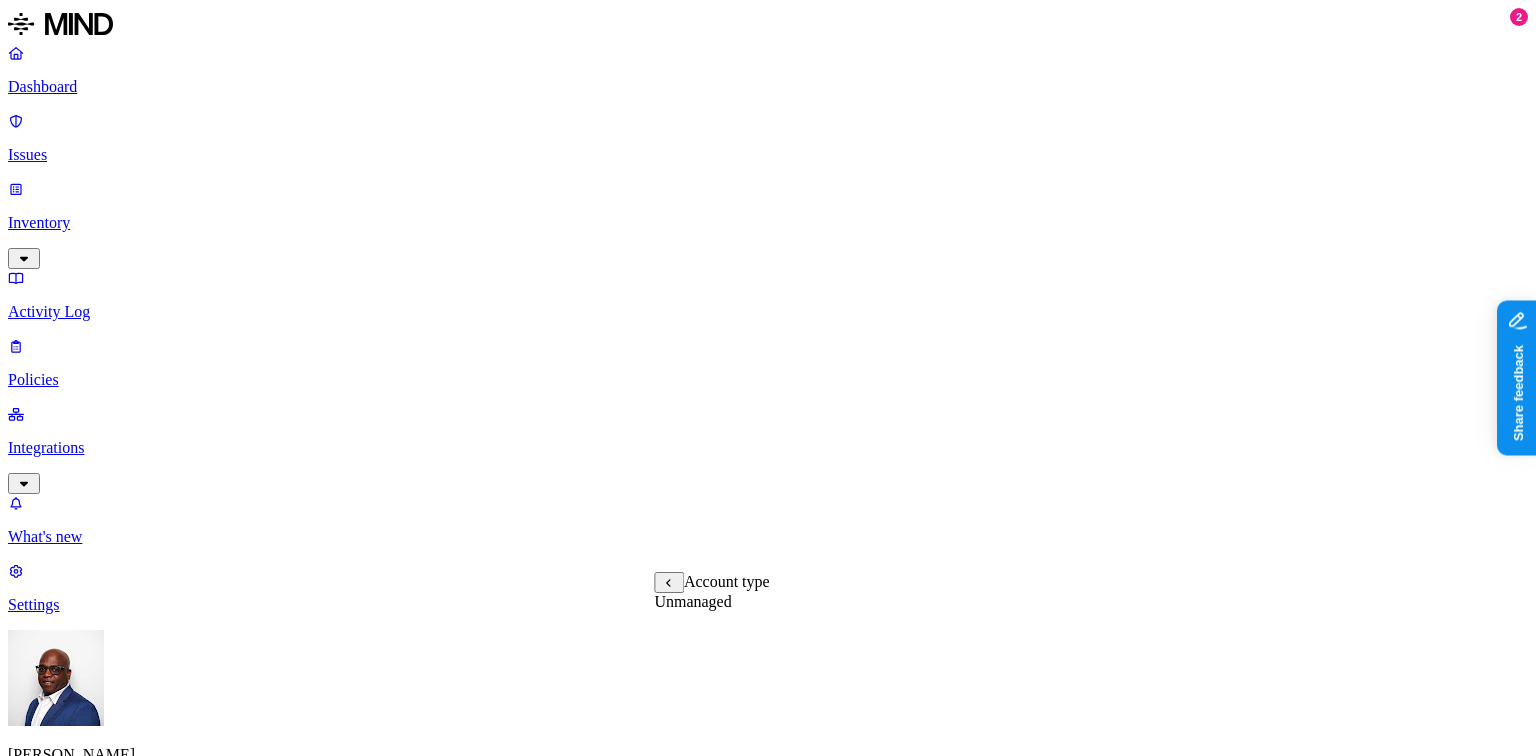 click on "Unmanaged" at bounding box center (692, 601) 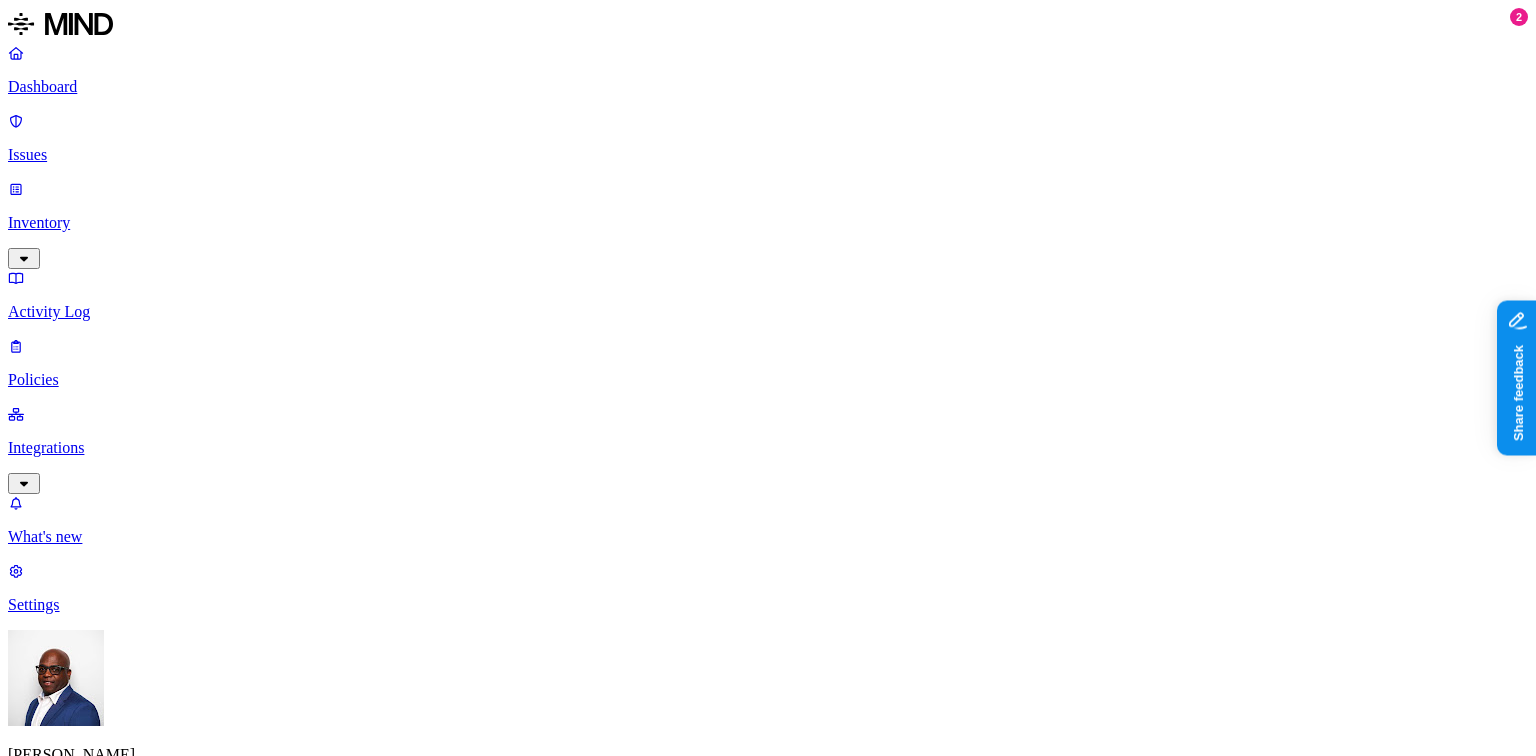 click on "DATA WHERE Classification is PII UPLOAD WHERE Account type is Unmanaged BY USER Anyone" at bounding box center [768, 1608] 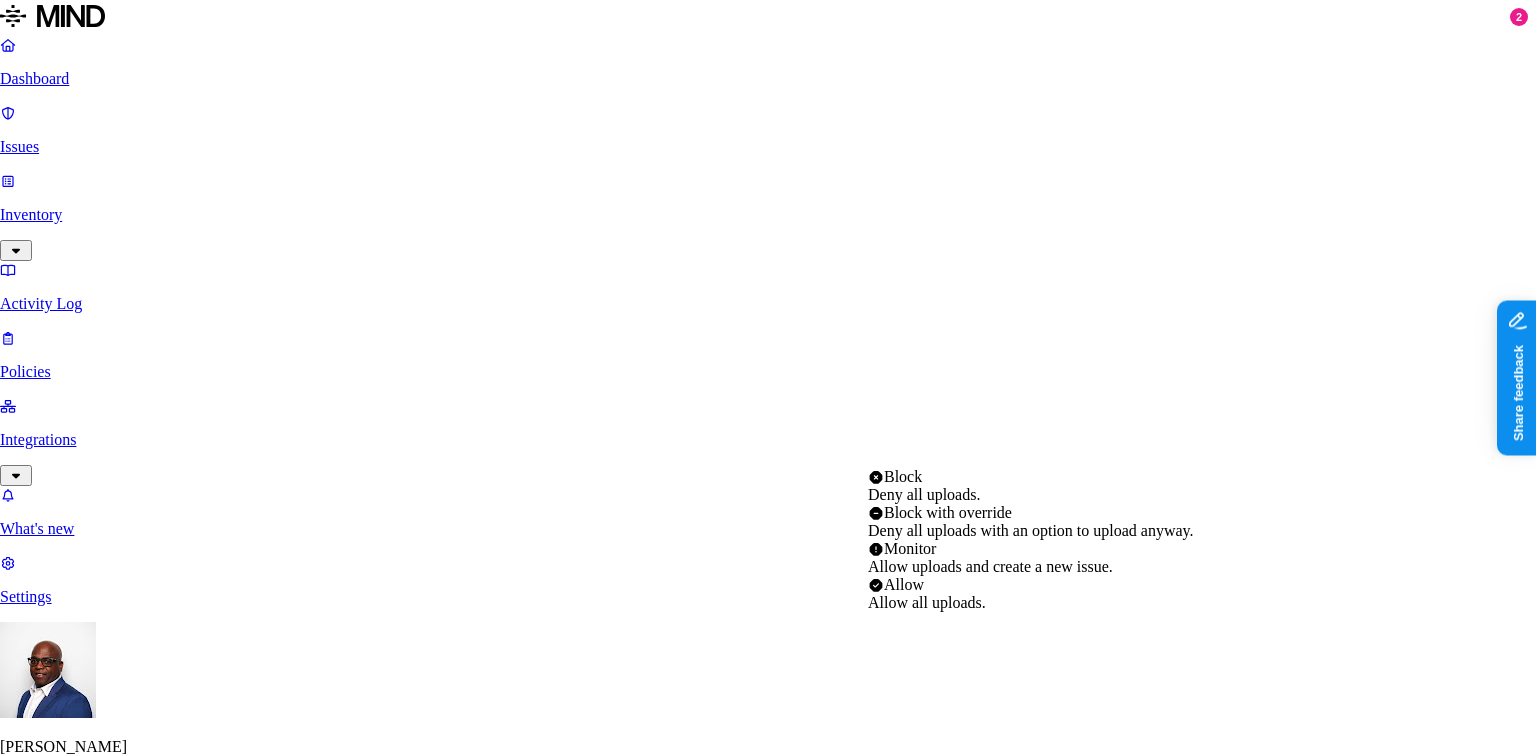 click on "Dashboard Issues Inventory Activity Log Policies Integrations What's new 2 Settings Gregory Thomas ACME New policy Policy name   Severity Select severity Low Medium High Critical   Description (Optional) Policy type Exfiltration Prevent sensitive data uploads Endpoint Exposure Detect sensitive data exposure Cloud Condition Define the data attributes, exfiltration destinations, and users that should trigger the policy.  By default, the policy will be triggered by any data uploaded to any destination by any user. For more details on condition guidelines, please refer to the   documentation DATA Any UPLOAD Anywhere BY USER Anyone Action Default action Default action for all users and groups who violate the policy. Block with override BlockDeny all uploads. Block with overrideDeny all uploads with an option to upload anyway. MonitorAllow uploads and create a new issue. AllowAllow all uploads. Exceptions You can add exceptions for specific users or groups. Exceptions are evaluated from the top. Users" at bounding box center [768, 1091] 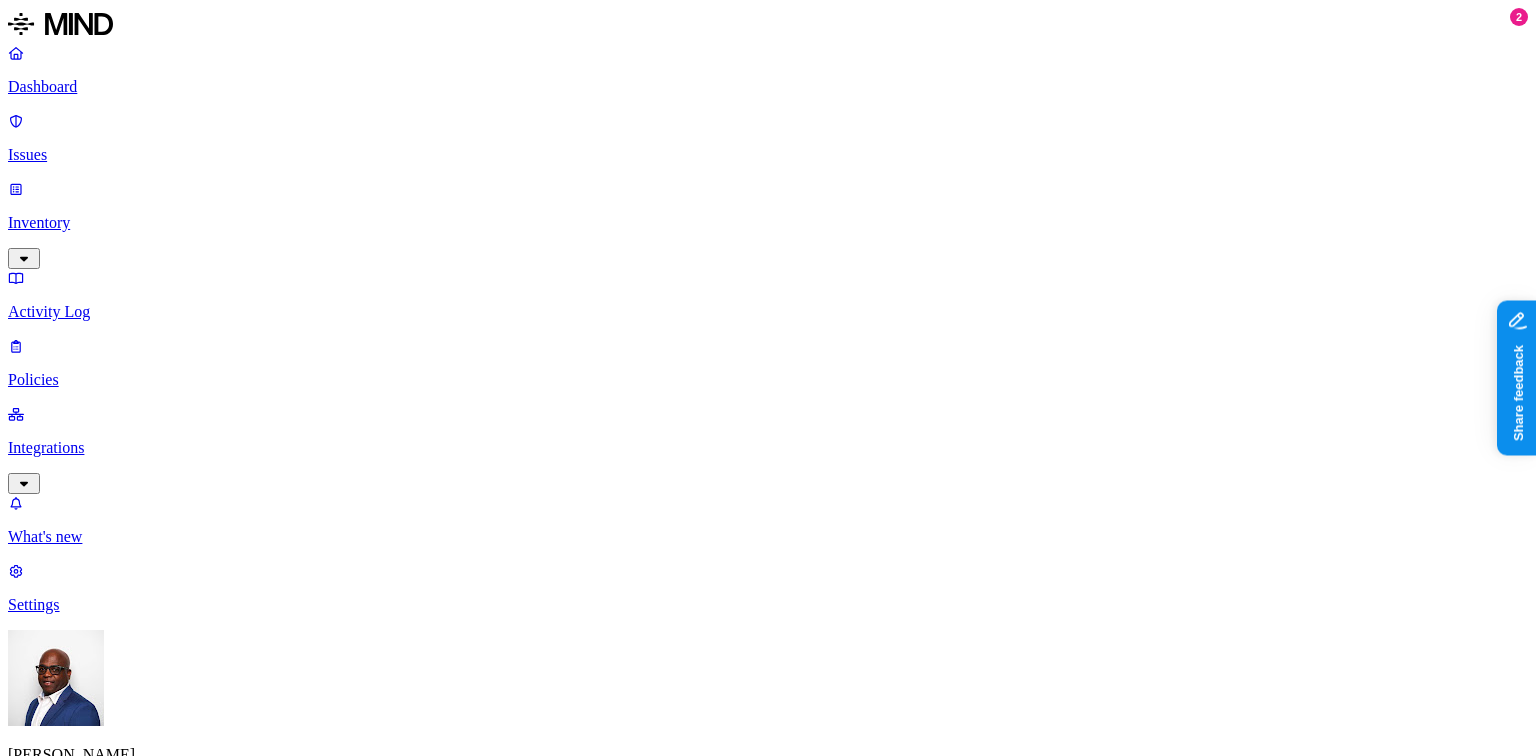 scroll, scrollTop: 880, scrollLeft: 0, axis: vertical 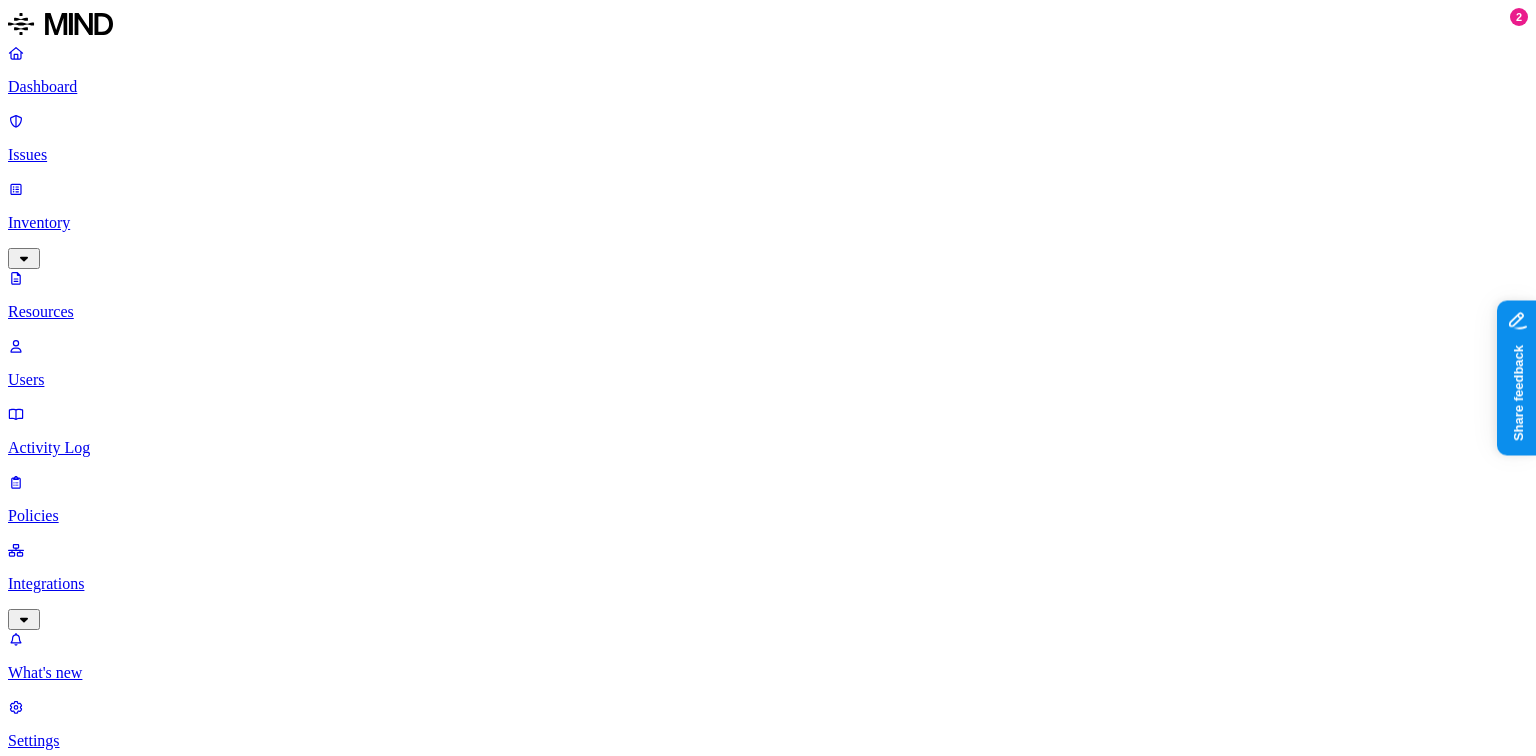 click 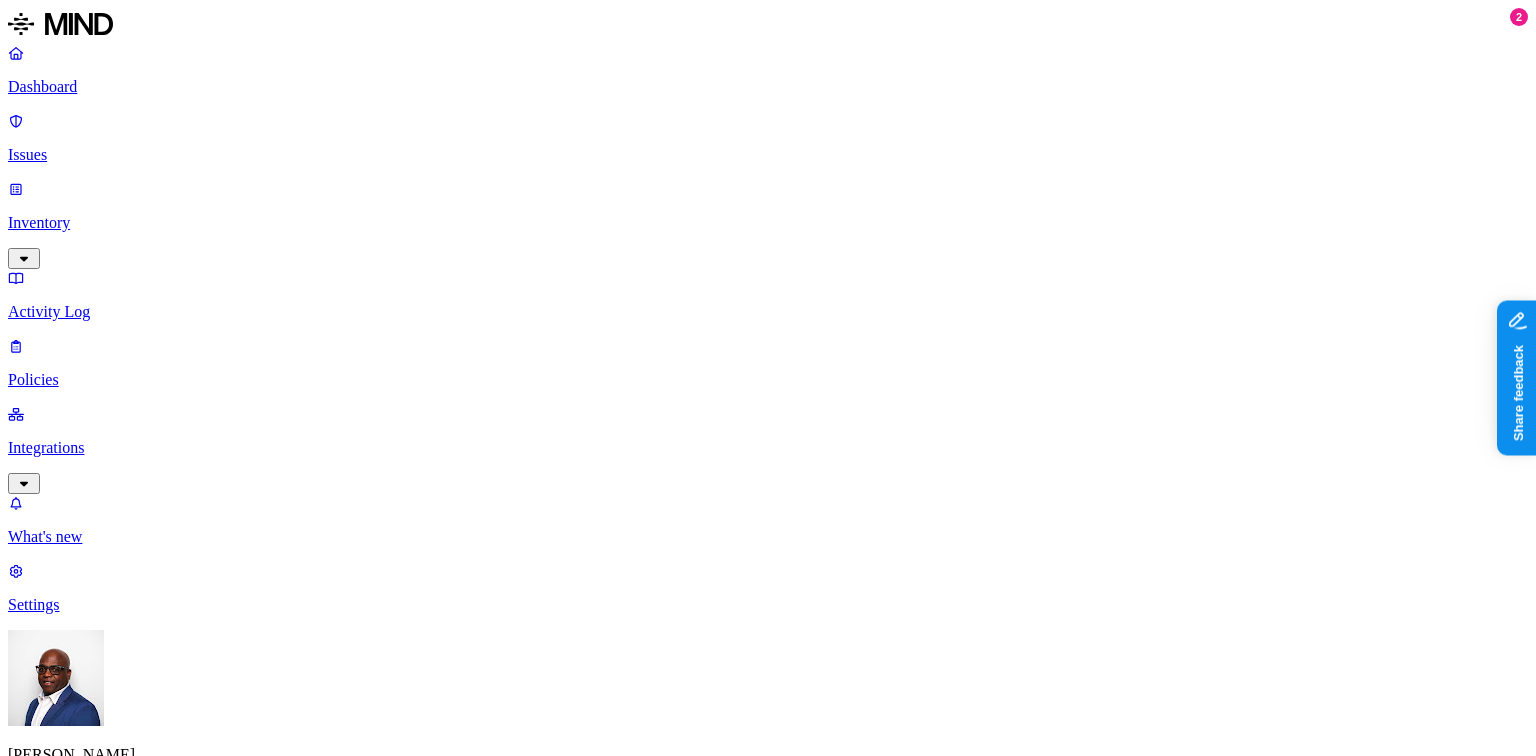 click on "Inventory" at bounding box center (768, 223) 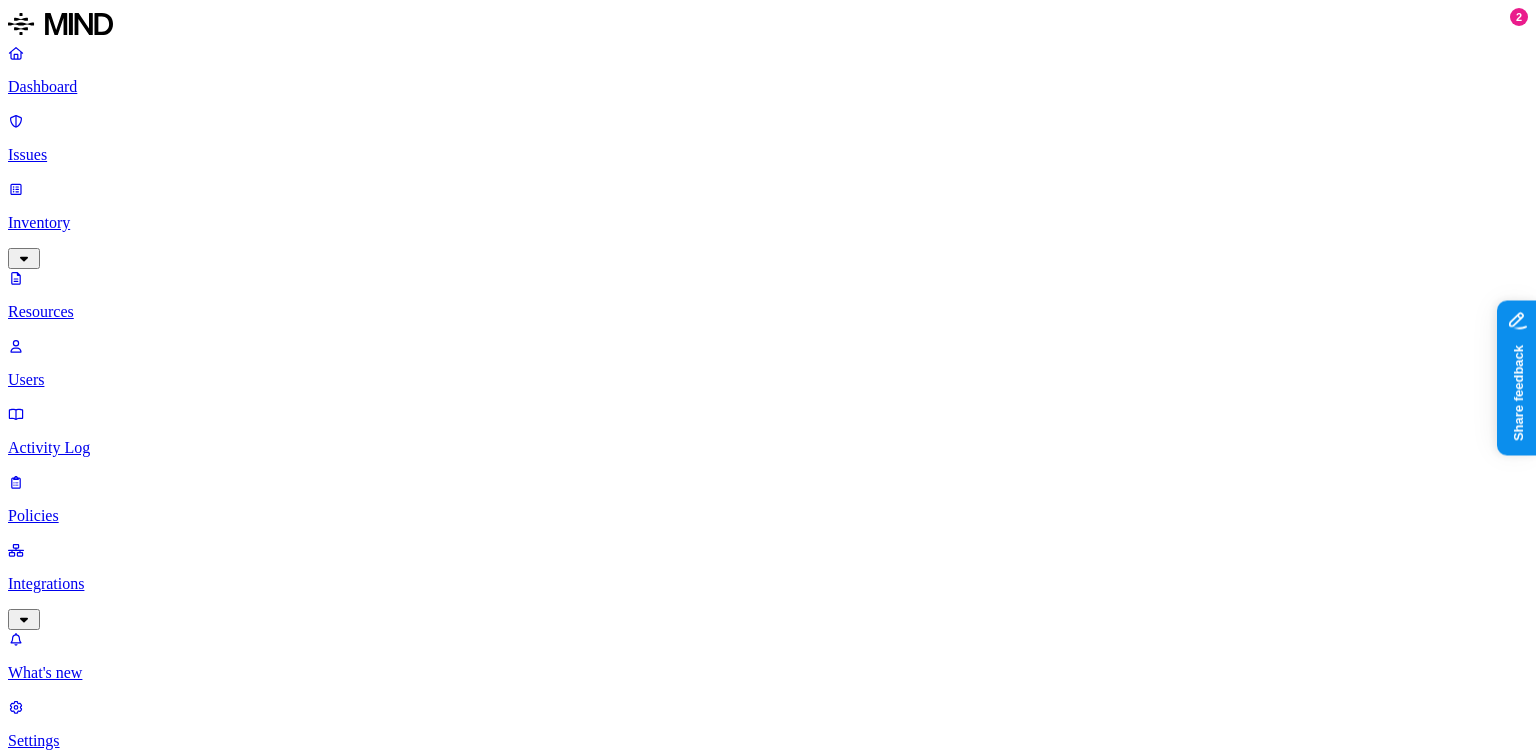 click 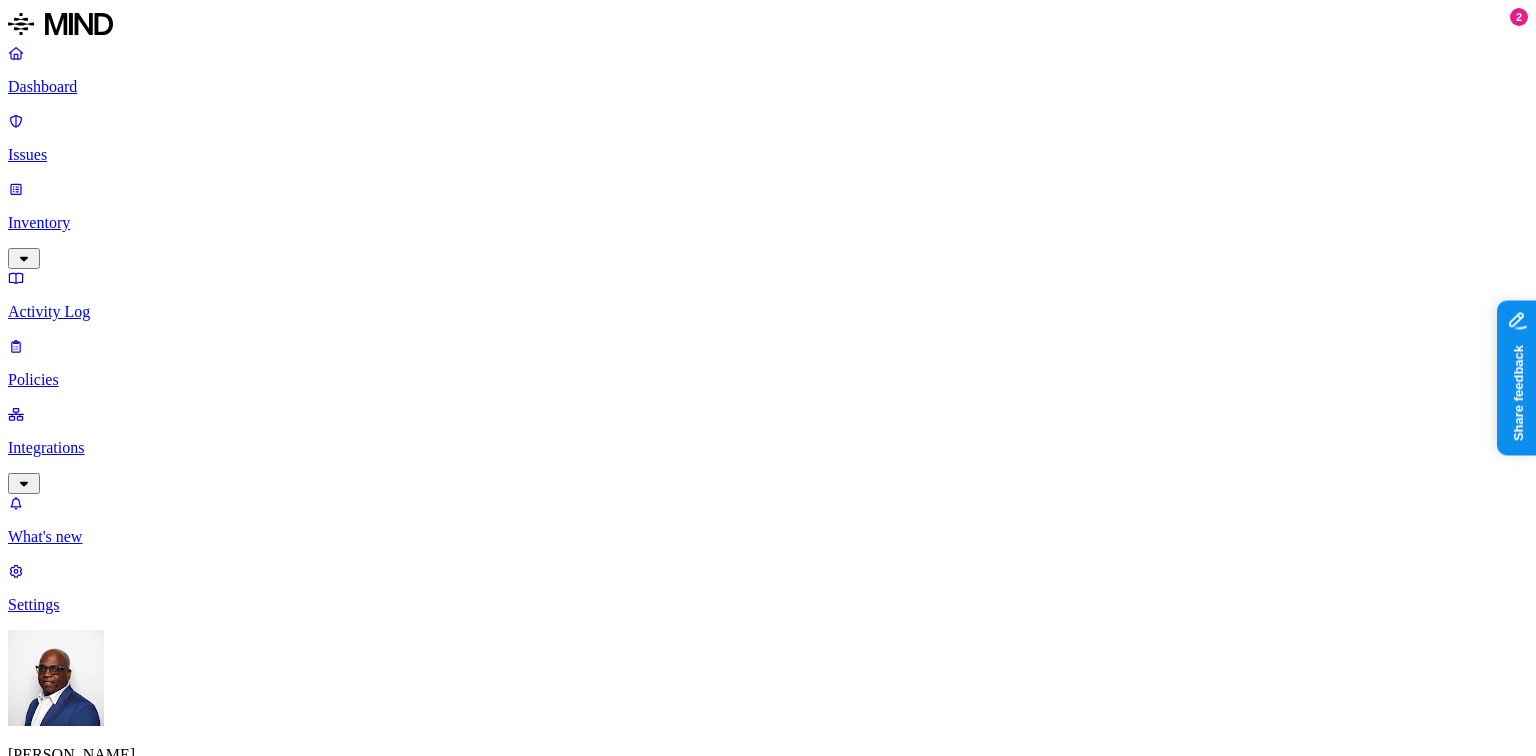 click on "Create Policy" at bounding box center (63, 912) 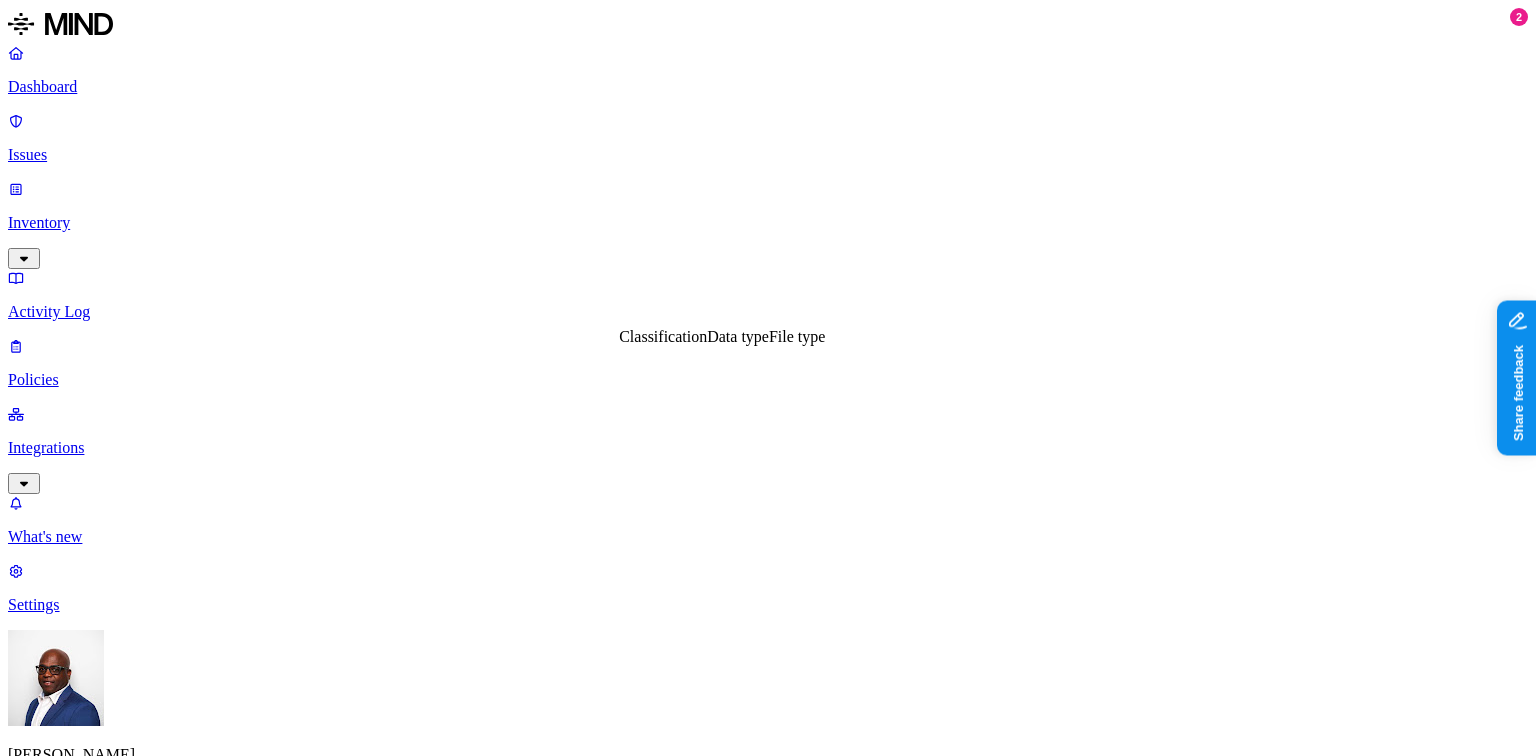 click on "Classification" at bounding box center (663, 336) 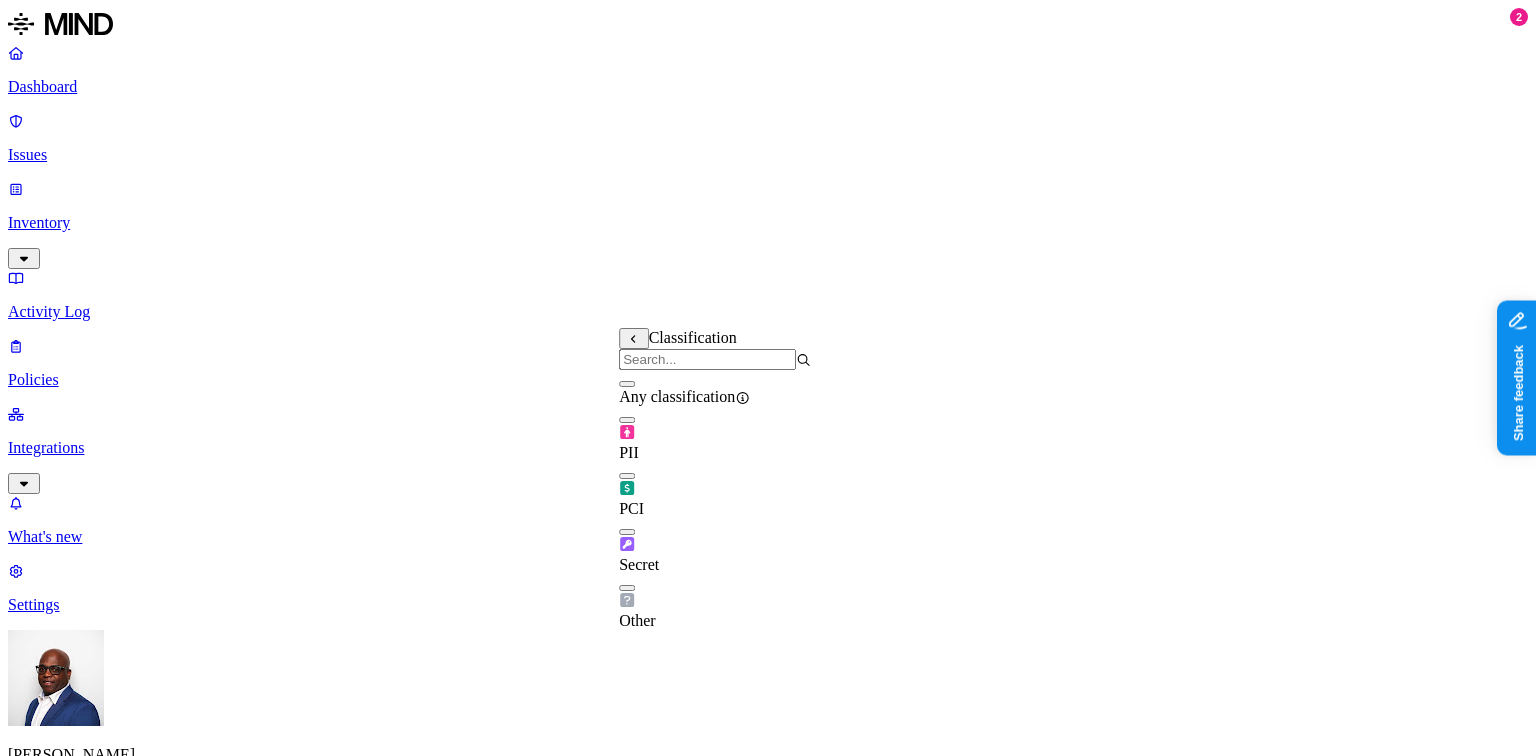 click on "DATA Any UPLOAD Anywhere BY USER Anyone" at bounding box center (768, 1533) 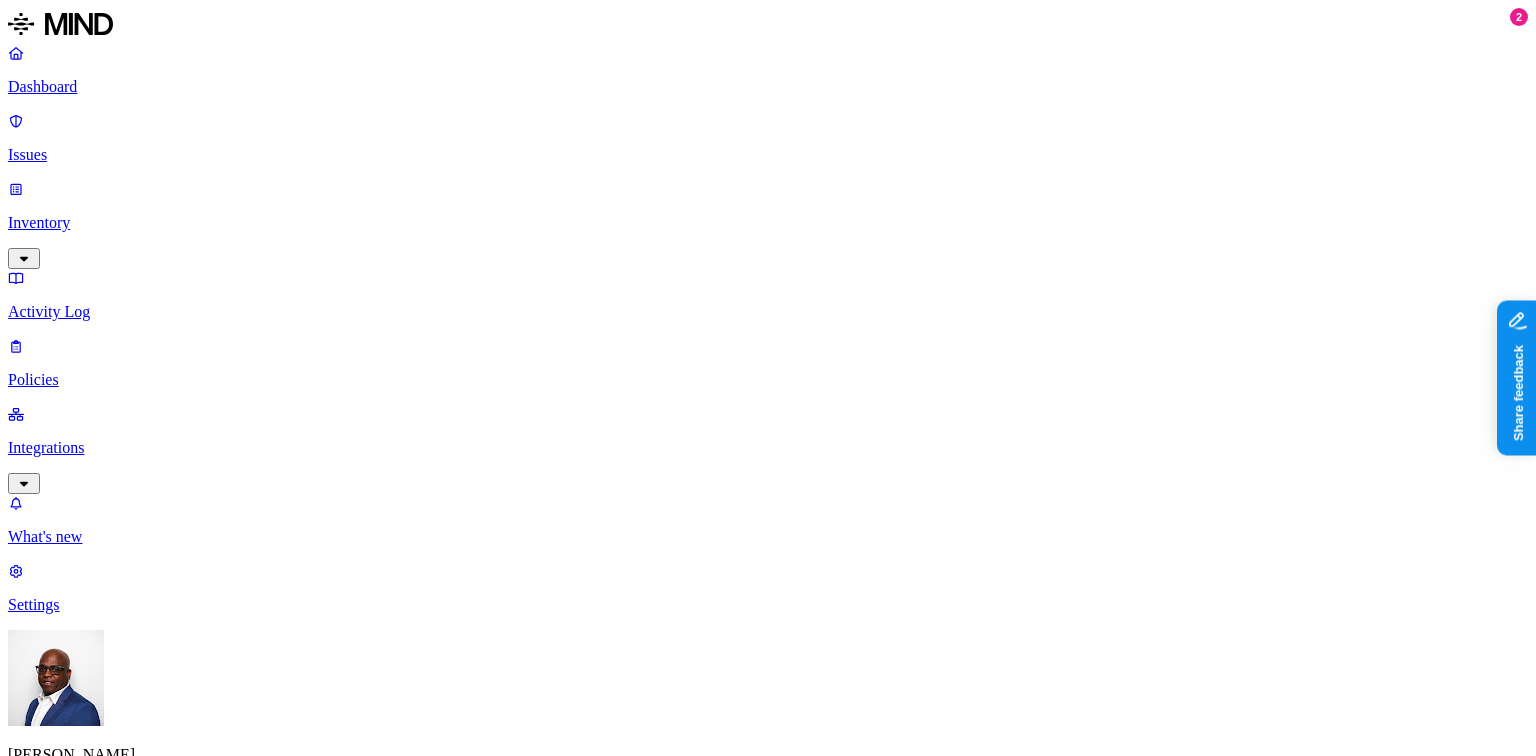 click 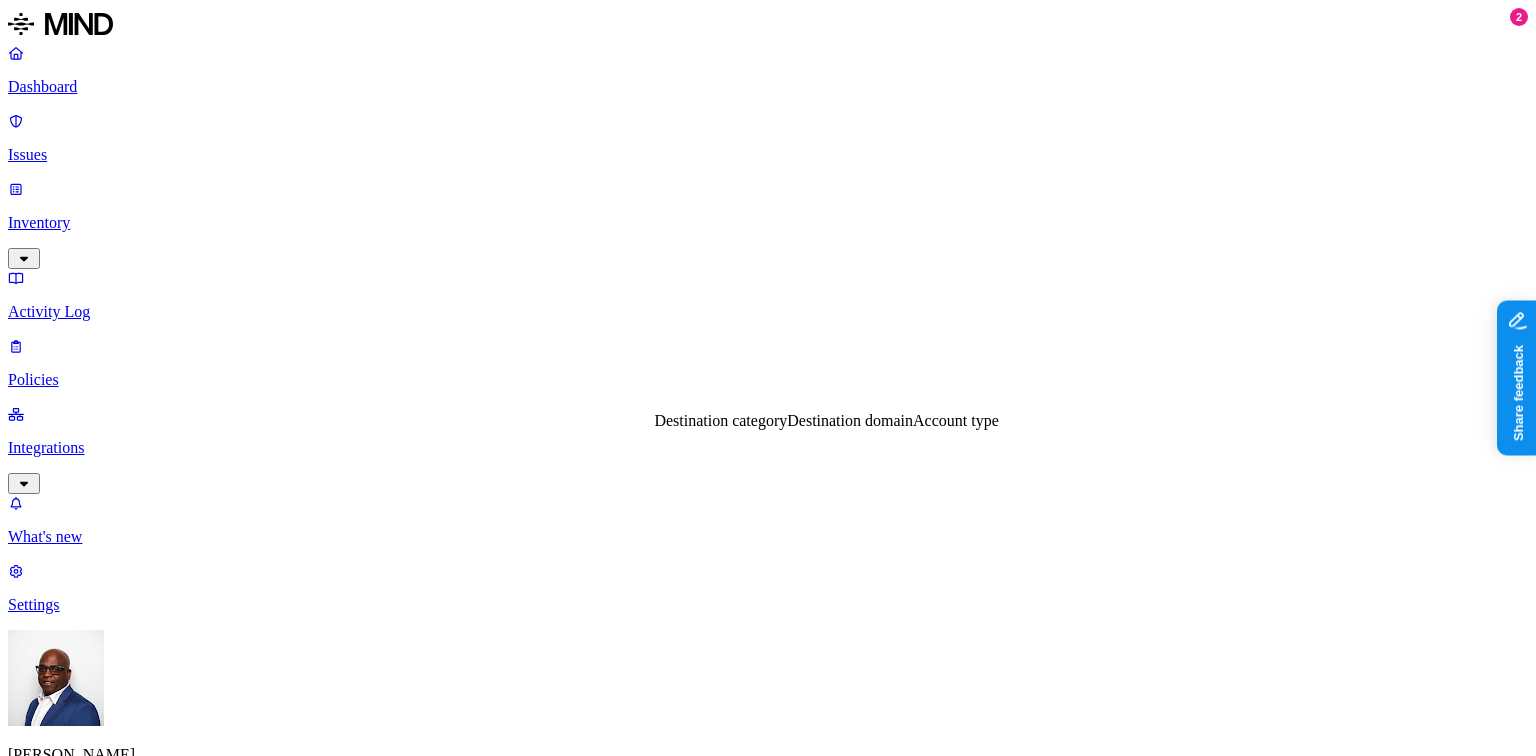 click on "DATA Any UPLOAD Anywhere BY USER Anyone" at bounding box center (768, 1533) 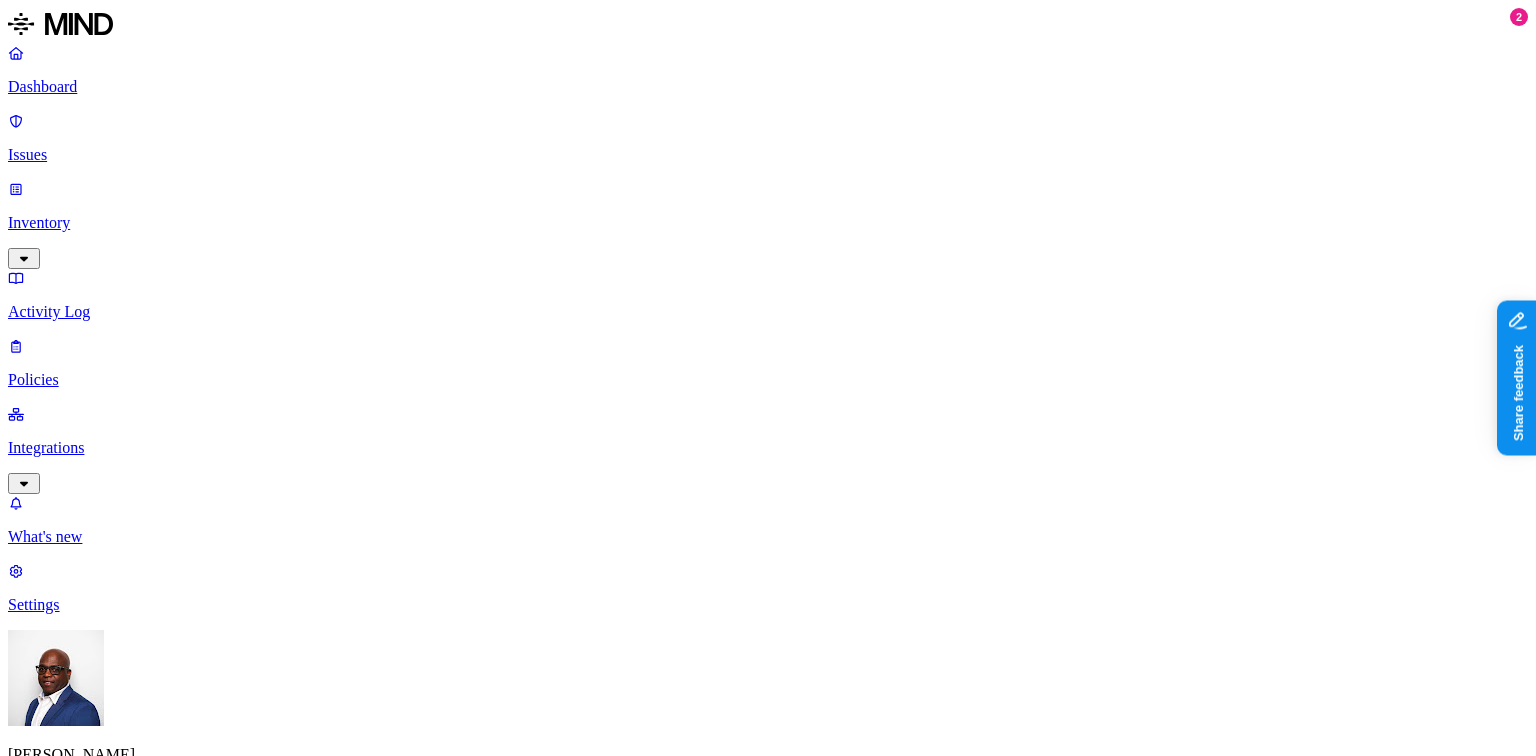 click 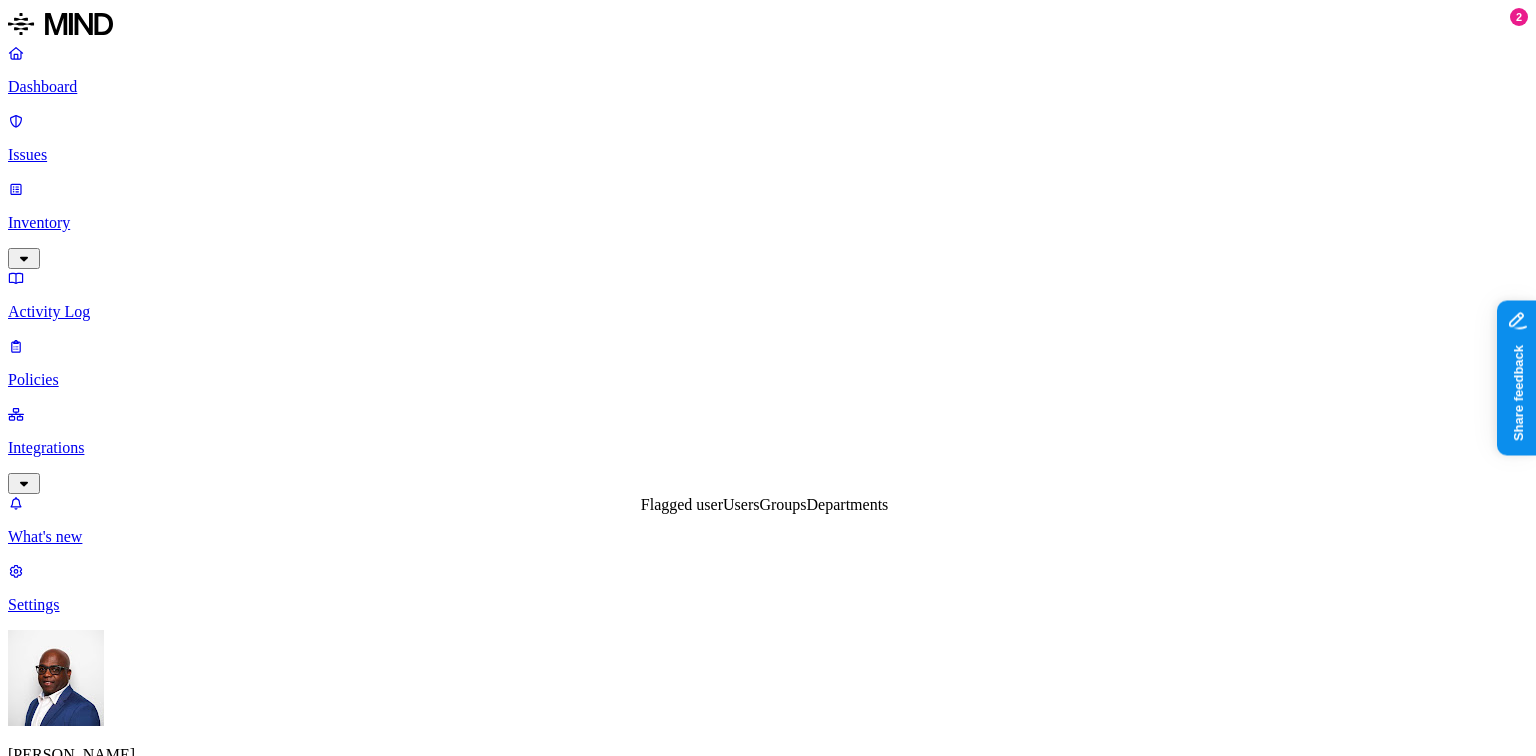 click on "DATA Any UPLOAD Anywhere BY USER Anyone" at bounding box center [768, 1533] 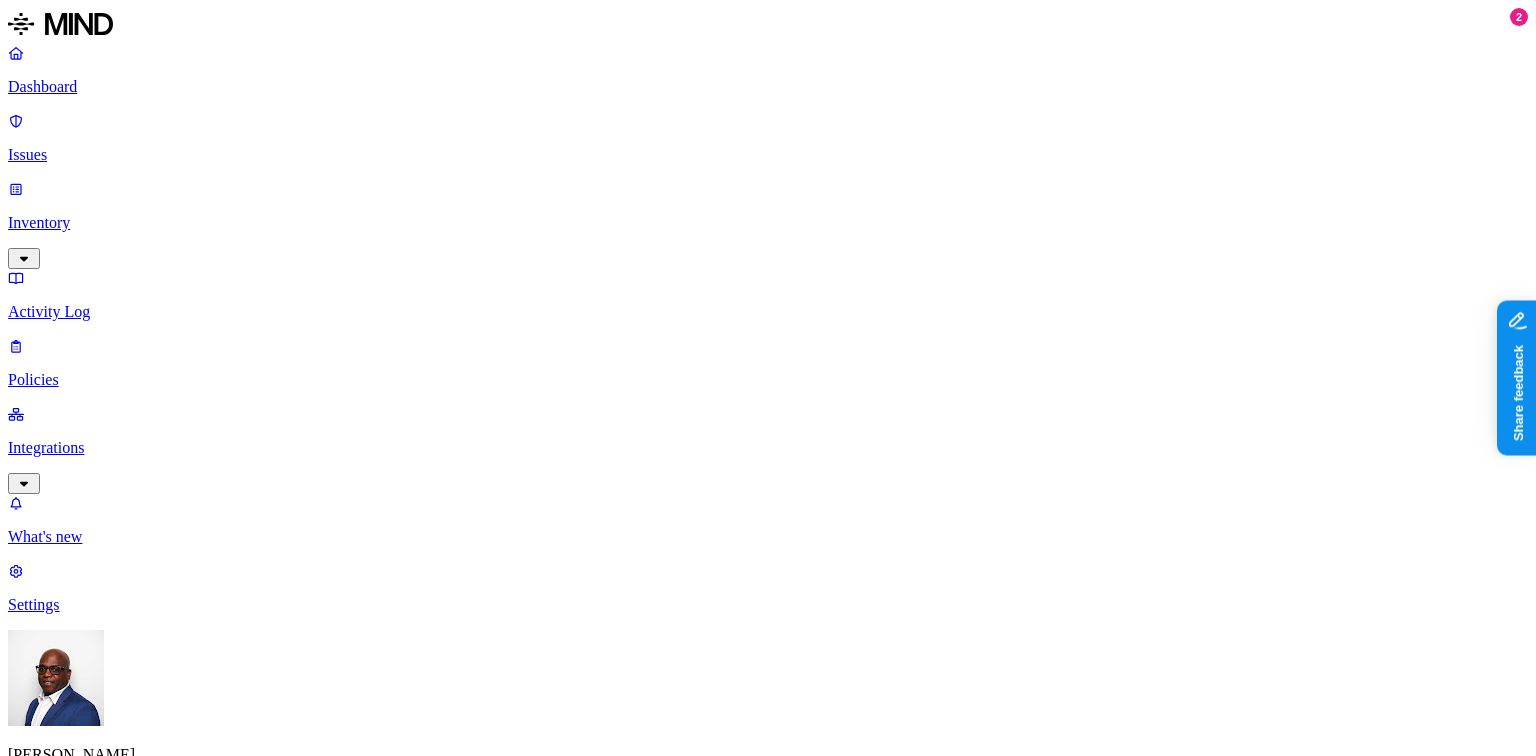 scroll, scrollTop: 560, scrollLeft: 0, axis: vertical 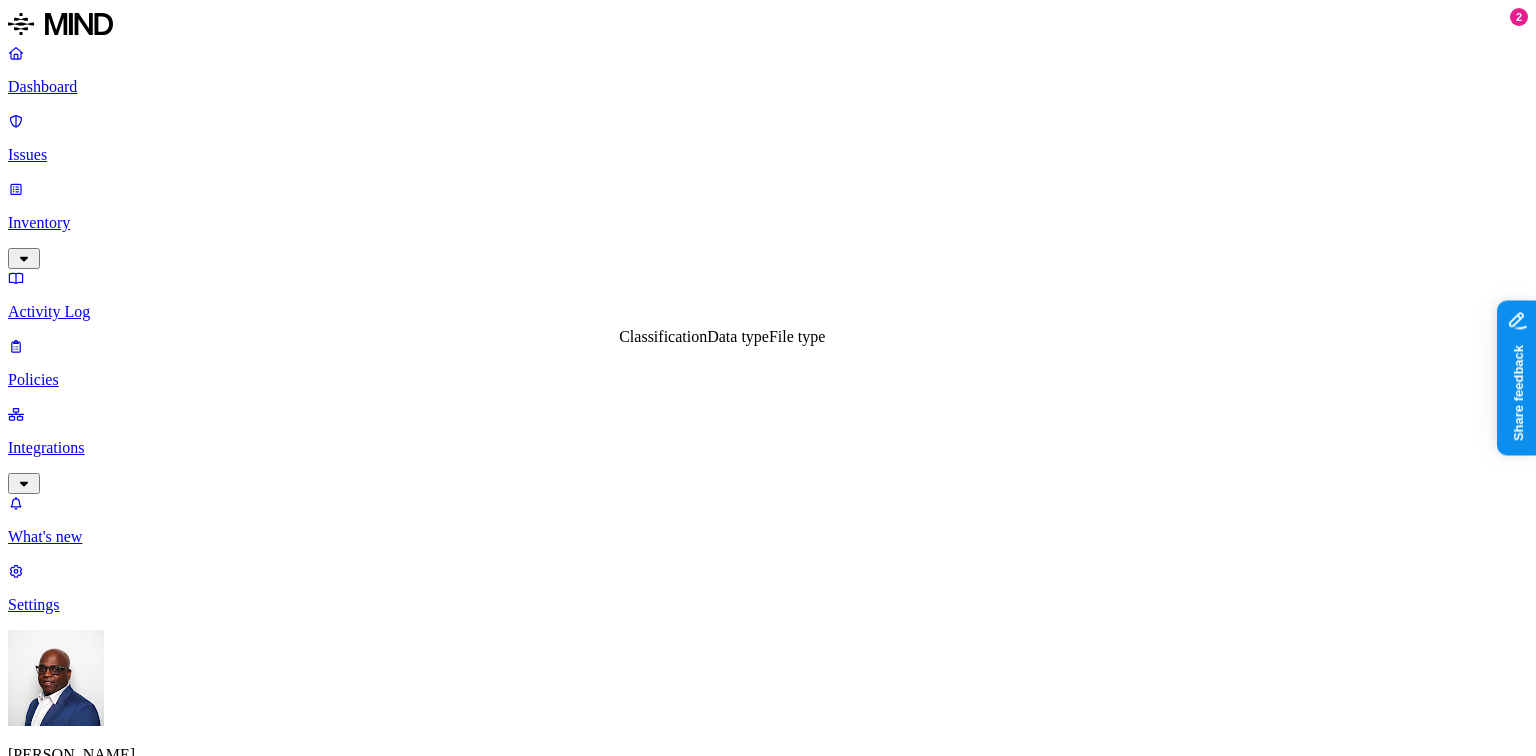 click on "Data type" at bounding box center (738, 336) 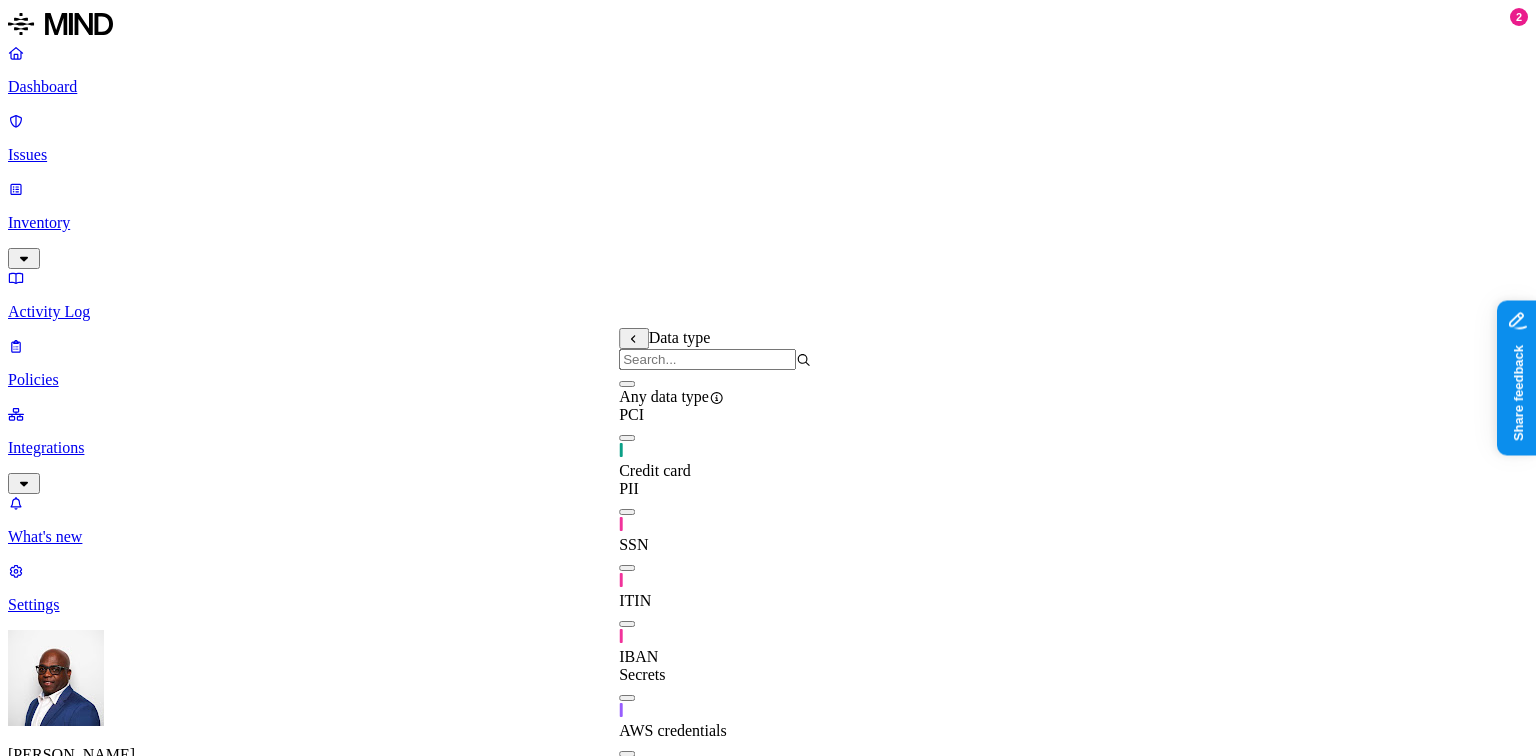 scroll, scrollTop: 336, scrollLeft: 0, axis: vertical 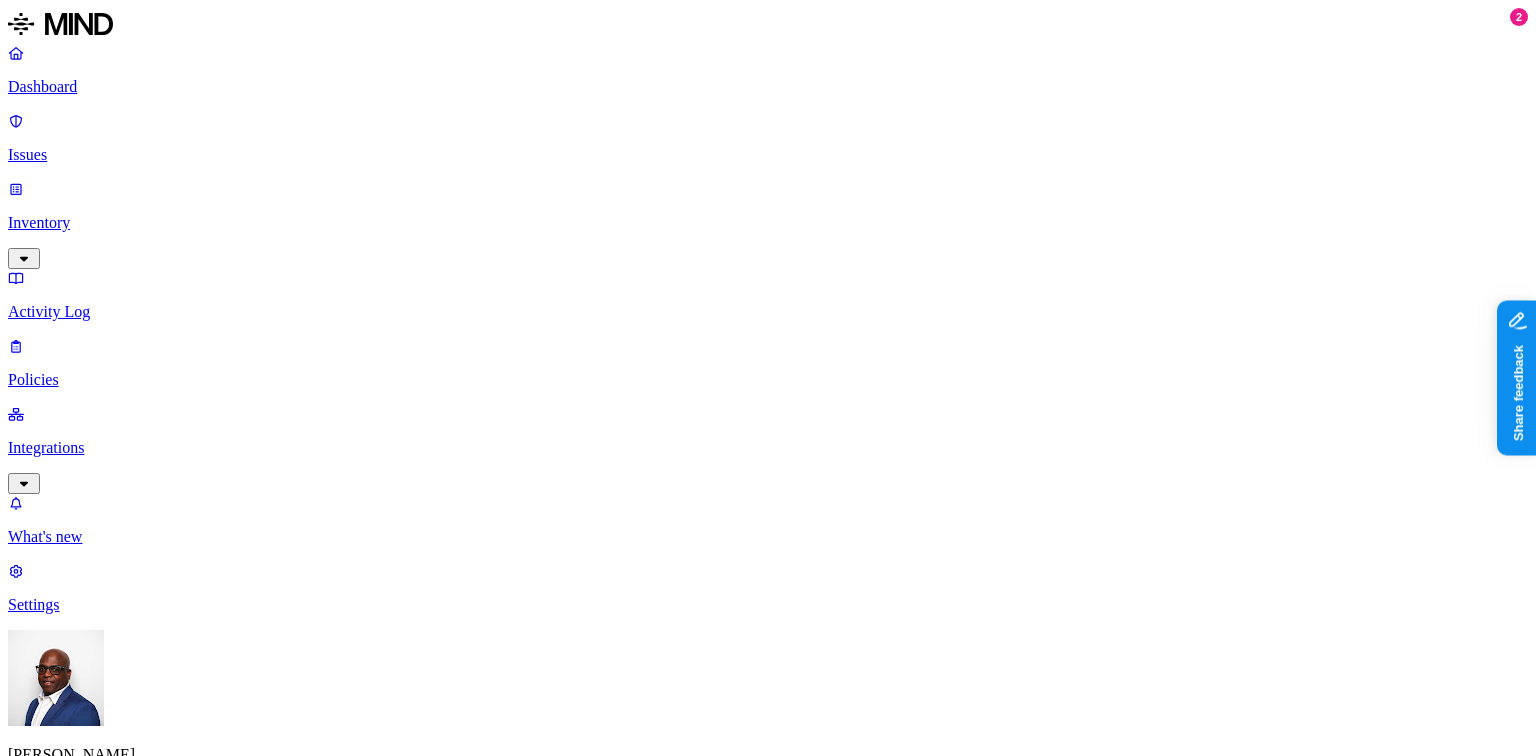 drag, startPoint x: 1068, startPoint y: 538, endPoint x: 1108, endPoint y: 535, distance: 40.112343 